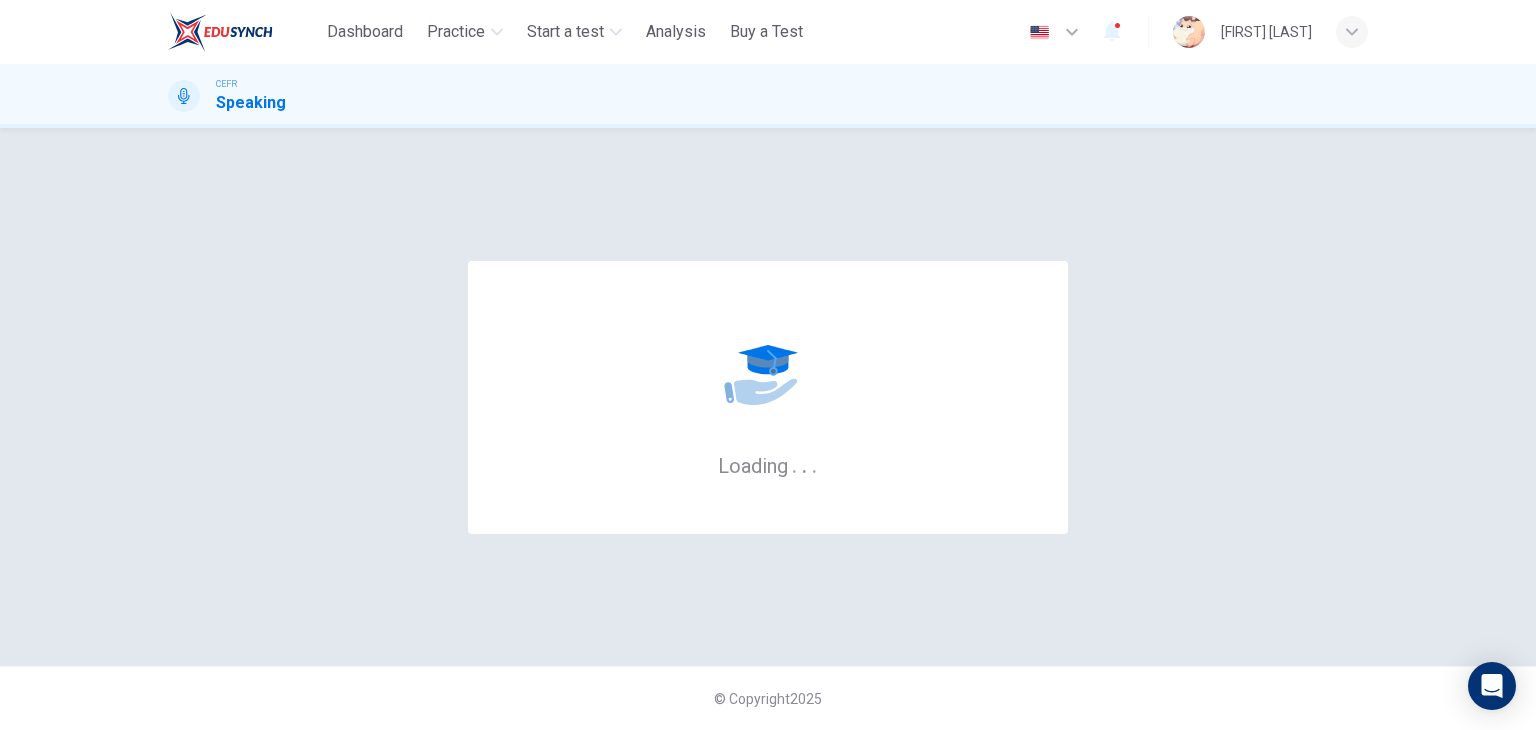 scroll, scrollTop: 0, scrollLeft: 0, axis: both 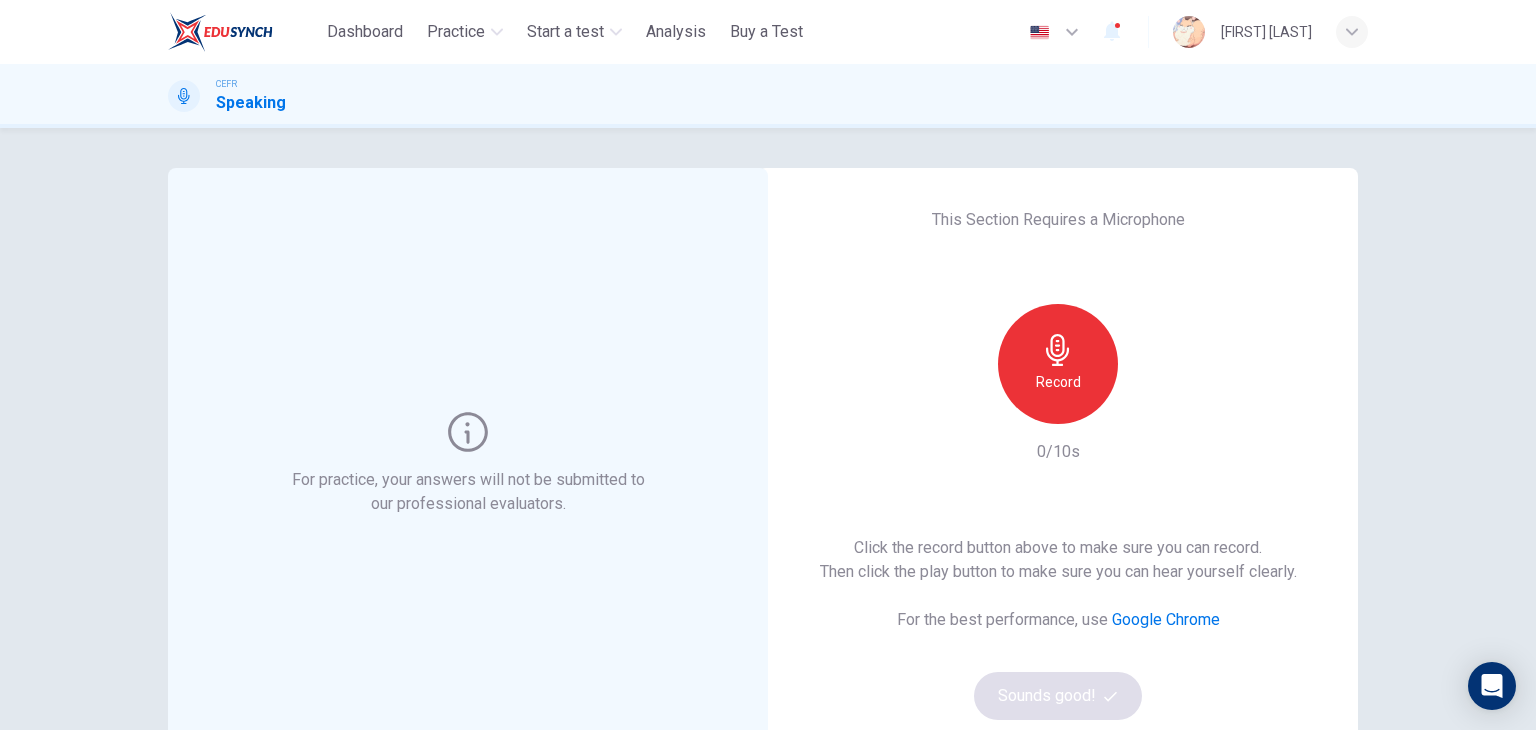 click 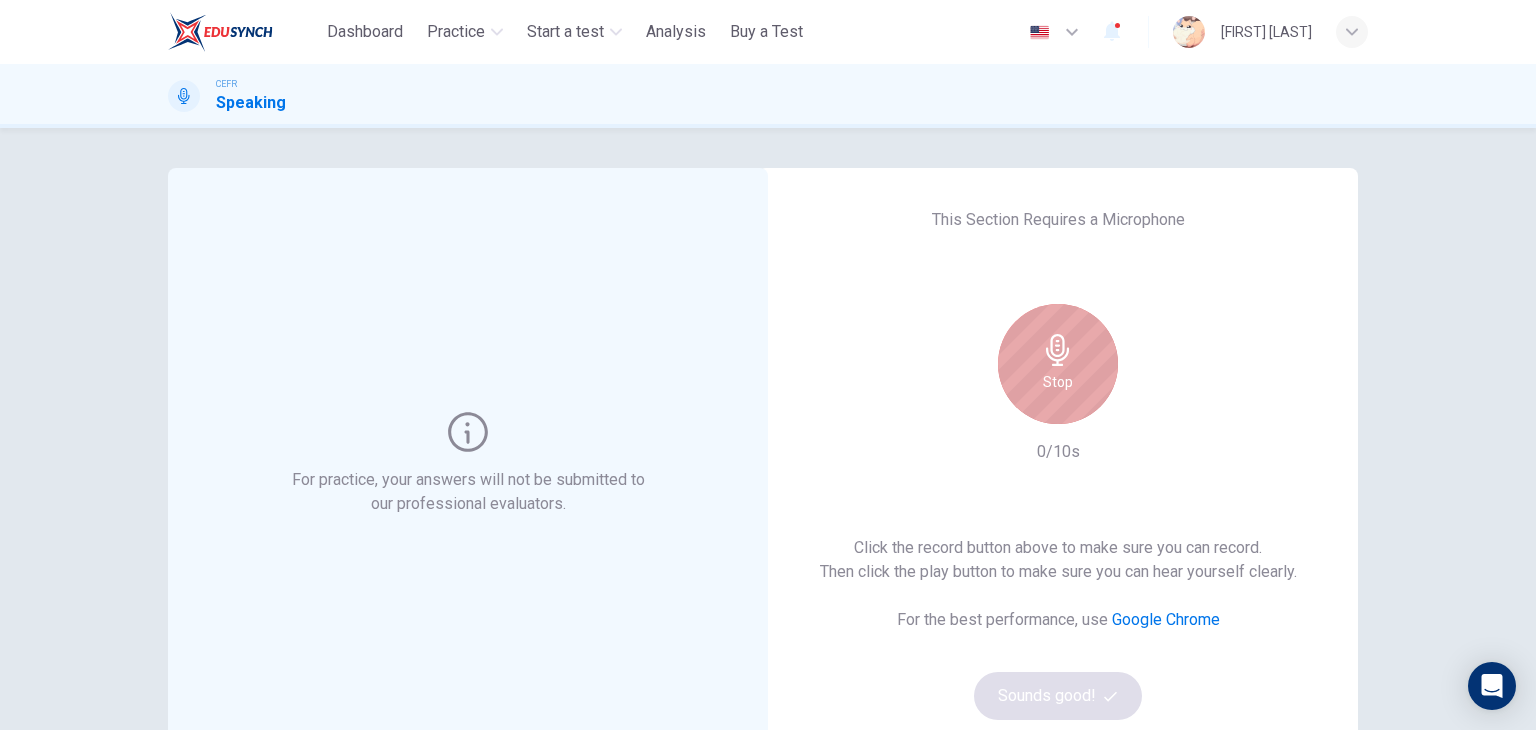 click 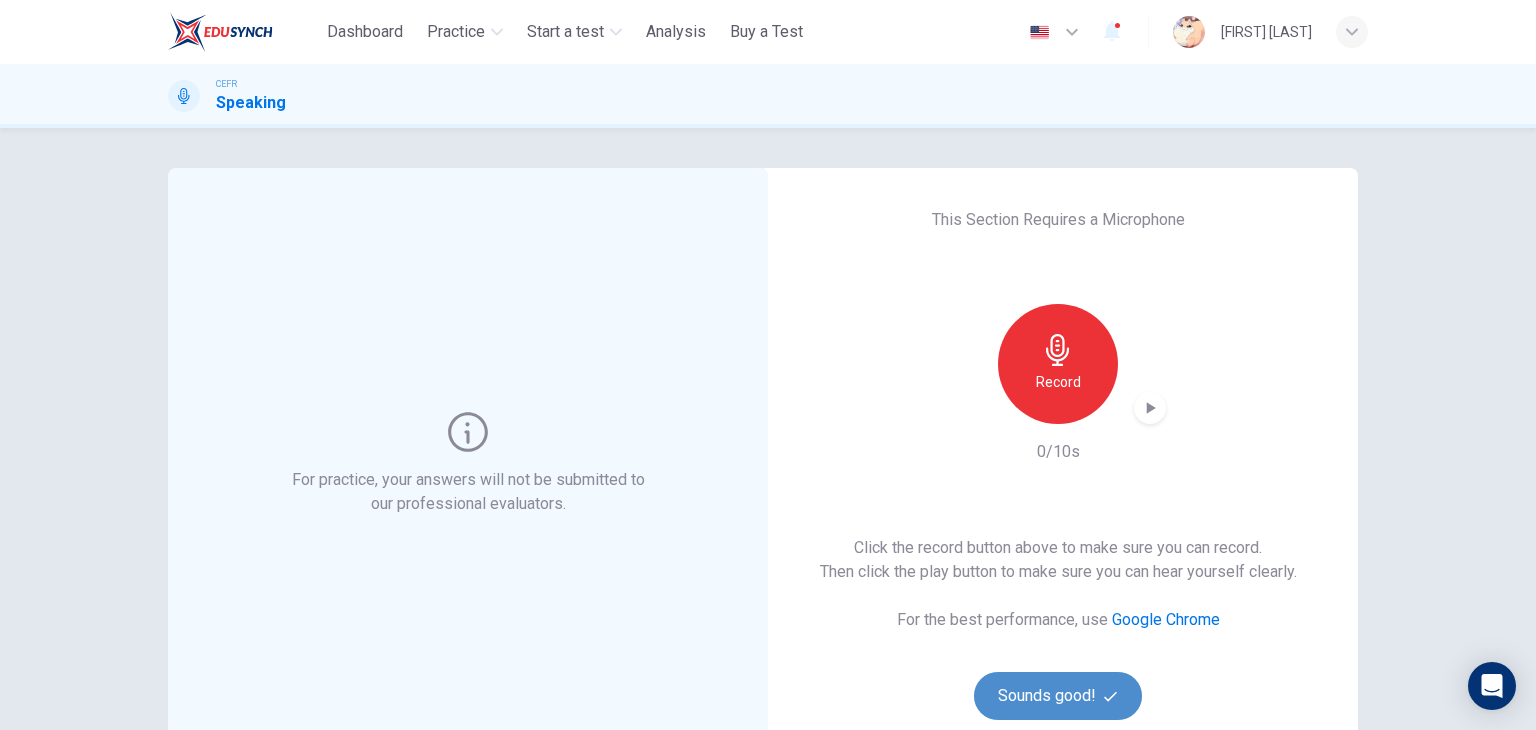 click on "Sounds good!" at bounding box center (1058, 696) 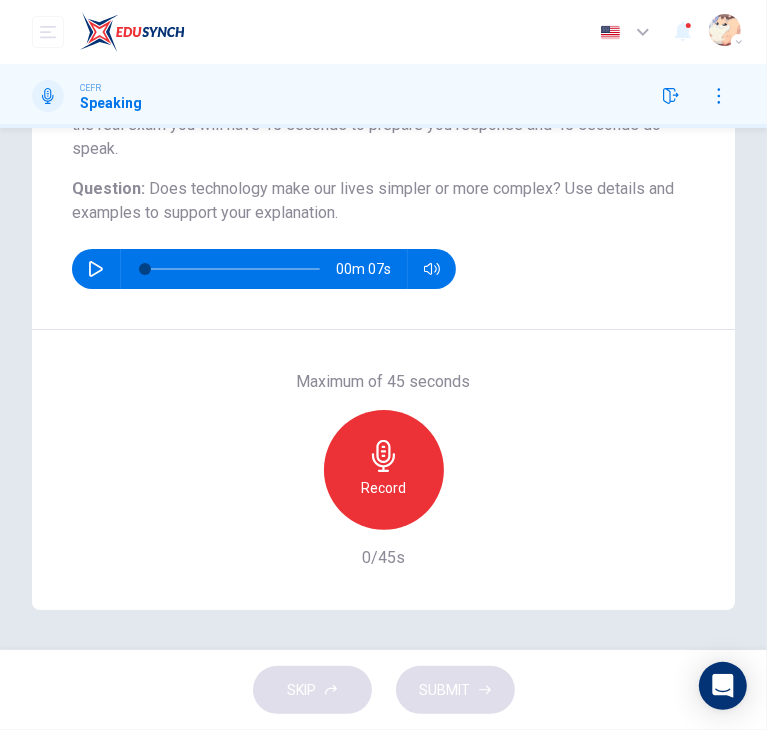 scroll, scrollTop: 183, scrollLeft: 0, axis: vertical 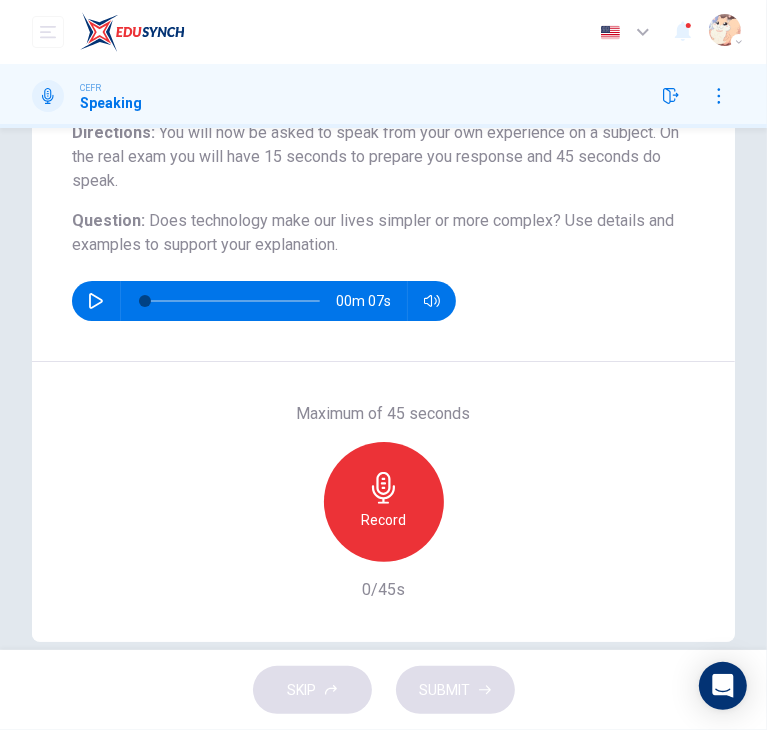 click on "Maximum of 45 seconds Record 0/45s" at bounding box center (383, 502) 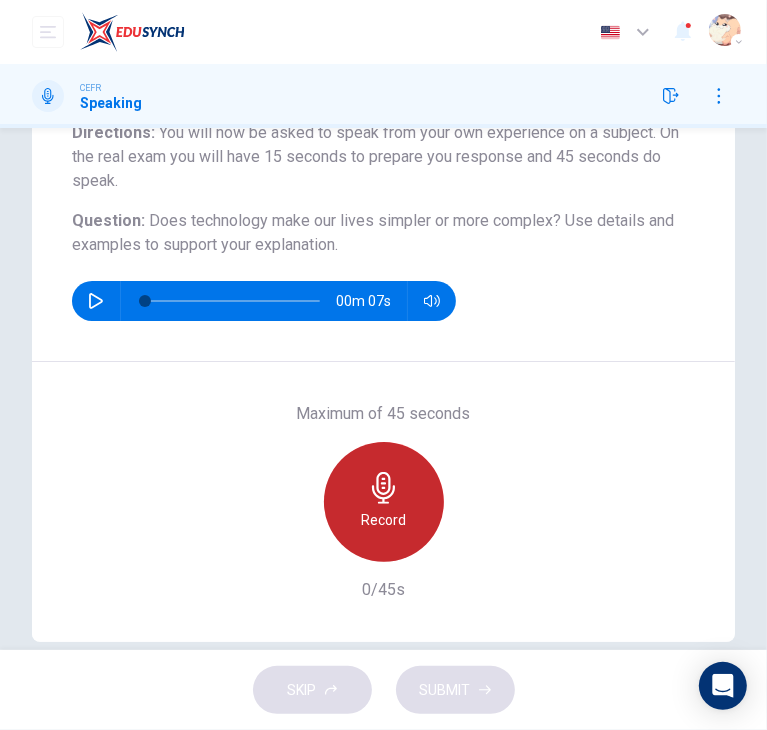 click on "Record" at bounding box center [384, 502] 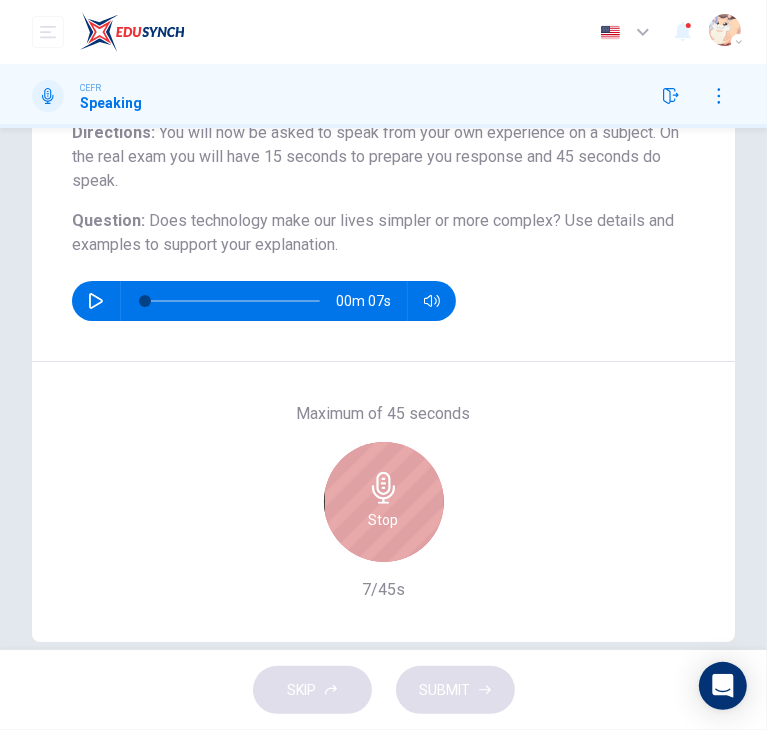 click on "Stop" at bounding box center (384, 502) 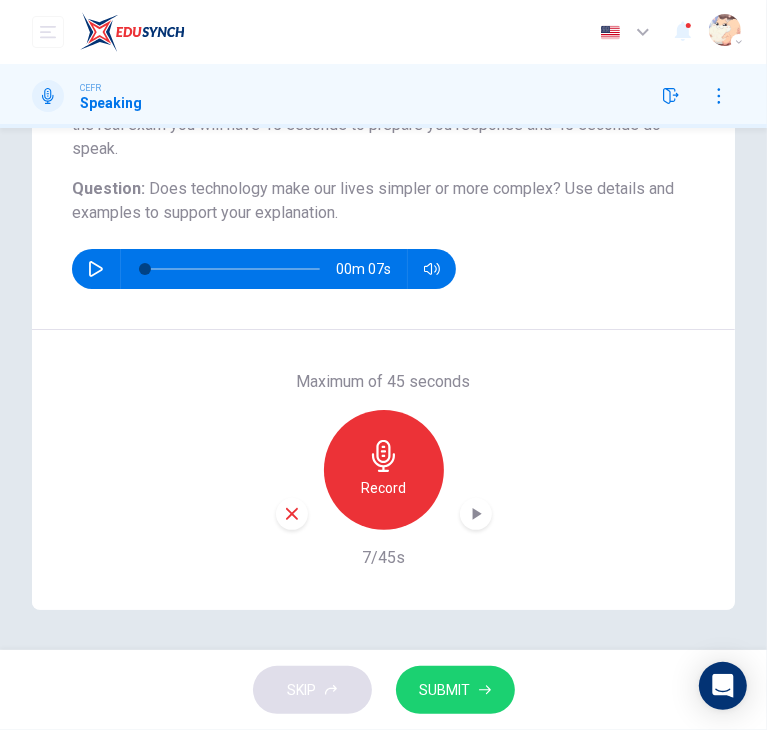 scroll, scrollTop: 214, scrollLeft: 0, axis: vertical 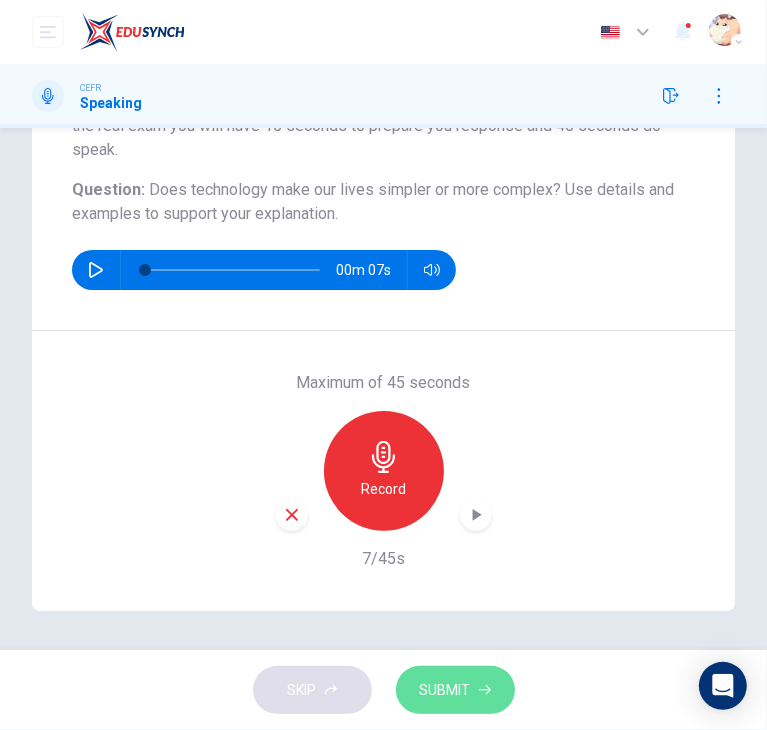 click on "SUBMIT" at bounding box center [445, 690] 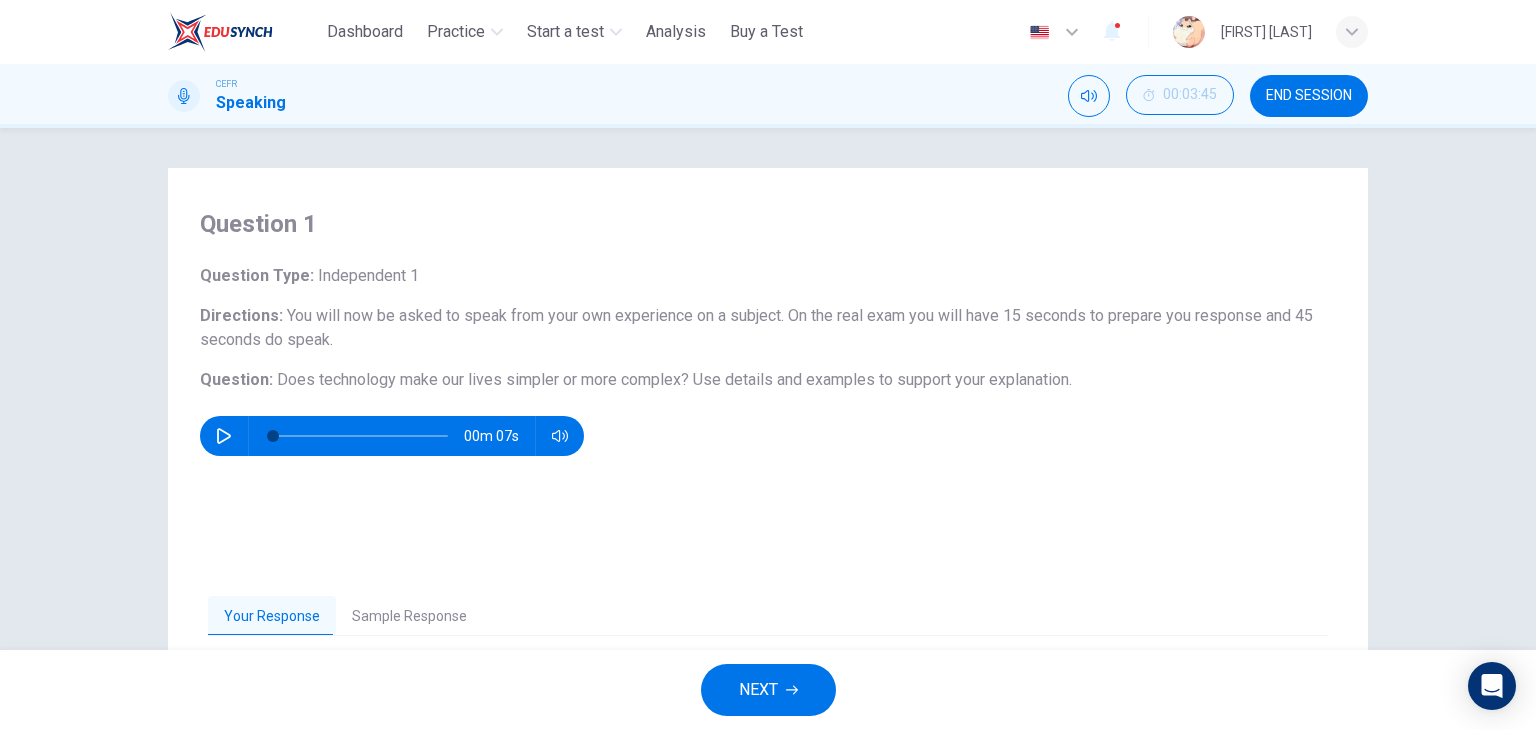scroll, scrollTop: 253, scrollLeft: 0, axis: vertical 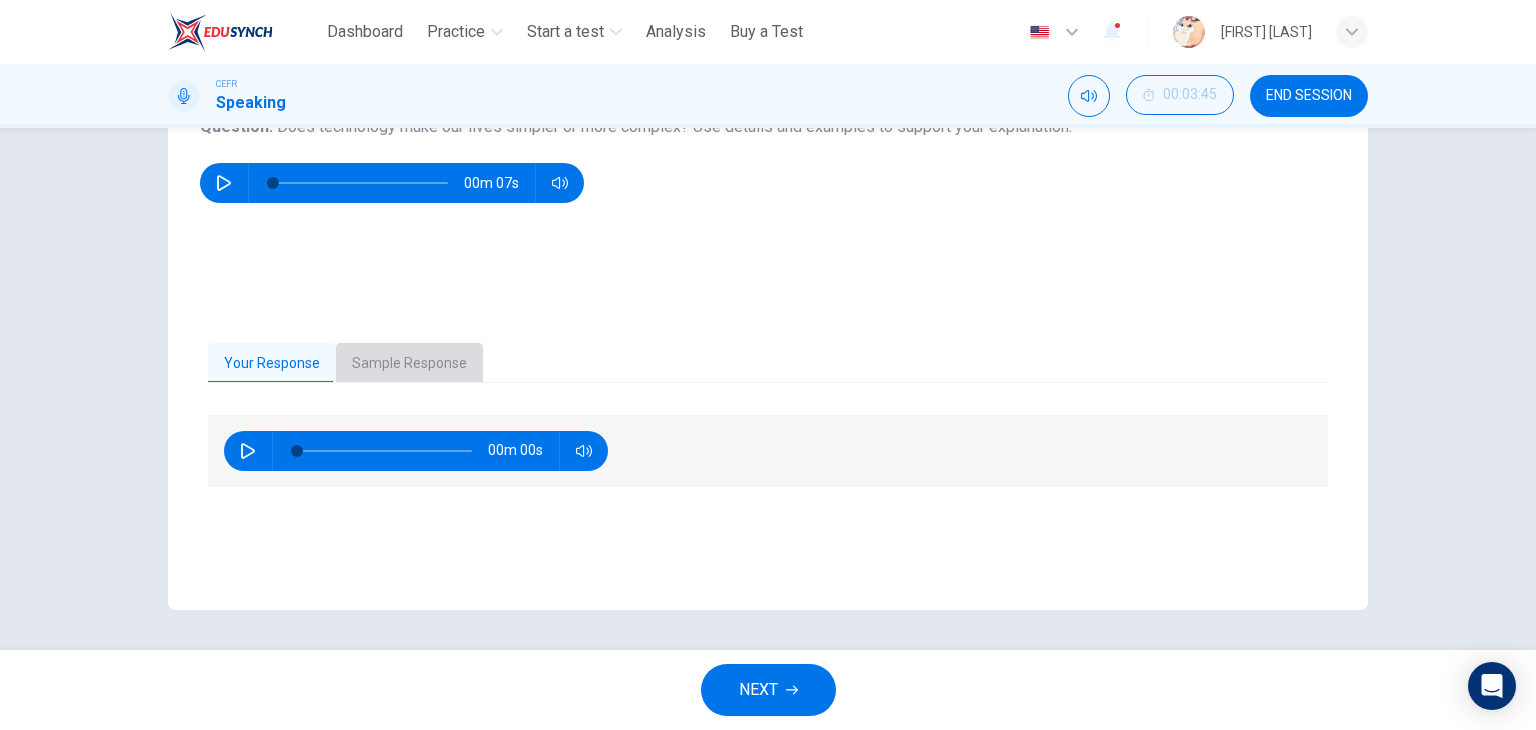 click on "Sample Response" at bounding box center [409, 364] 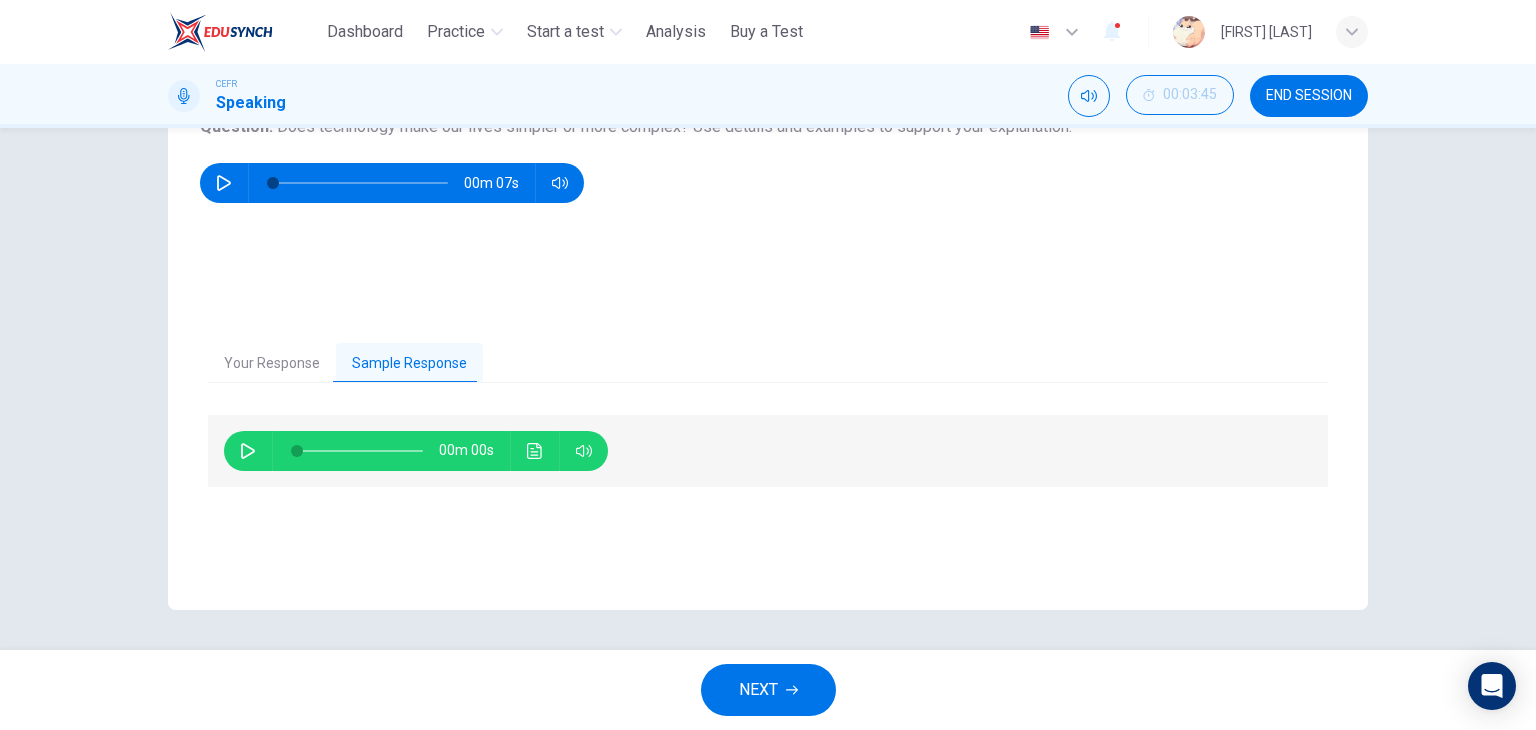 click 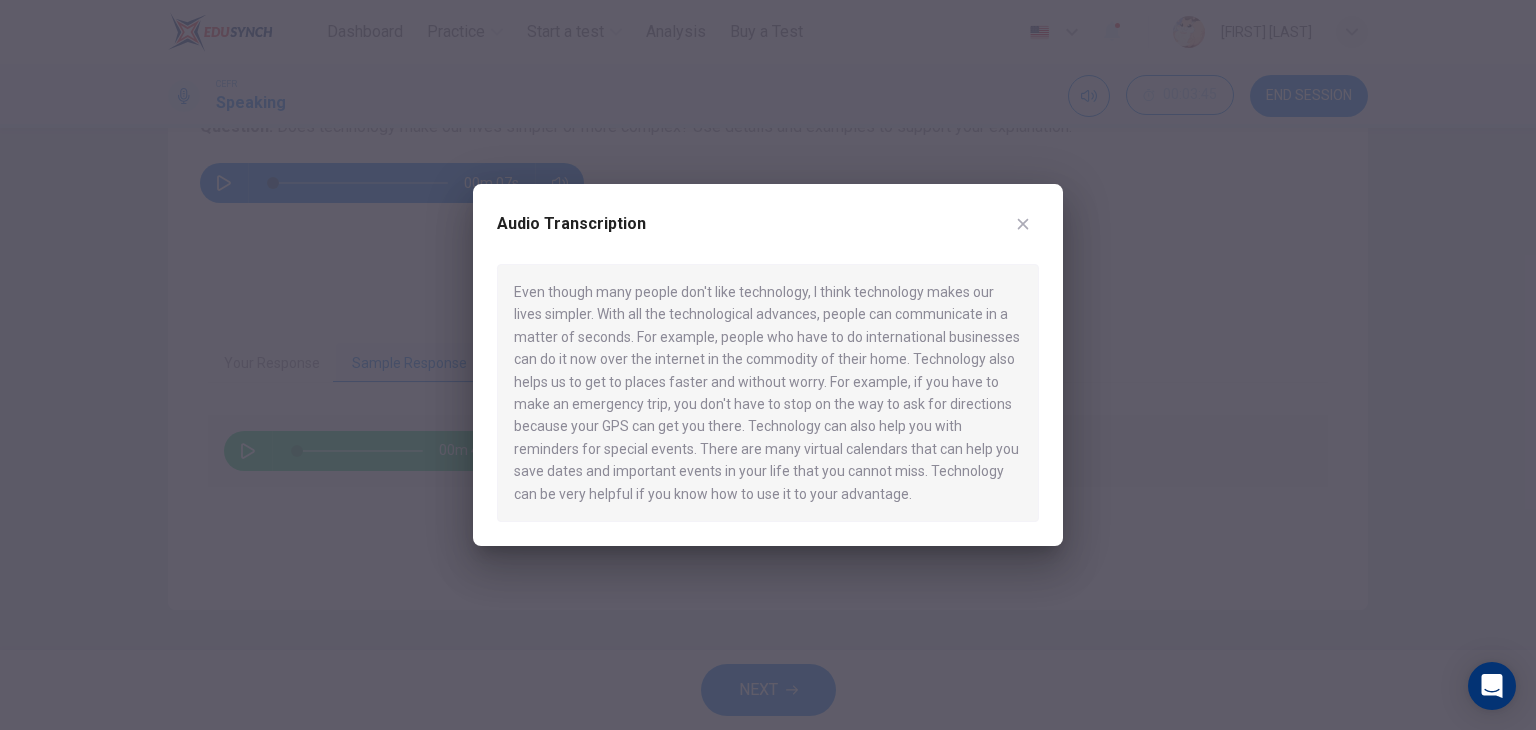 type 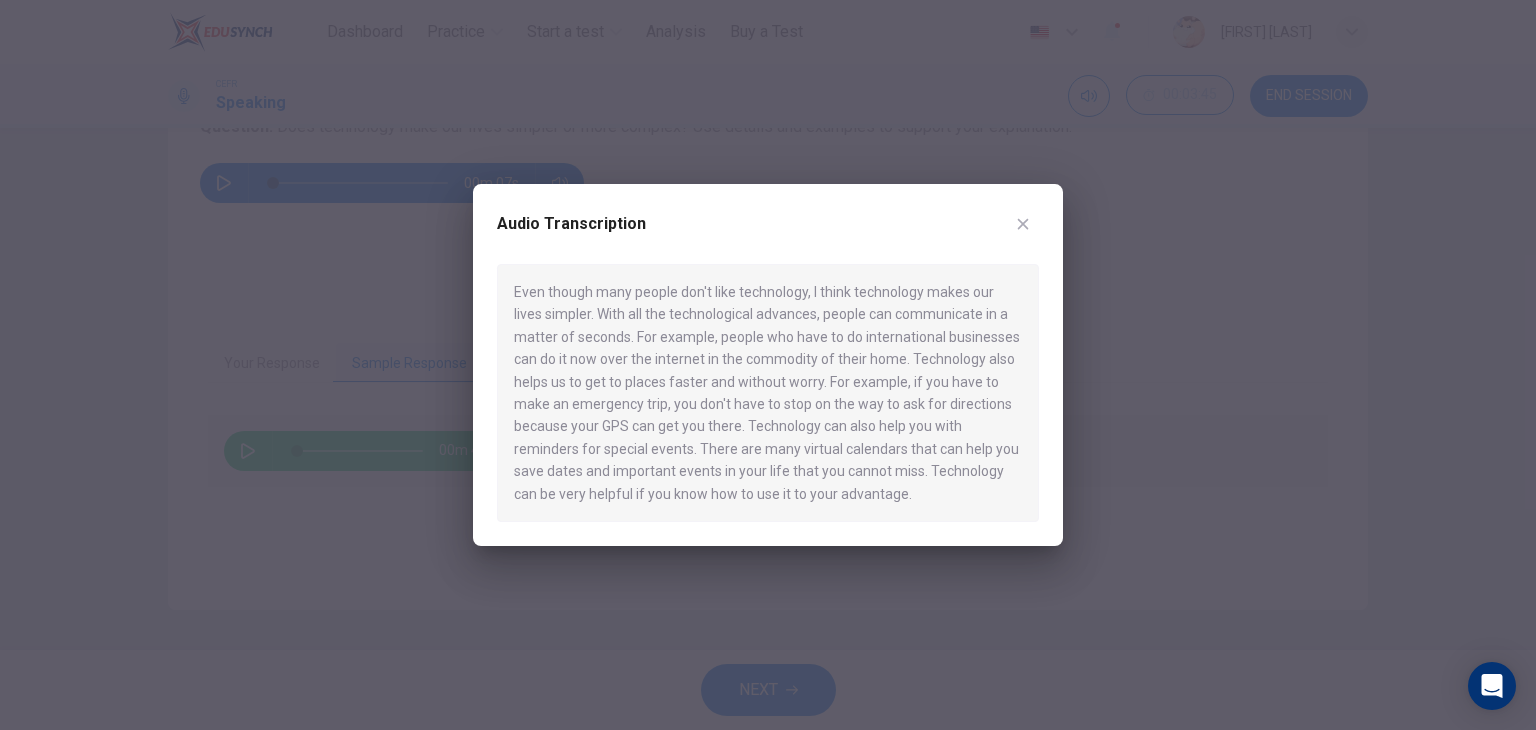 click on "Even though many people don't like technology, I think technology makes our lives simpler. With all the technological advances, people can communicate in a matter of seconds. For example, people who have to do international businesses can do it now over the internet in the commodity of their home. Technology also helps us to get to places faster and without worry. For example, if you have to make an emergency trip, you don't have to stop on the way to ask for directions because your GPS can get you there. Technology can also help you with reminders for special events. There are many virtual calendars that can help you save dates and important events in your life that you cannot miss. Technology can be very helpful if you know how to use it to your advantage." at bounding box center [768, 393] 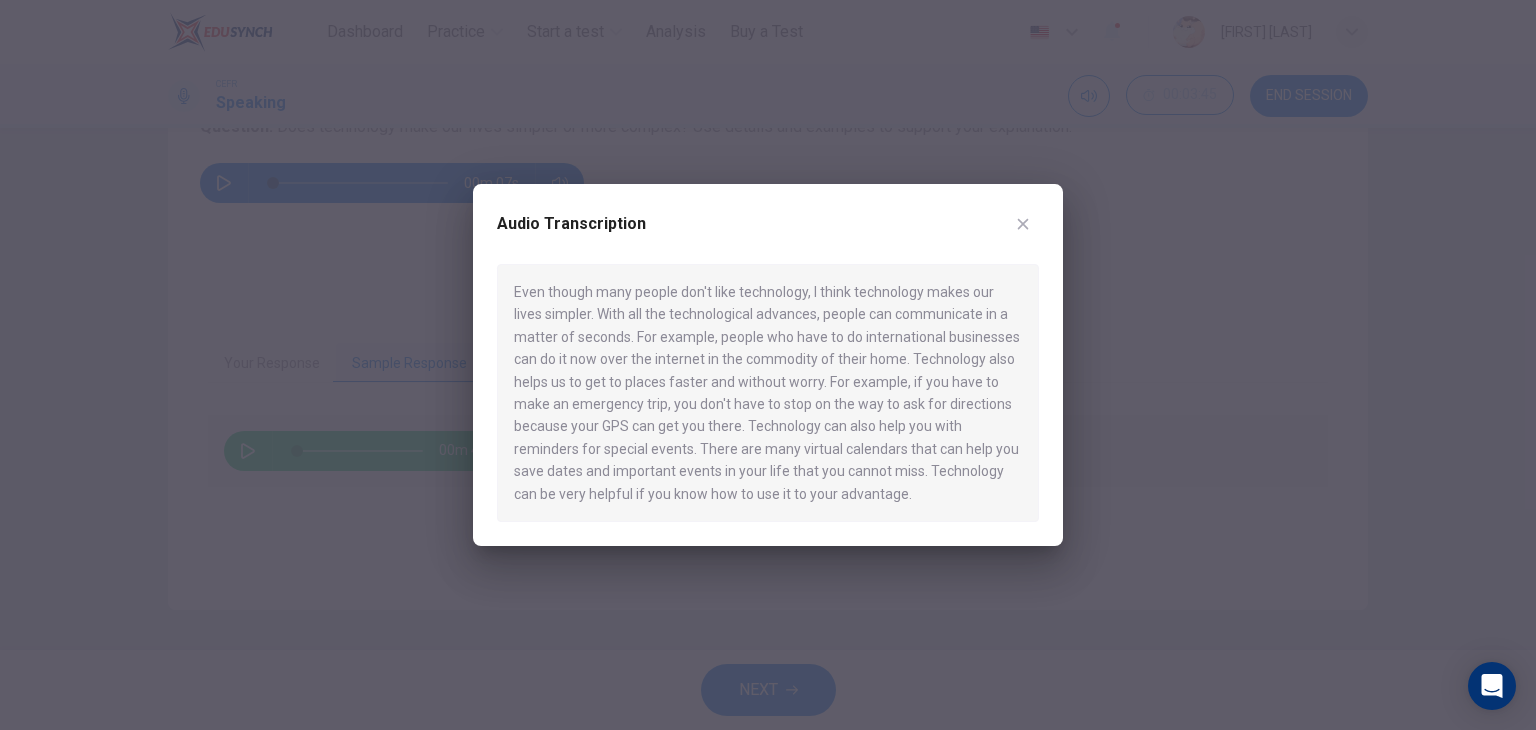 click 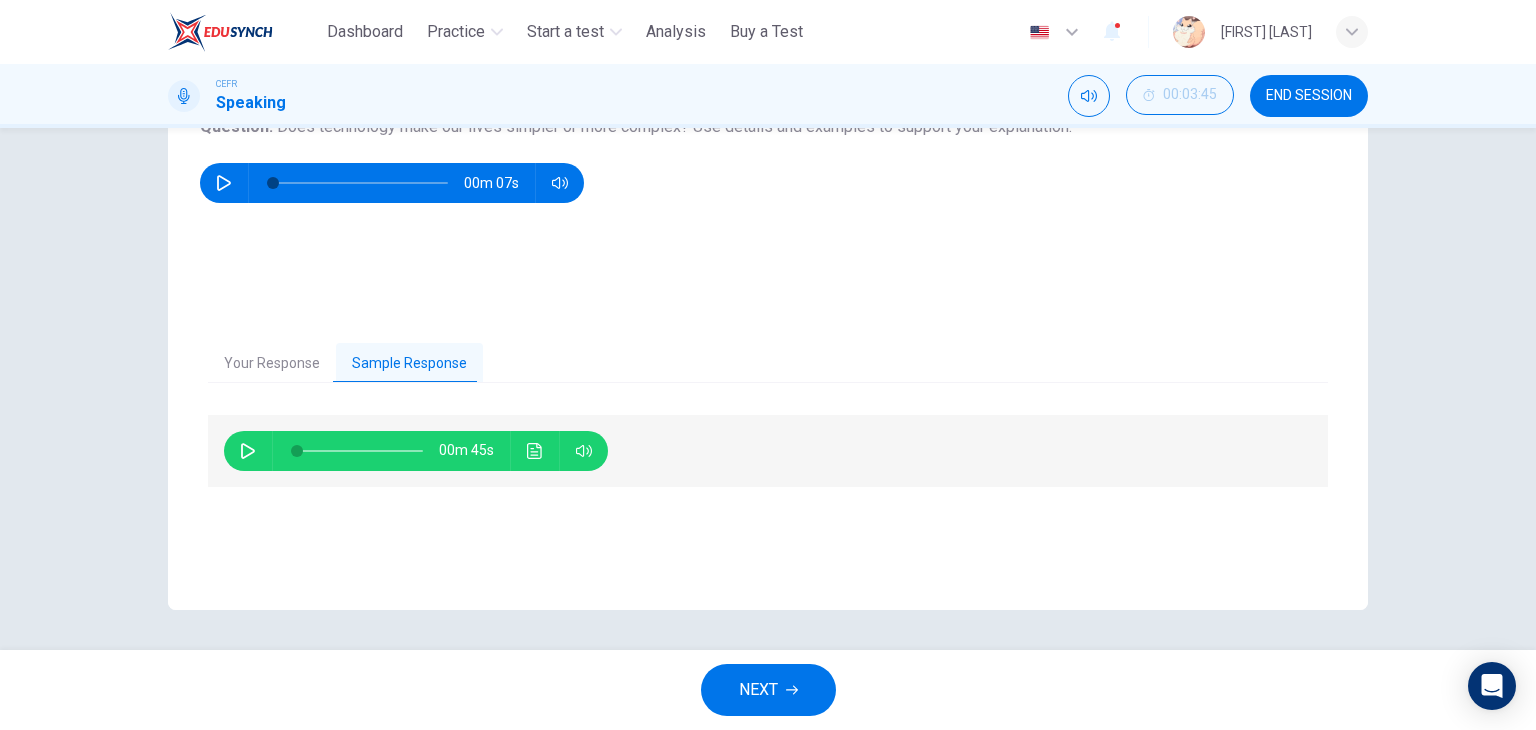 click on "NEXT" at bounding box center (758, 690) 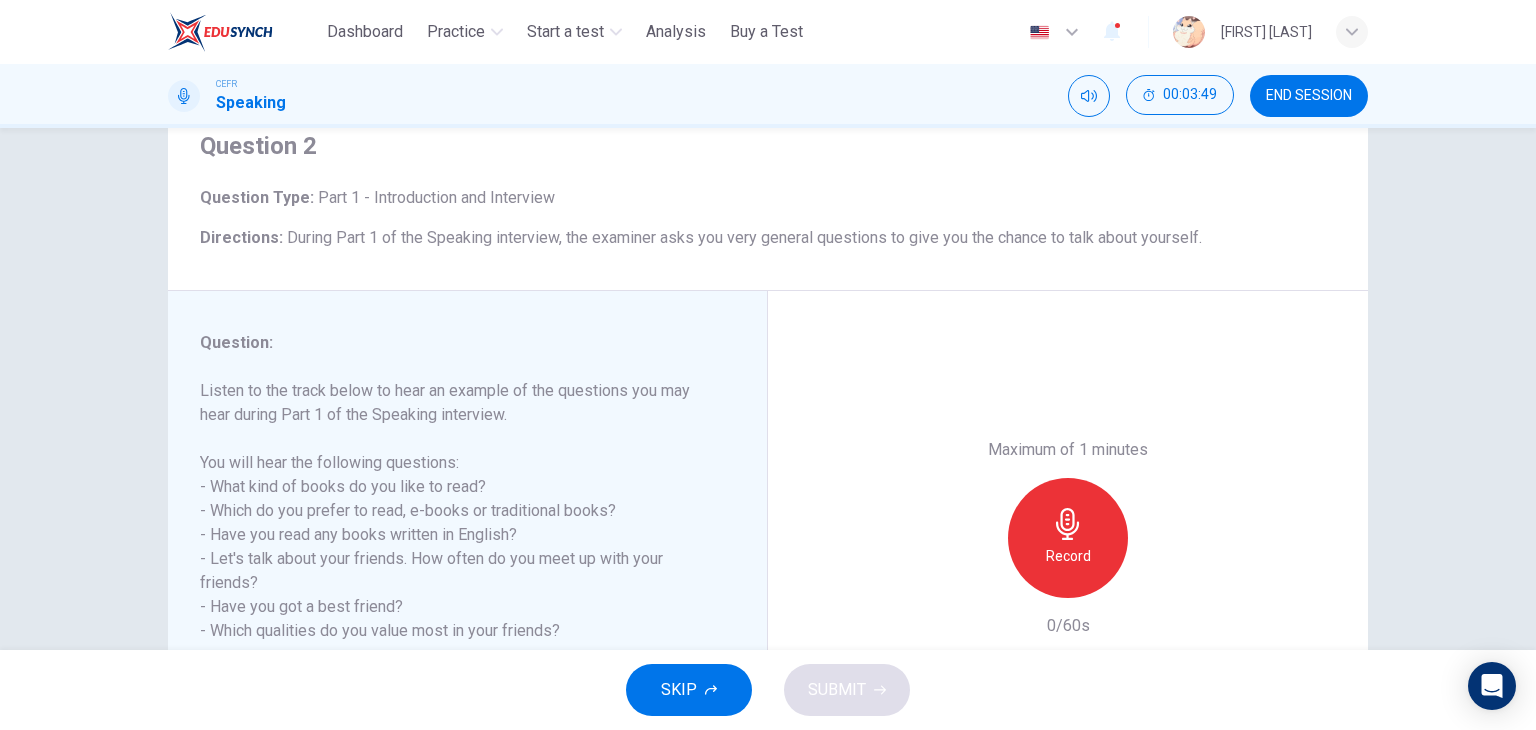 scroll, scrollTop: 79, scrollLeft: 0, axis: vertical 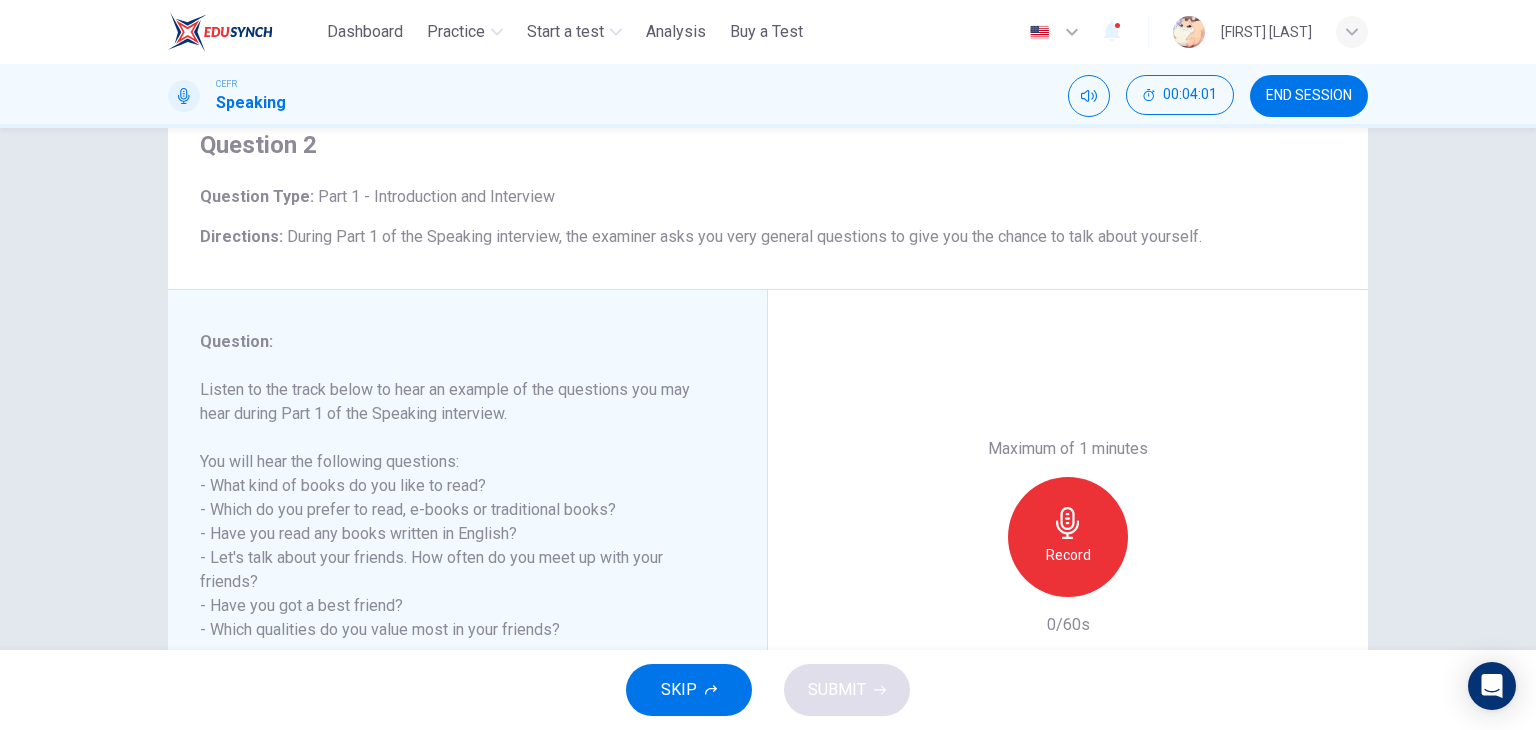 click on "Question   2 Question Type :   Part 1 - Introduction and Interview Directions :   During Part 1 of the Speaking interview, the examiner asks you very general questions to give you the chance to talk about yourself." at bounding box center [768, 189] 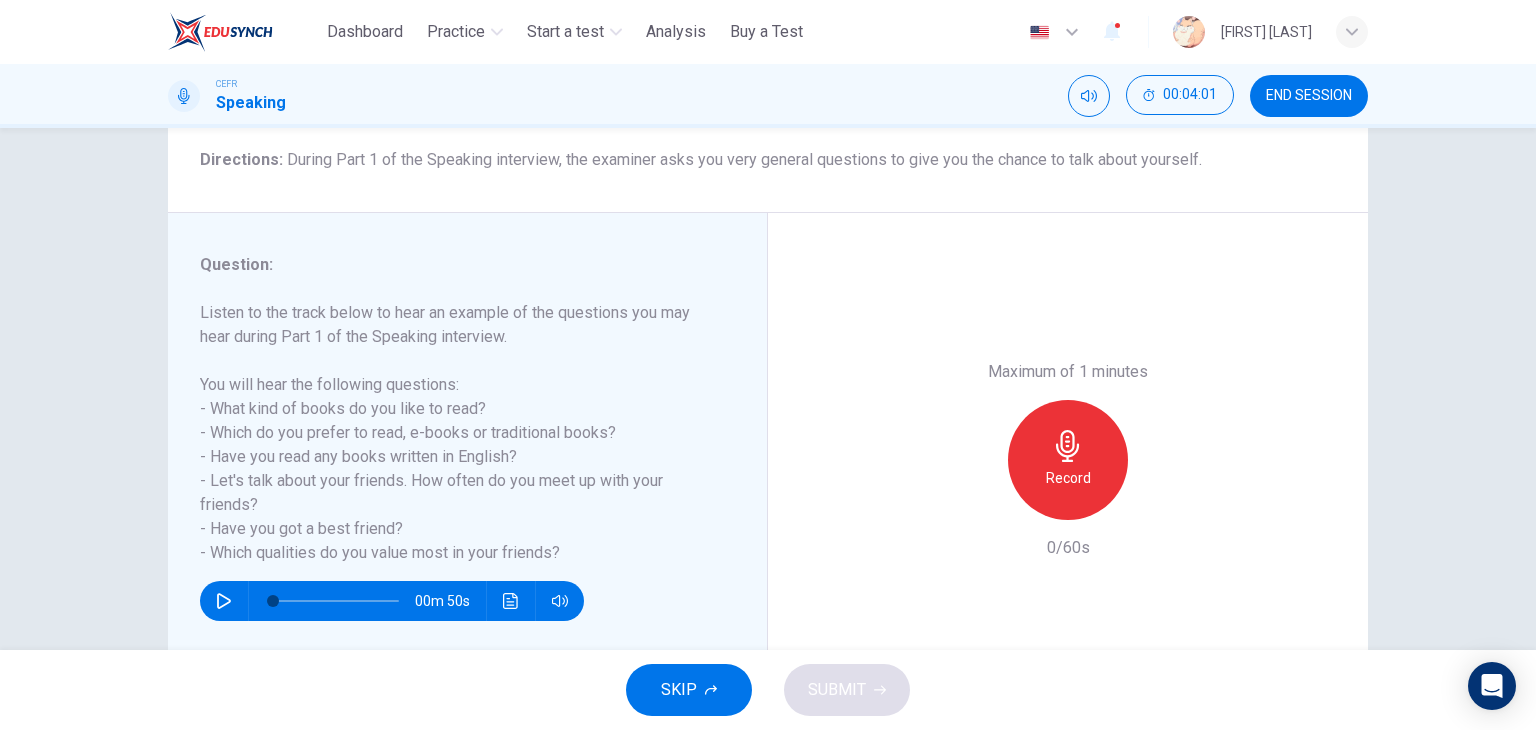 scroll, scrollTop: 164, scrollLeft: 0, axis: vertical 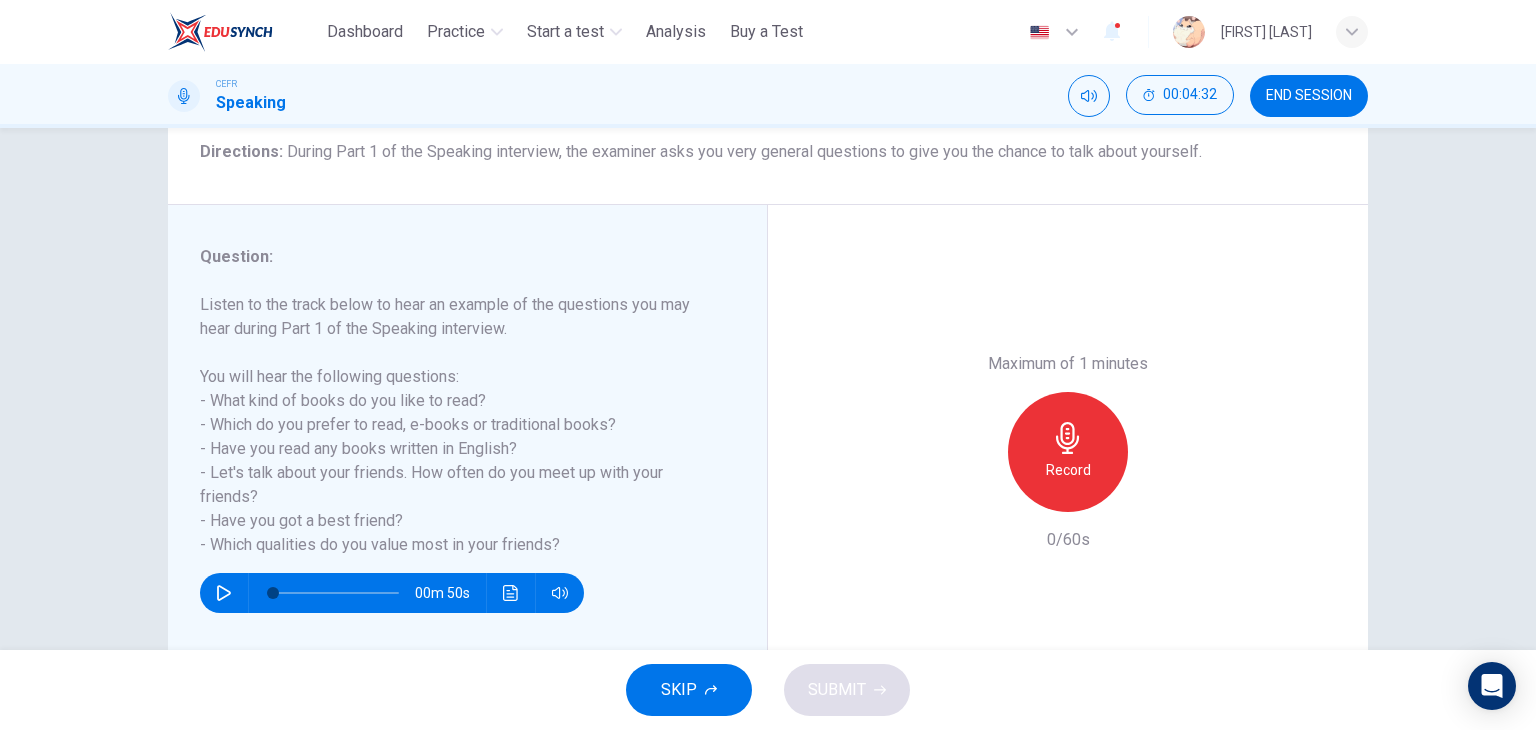 click on "Listen to the track below to hear an example of the questions you may hear during Part 1 of the Speaking interview.  You will hear the following questions:
- What kind of books do you like to read?
- Which do you prefer to read, e-books or traditional books?
- Have you read any books written in English?
- Let's talk about your friends. How often do you meet up with your friends?
- Have you got a best friend?
- Which qualities do you value most in your friends?" at bounding box center (455, 425) 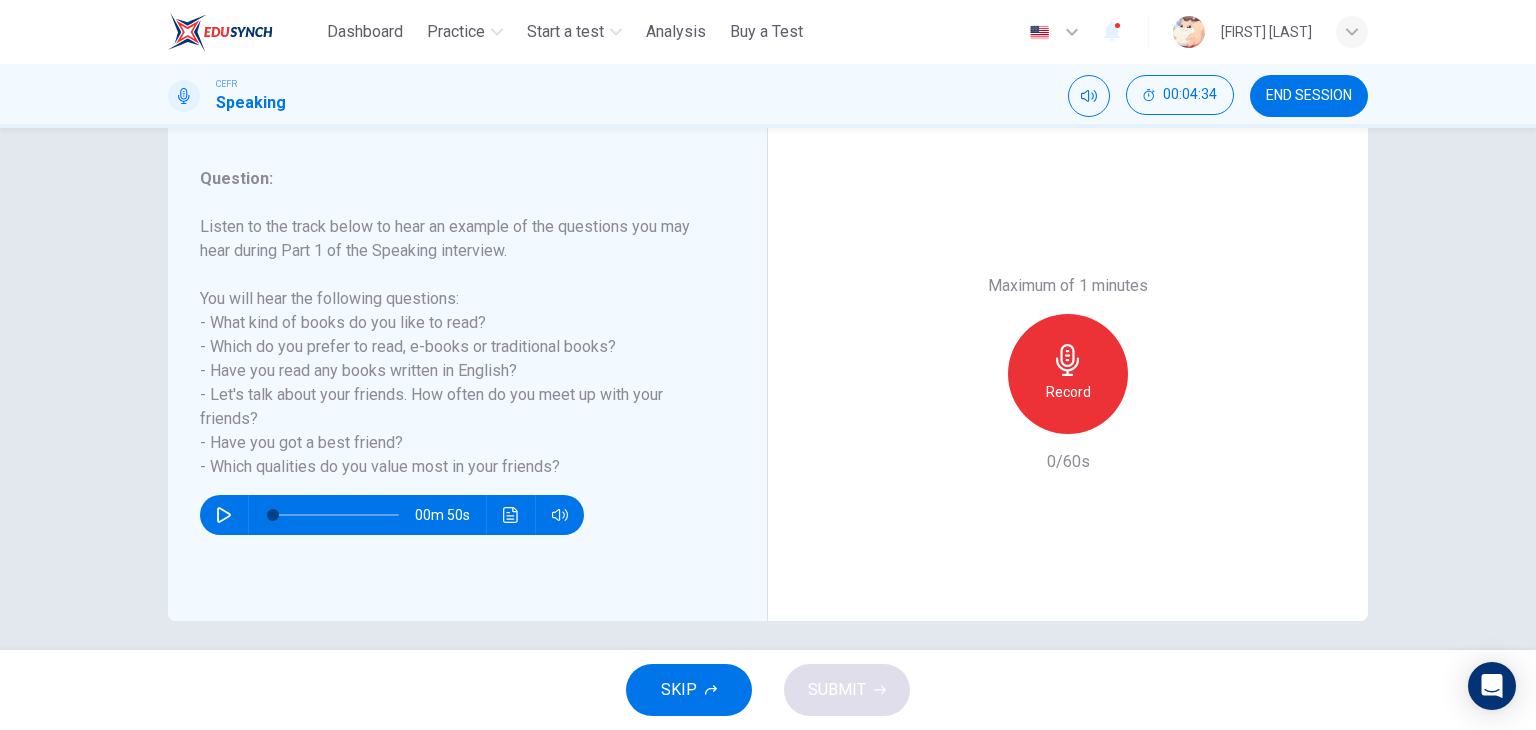 scroll, scrollTop: 244, scrollLeft: 0, axis: vertical 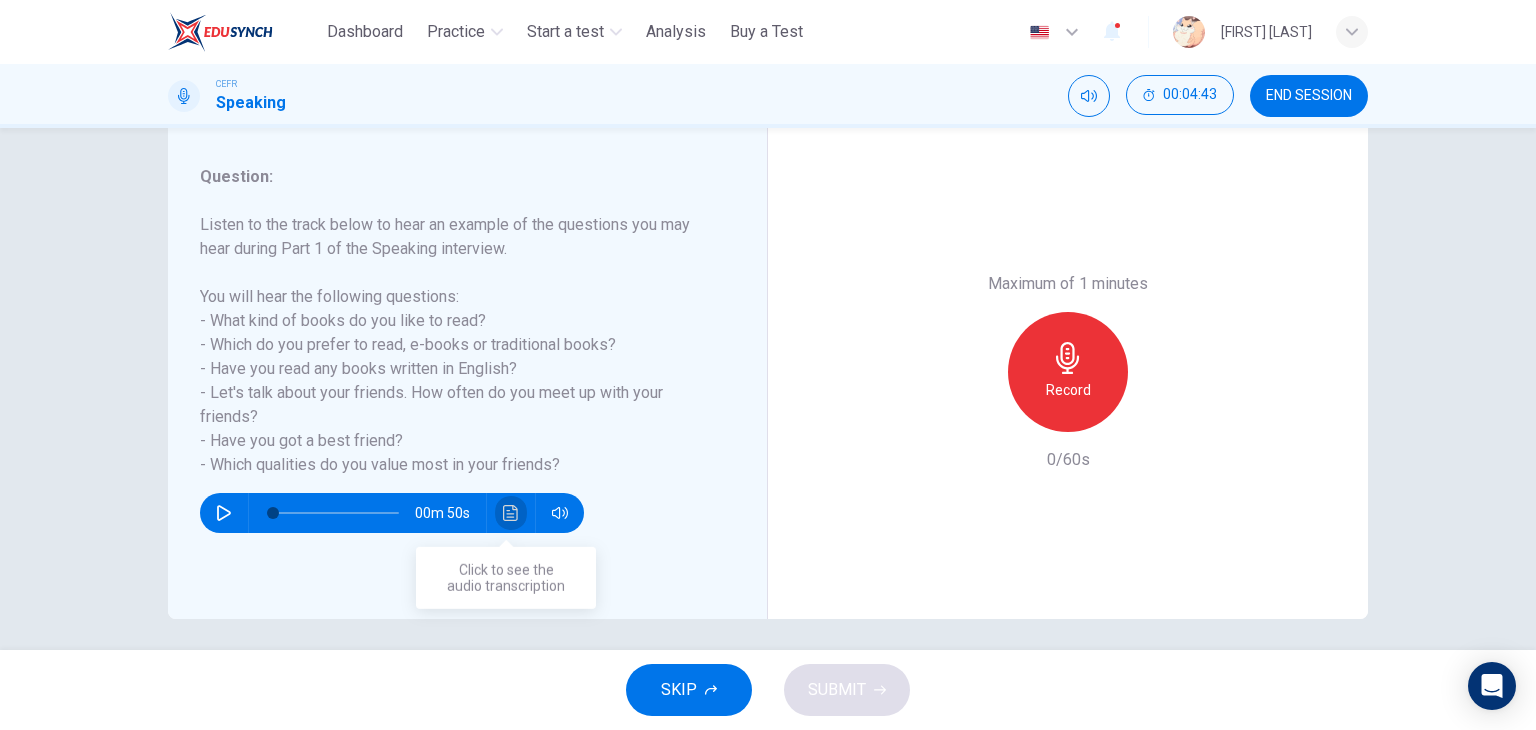 click 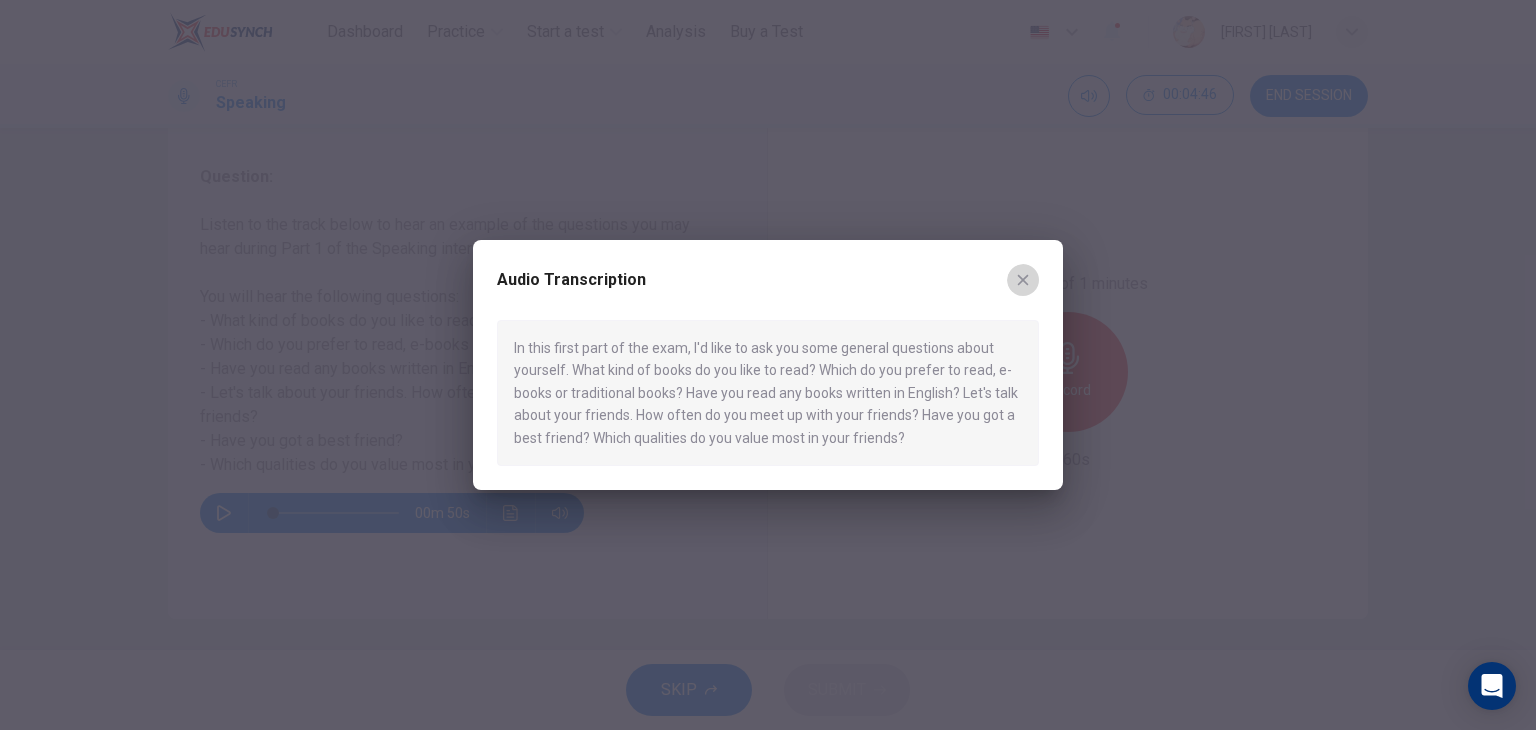 click at bounding box center (1023, 280) 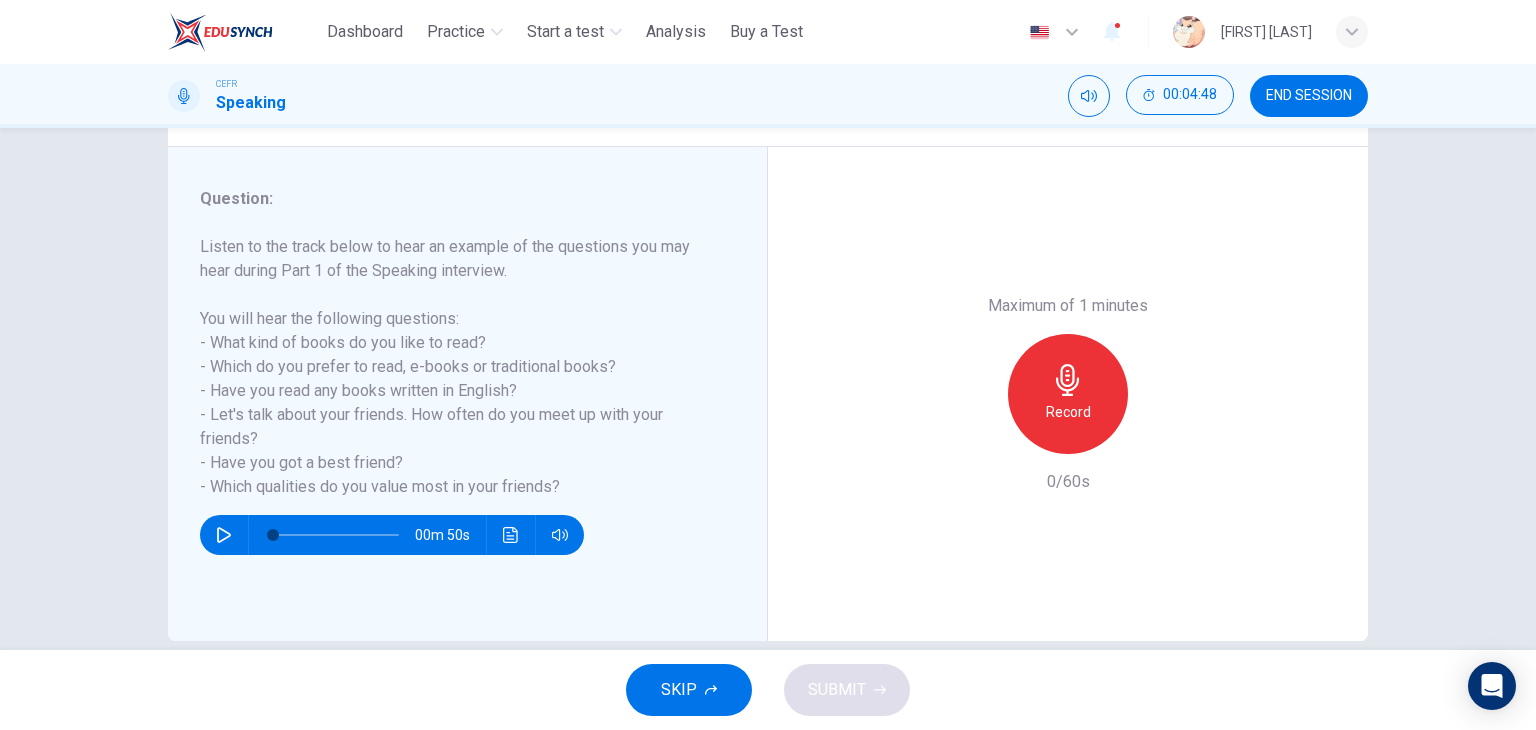 scroll, scrollTop: 223, scrollLeft: 0, axis: vertical 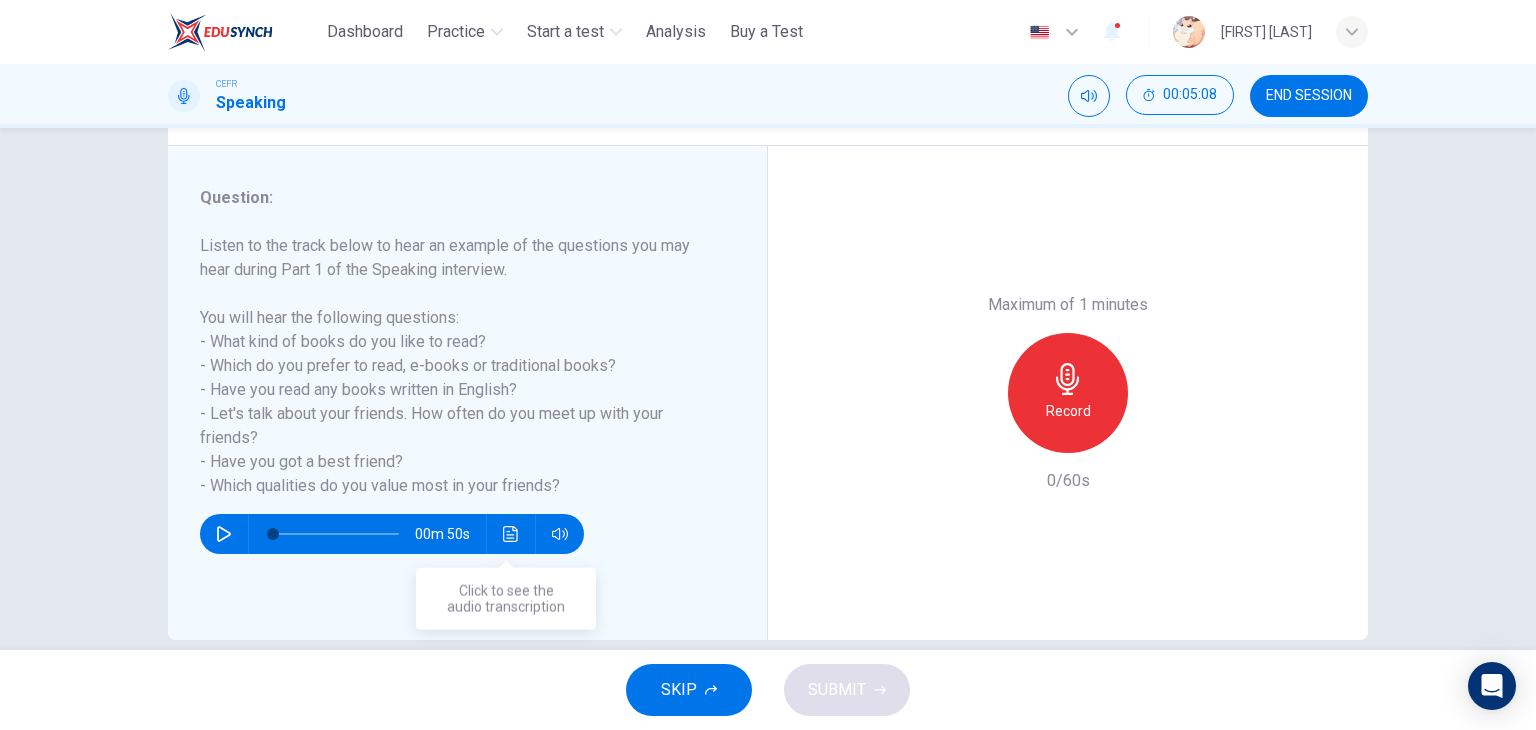 click 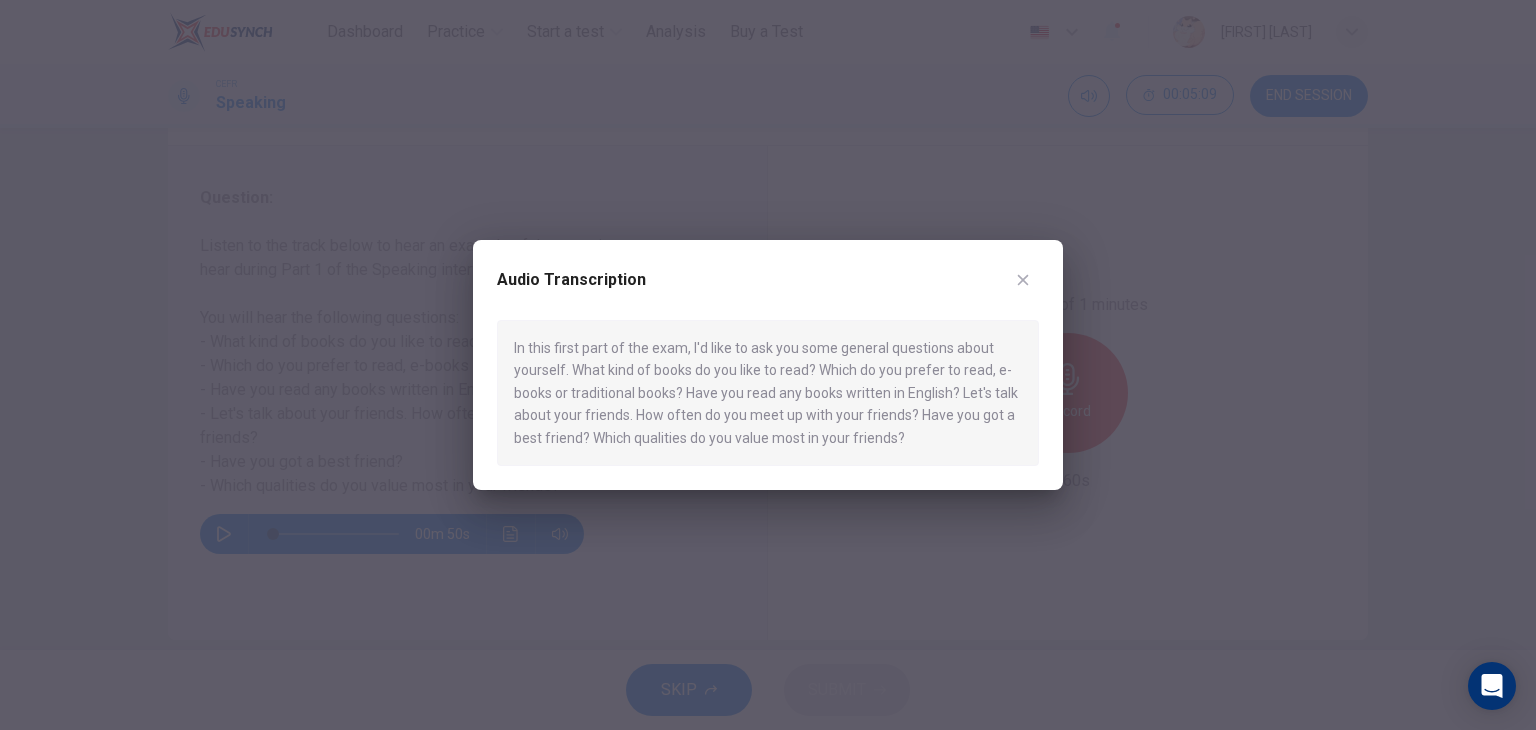 type 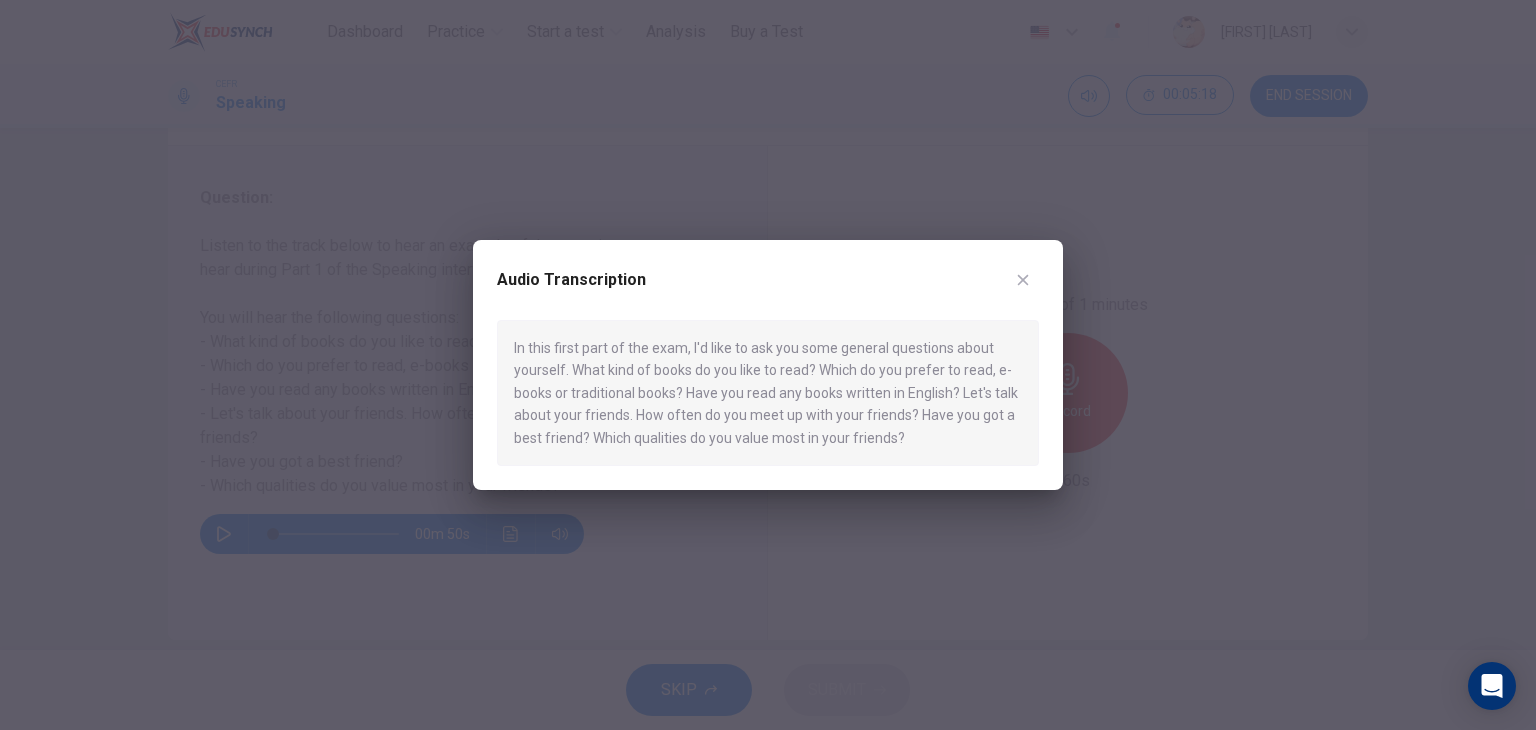click on "In this first part of the exam, I'd like to ask you some general questions about yourself. What kind of books do you like to read? Which do you prefer to read, e-books or traditional books? Have you read any books written in English? Let's talk about your friends. How often do you meet up with your friends? Have you got a best friend? Which qualities do you value most in your friends?" at bounding box center [768, 393] 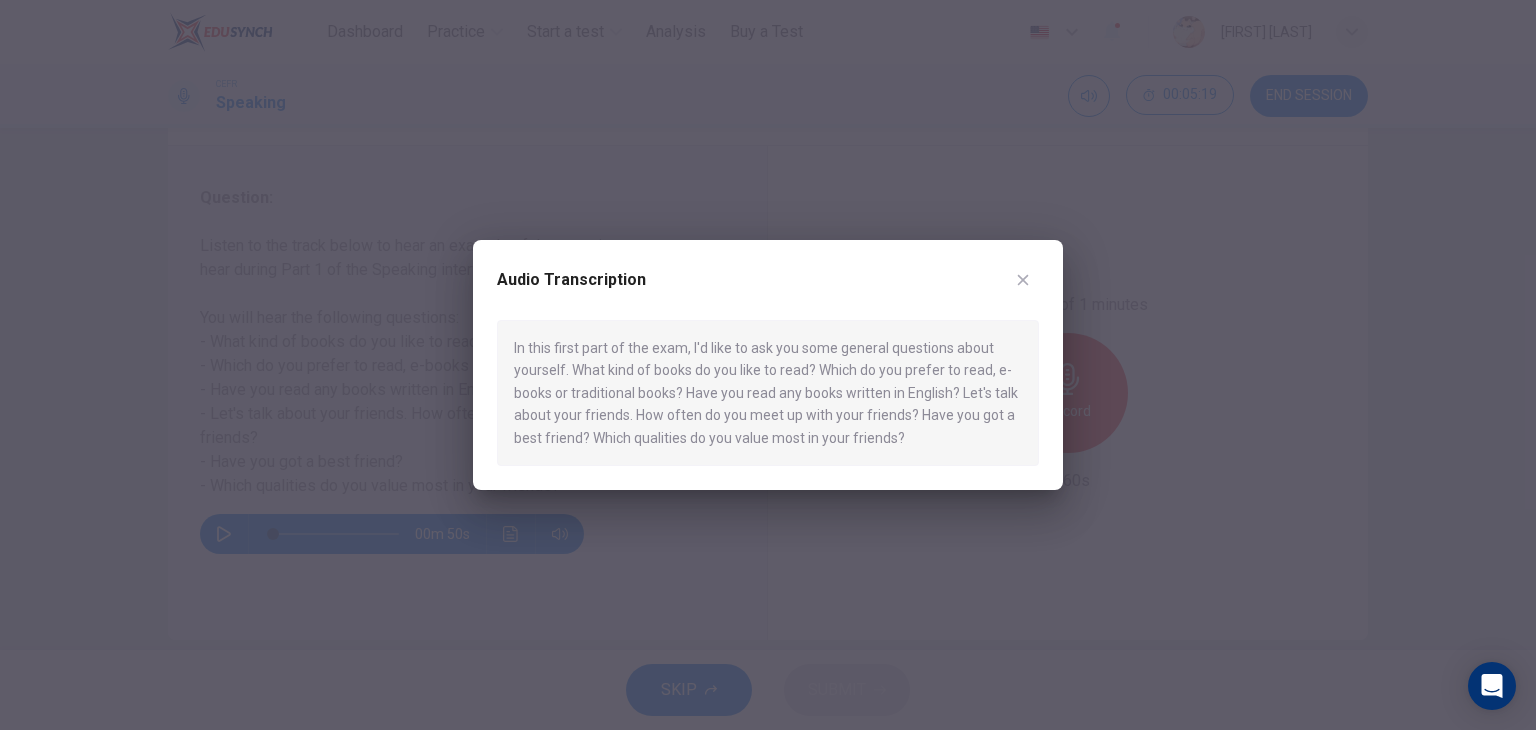 click 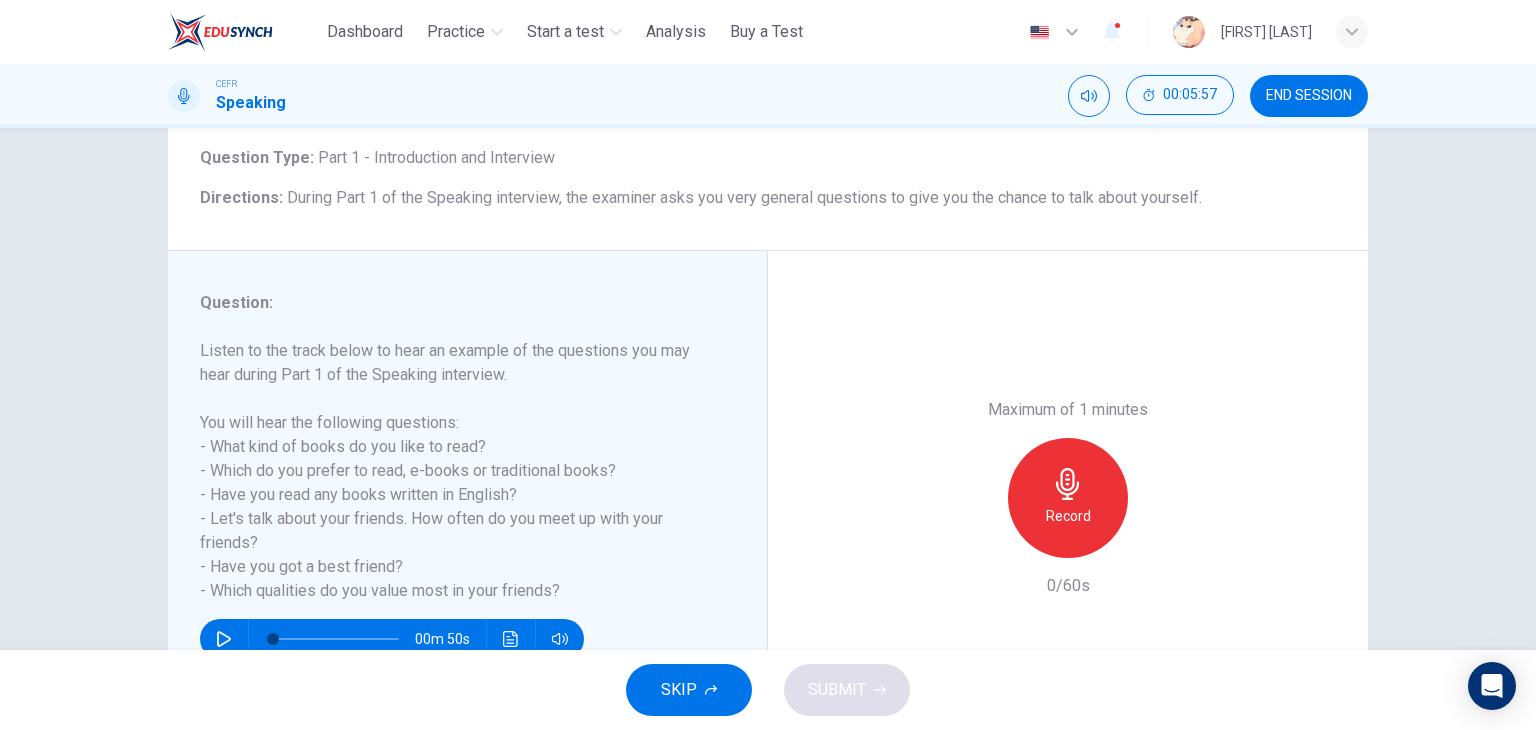 scroll, scrollTop: 120, scrollLeft: 0, axis: vertical 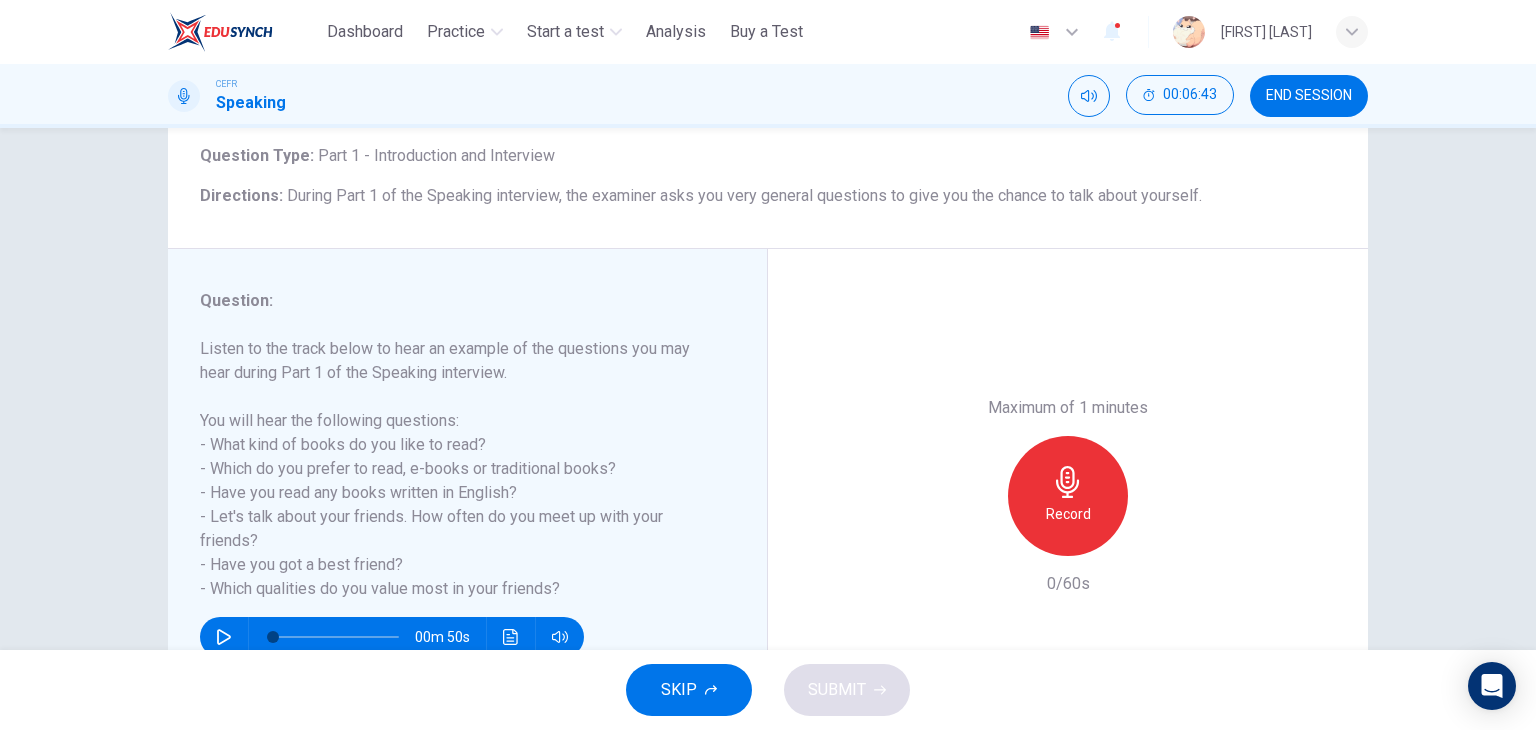 click on "Listen to the track below to hear an example of the questions you may hear during Part 1 of the Speaking interview.  You will hear the following questions:
- What kind of books do you like to read?
- Which do you prefer to read, e-books or traditional books?
- Have you read any books written in English?
- Let's talk about your friends. How often do you meet up with your friends?
- Have you got a best friend?
- Which qualities do you value most in your friends?" at bounding box center (455, 469) 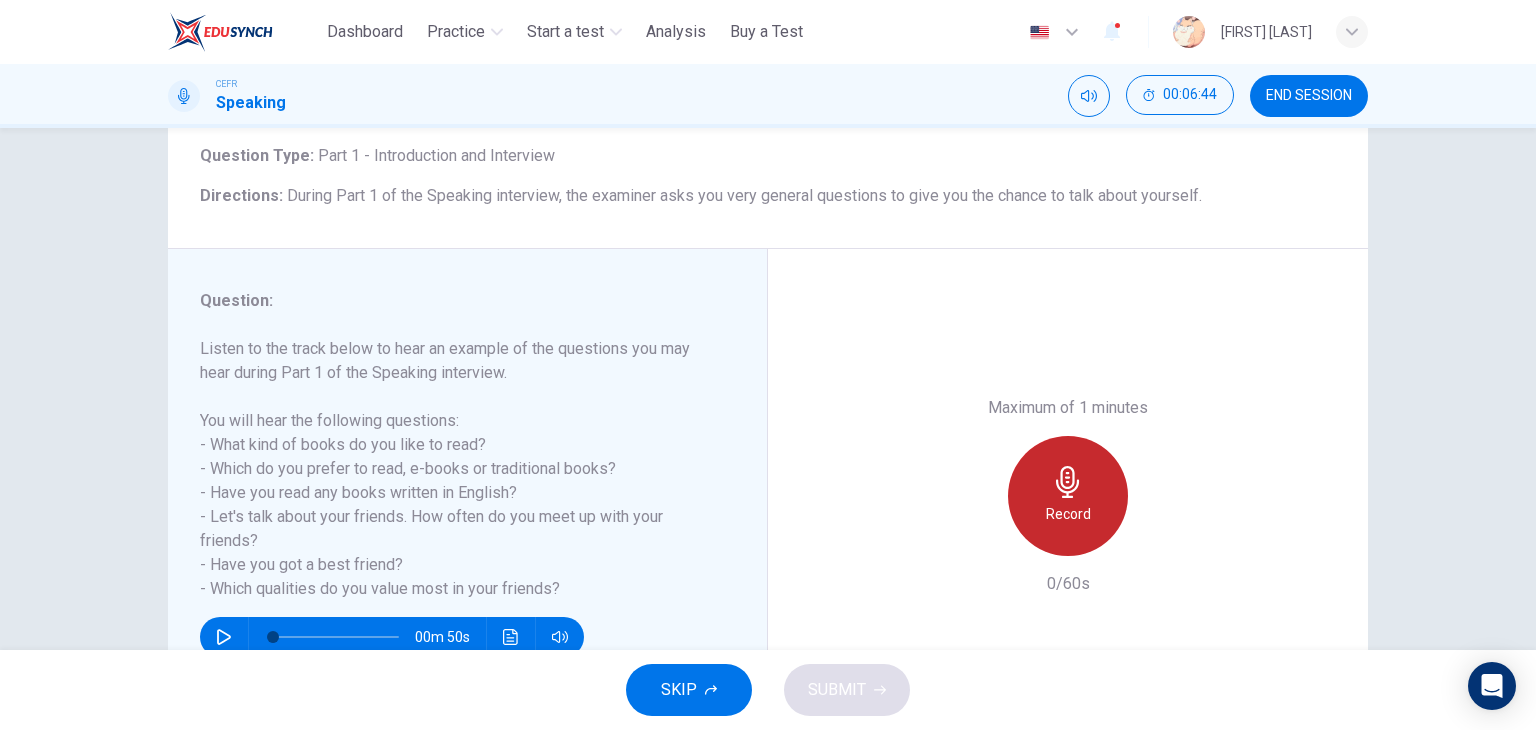 click on "Record" at bounding box center [1068, 496] 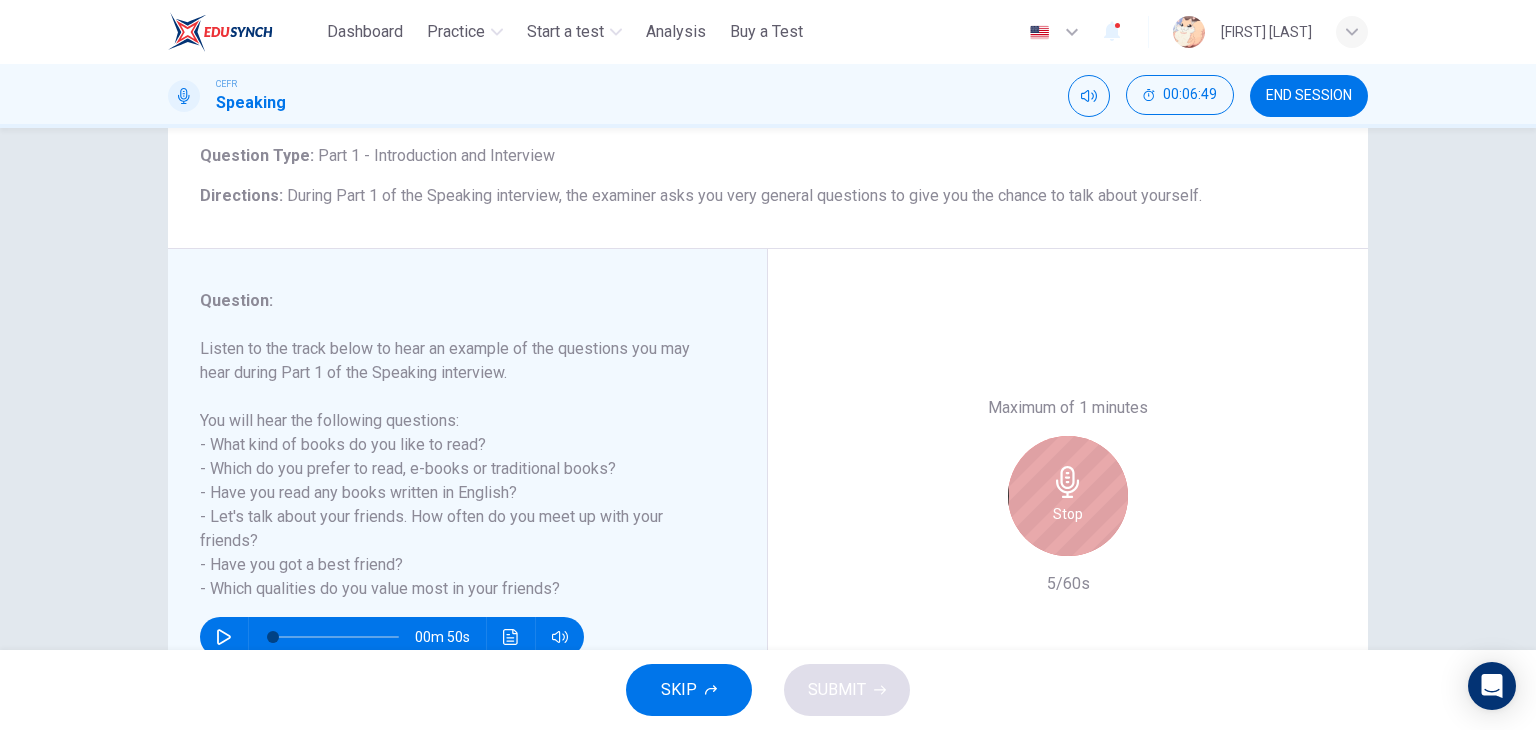 click on "Stop" at bounding box center (1068, 496) 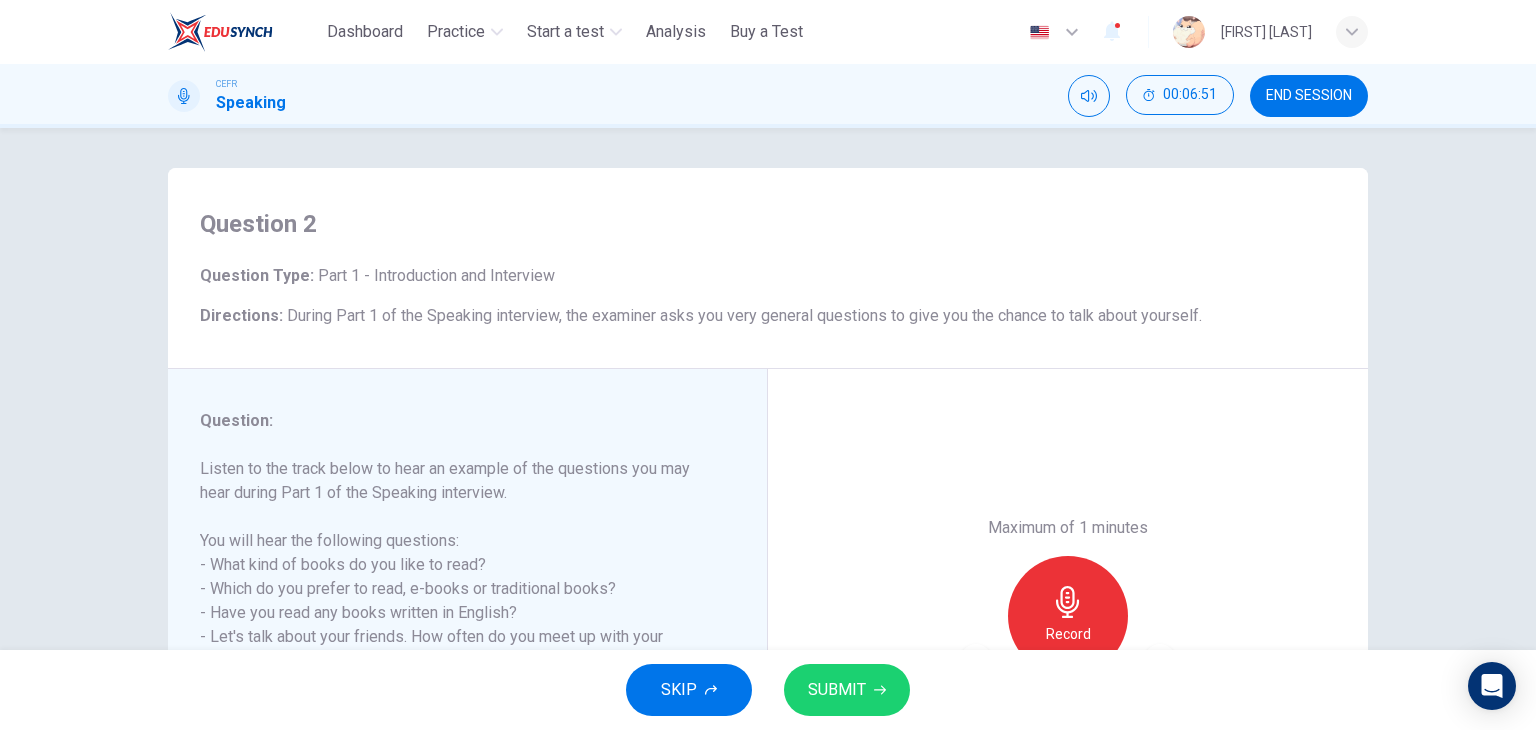scroll, scrollTop: 253, scrollLeft: 0, axis: vertical 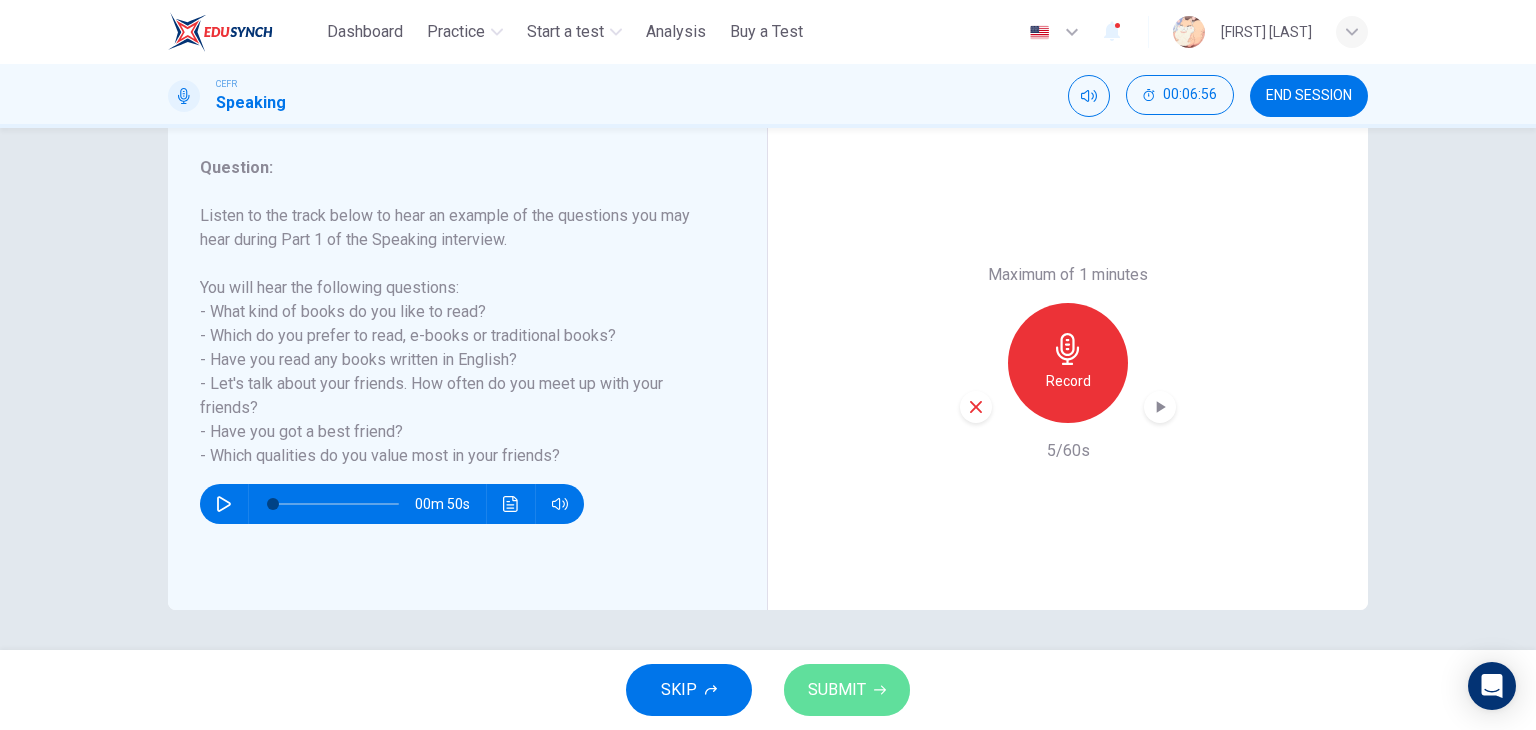 click on "SUBMIT" at bounding box center [837, 690] 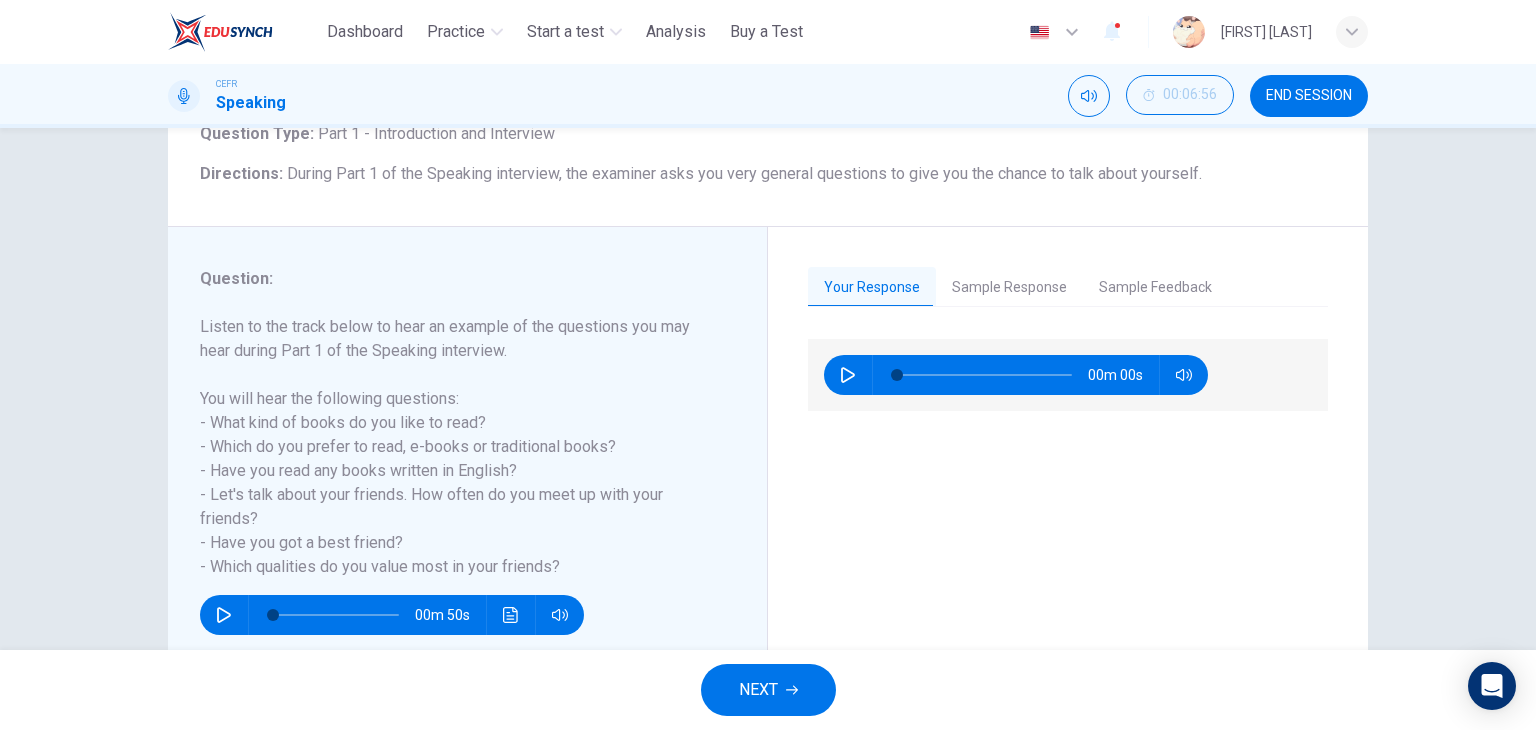 scroll, scrollTop: 132, scrollLeft: 0, axis: vertical 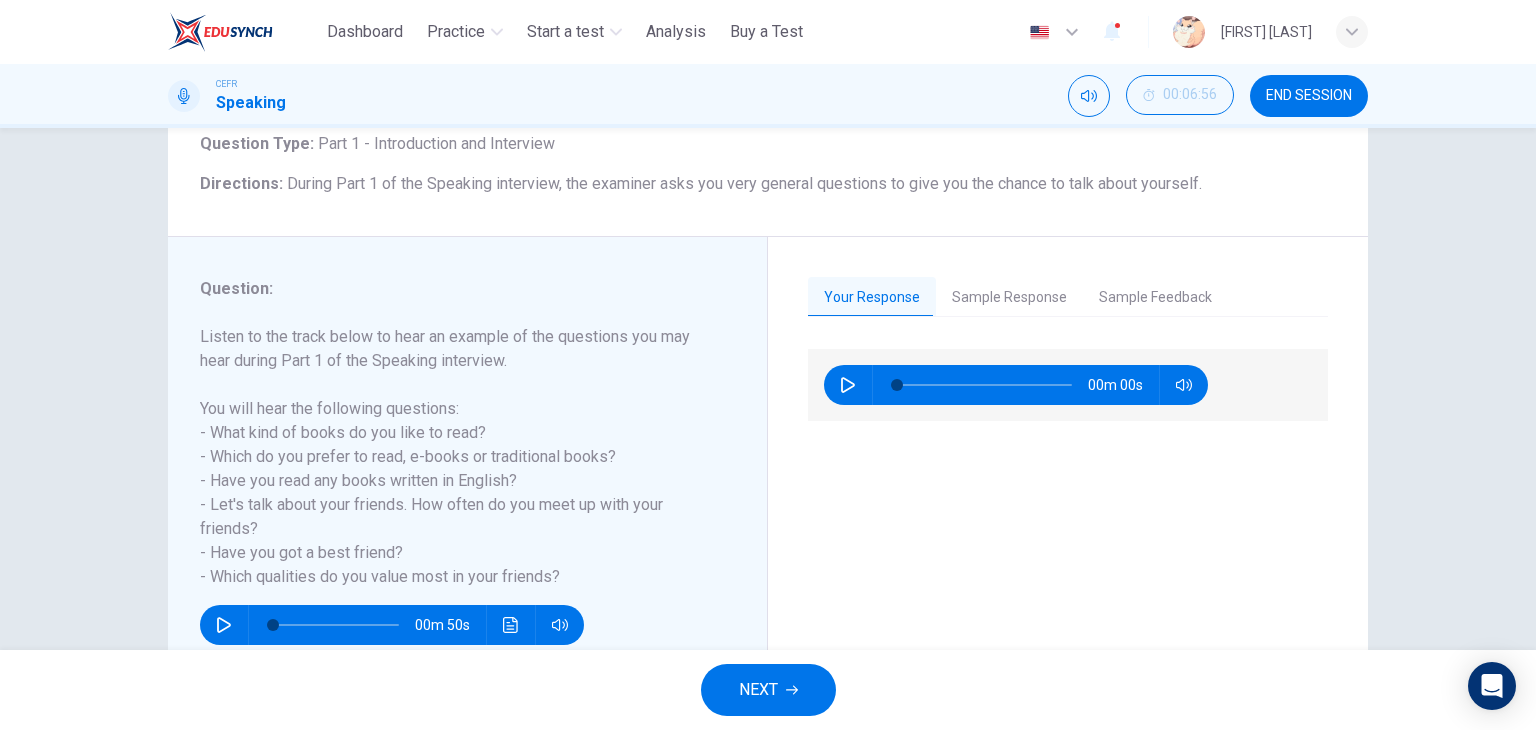 click on "Sample Response" at bounding box center [1009, 298] 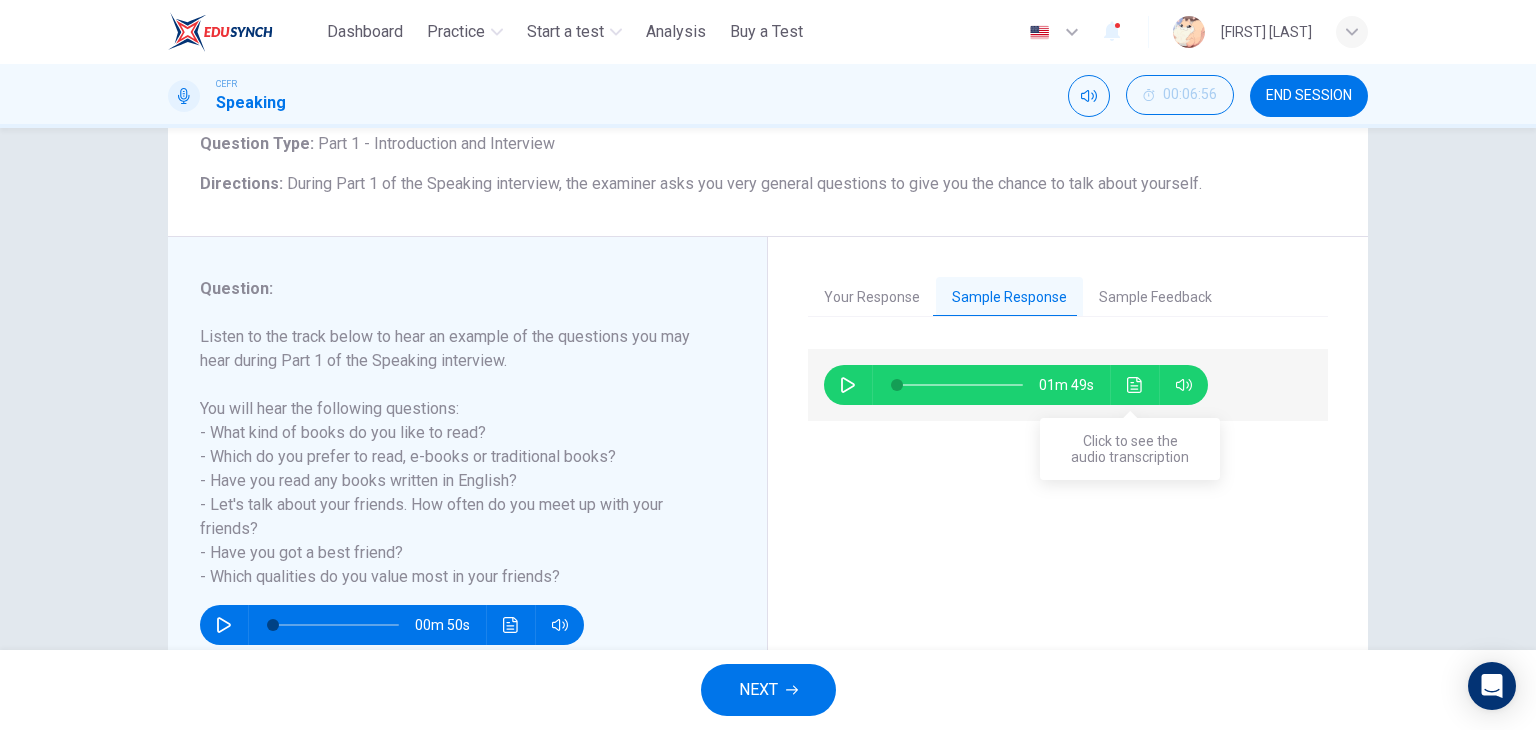 click on "Your Response Sample Response Sample Feedback 00m 05s 01m 49s This candidate scored a  9  on her IELTS Speaking interview.
IELTS Speaking Part 1 is designed to be specifically about you and your life. Do not answer this question using general information or speaking about other people. Speaking from your own life experiences.
It’s clear that the candidate is a native speaker. This example showcases ways to pronounce a lot of important words in regards to how to respond to questions referencing reading and going out with friends. Use this example as a way to identify grammatical structures as well that you can use to respond to questions about going out, friendship, and making acquaintances." at bounding box center [1068, 484] 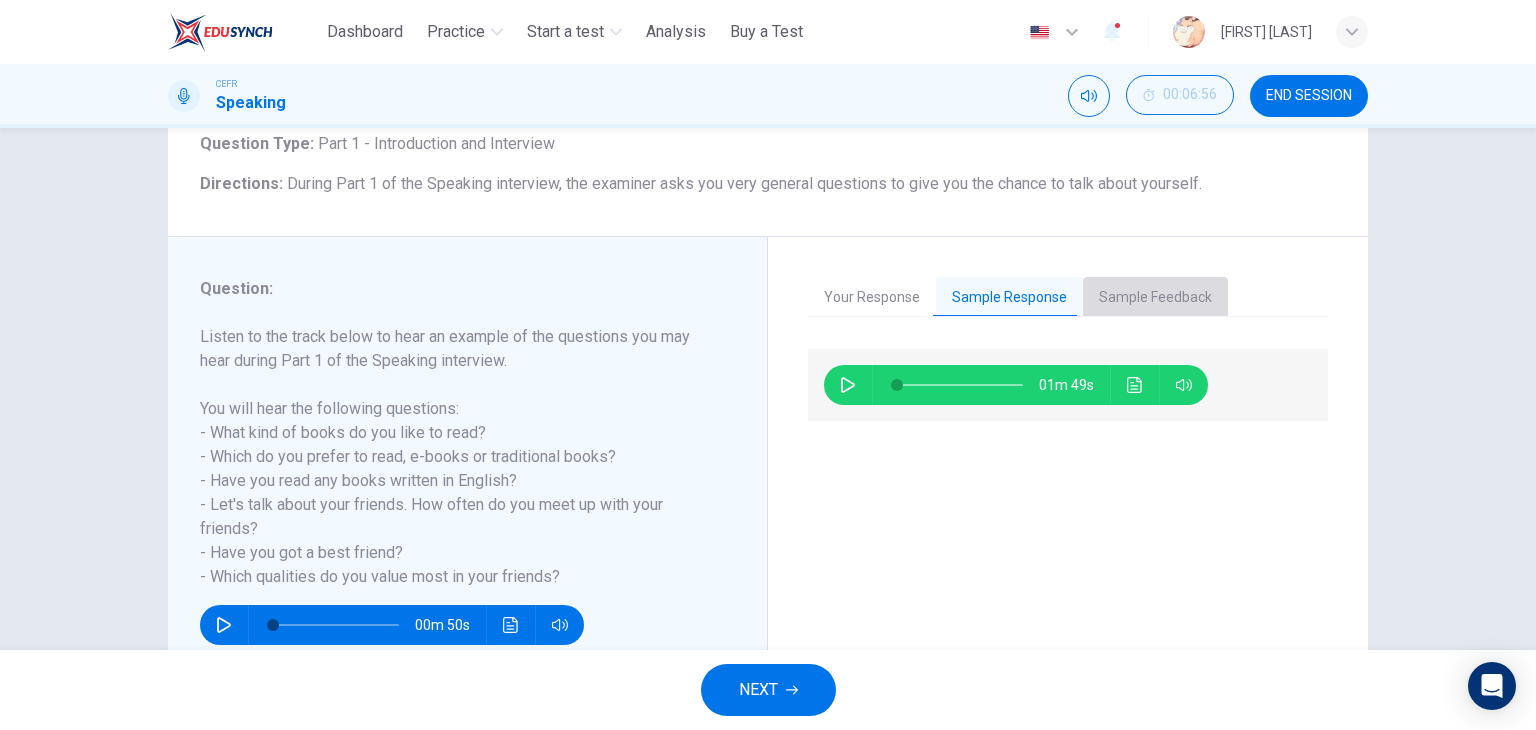 click on "Sample Feedback" at bounding box center (1155, 298) 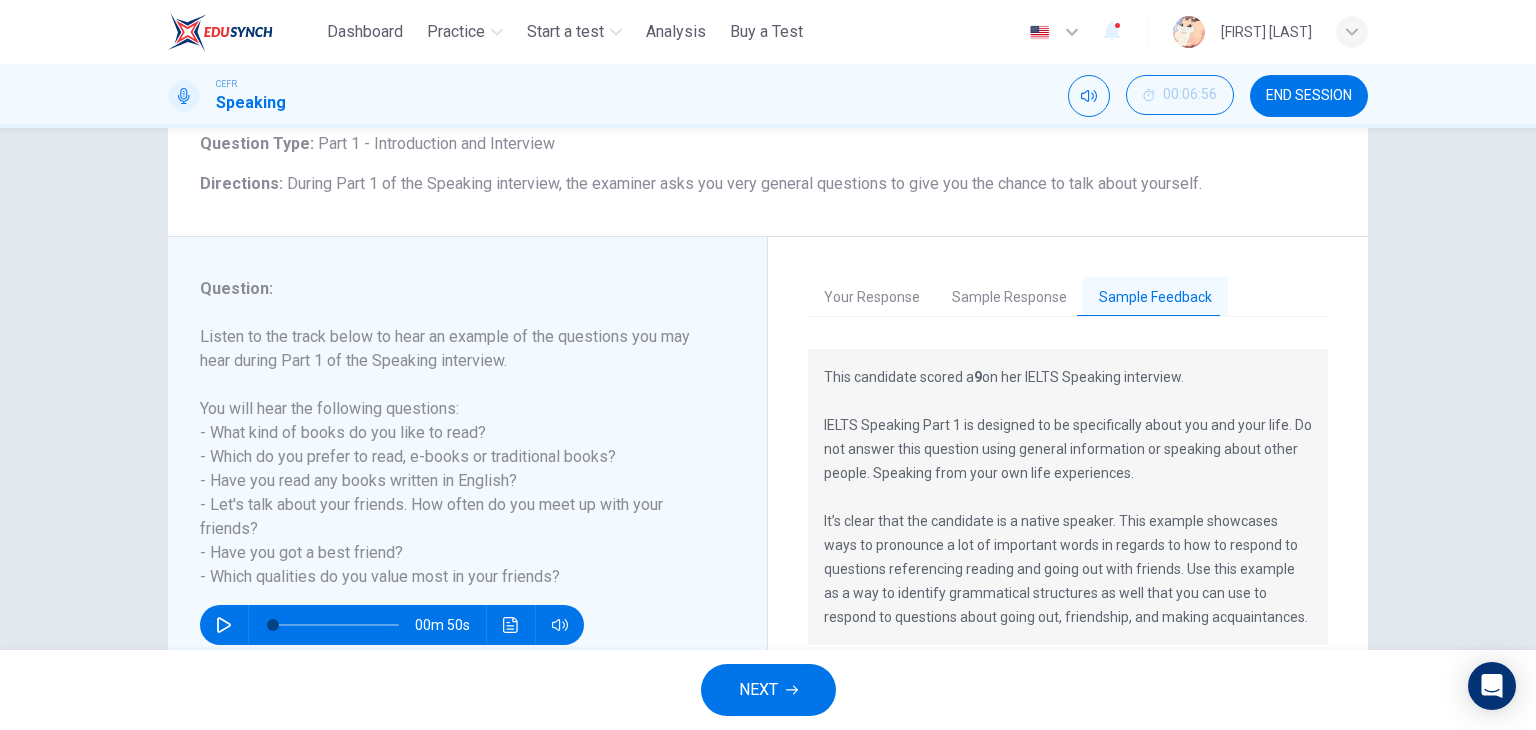 click on "Sample Response" at bounding box center (1009, 298) 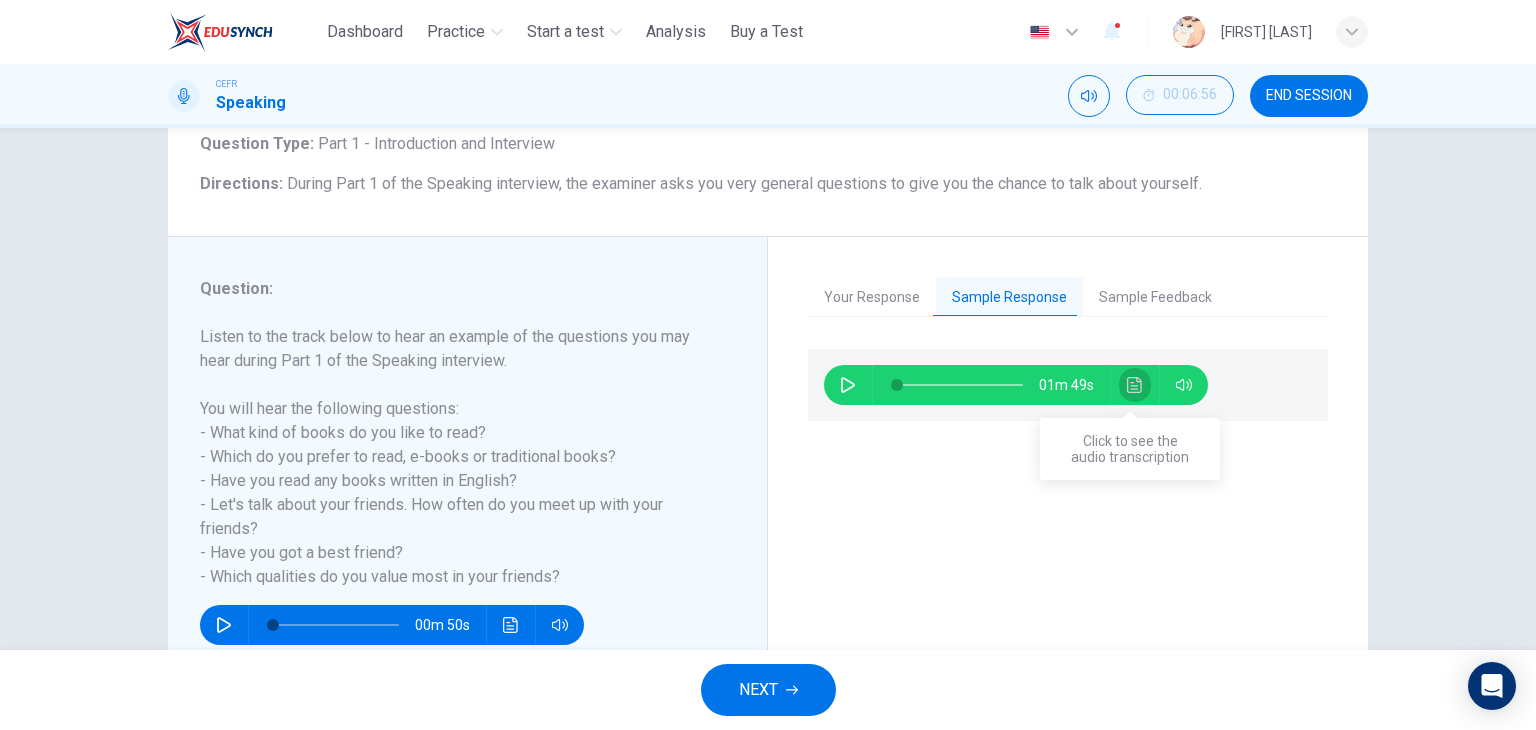 click 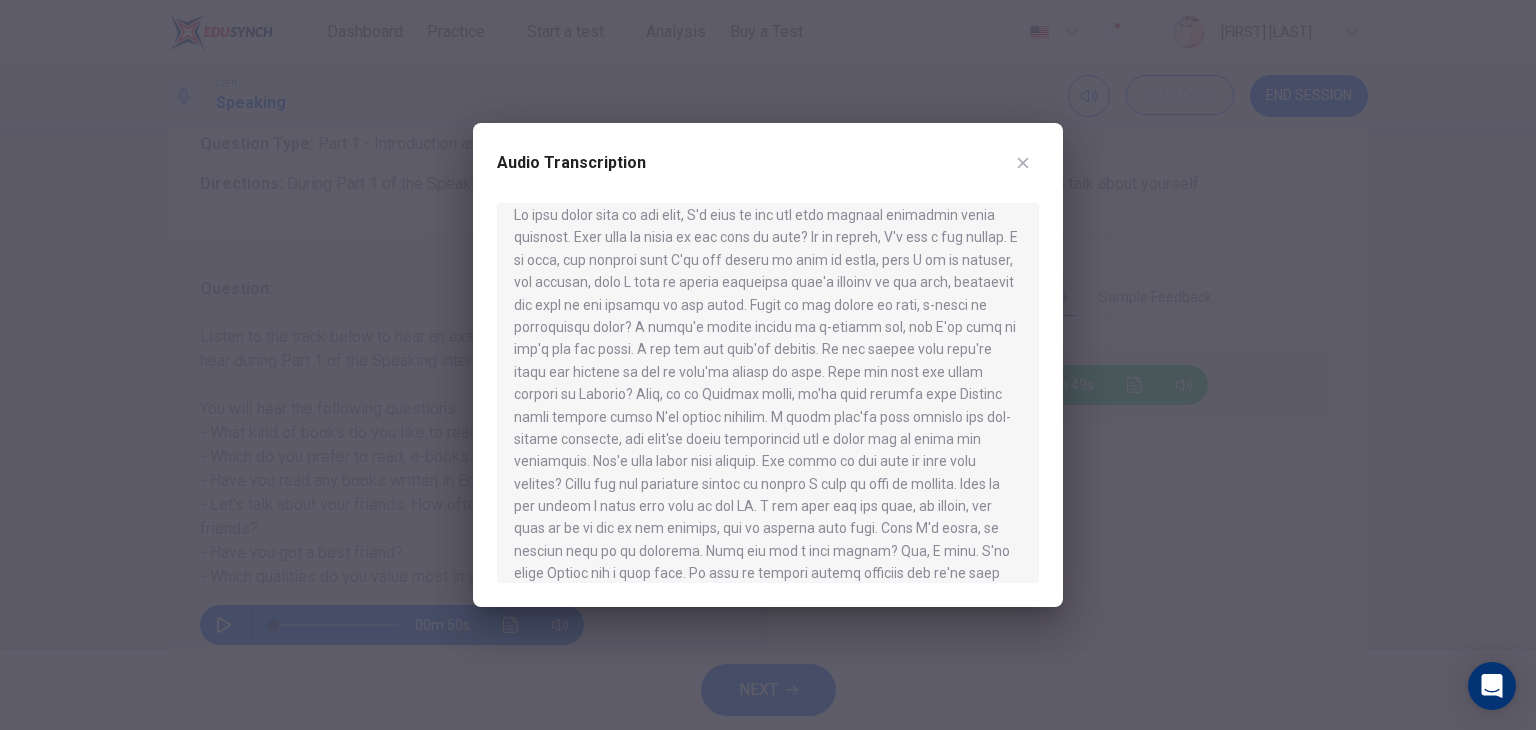 scroll, scrollTop: 14, scrollLeft: 0, axis: vertical 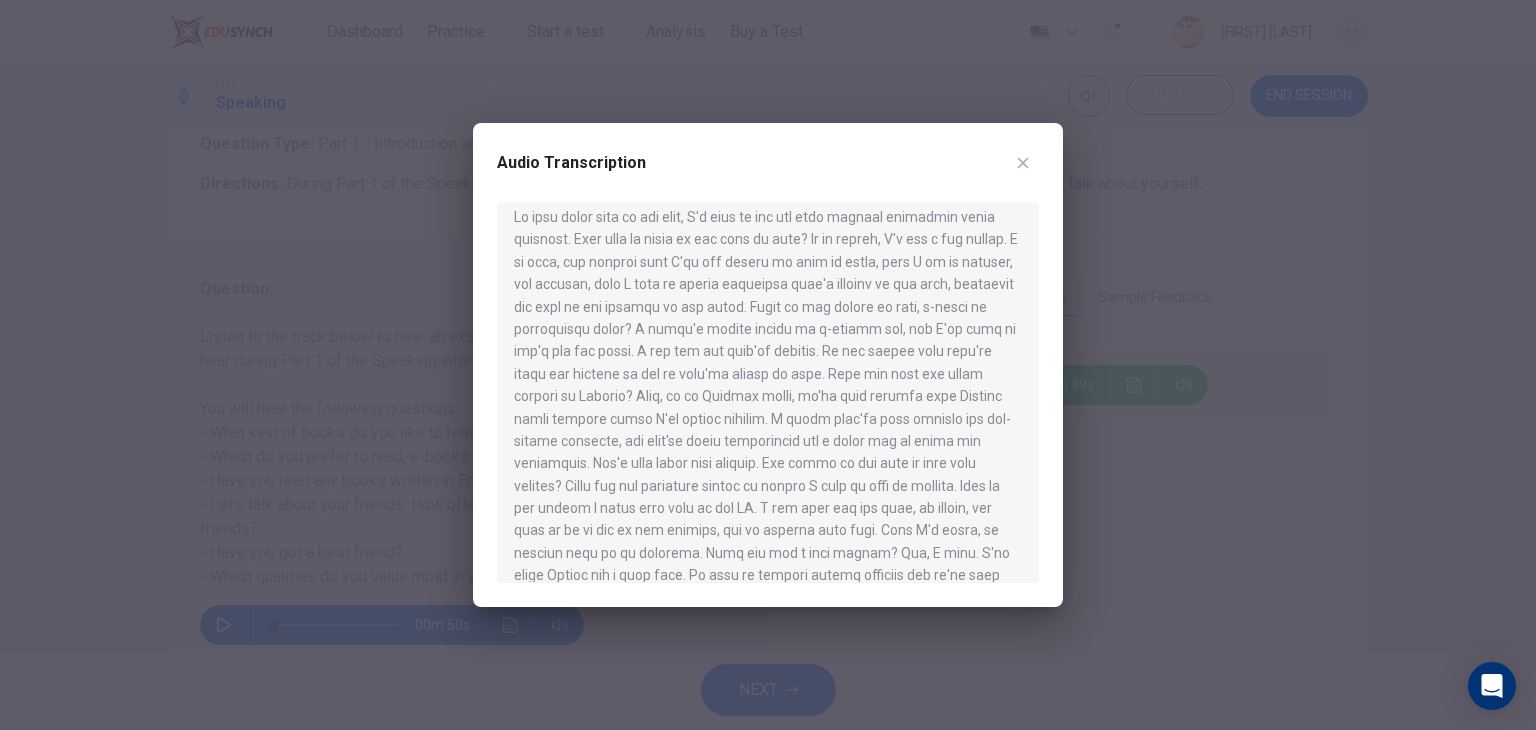 type 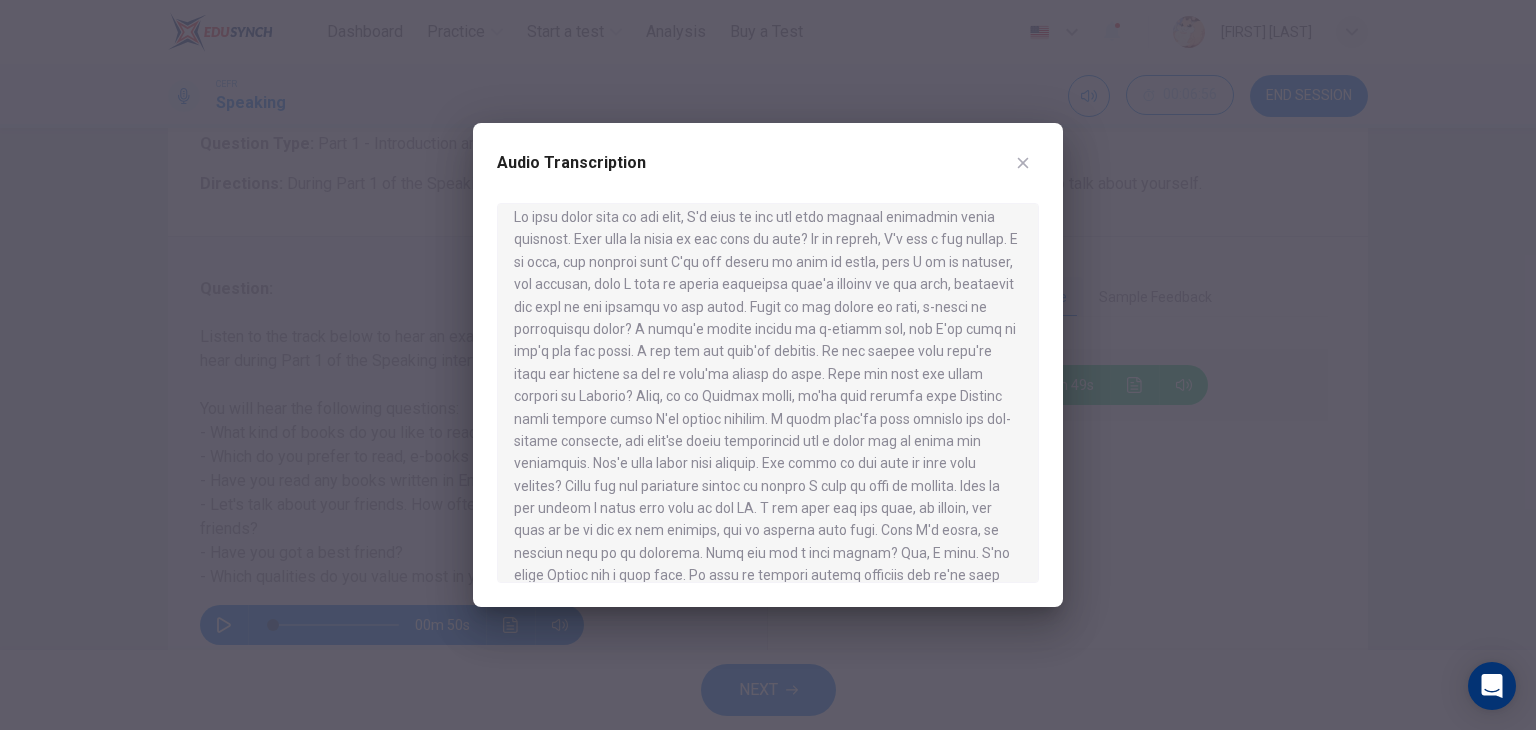 click at bounding box center [768, 393] 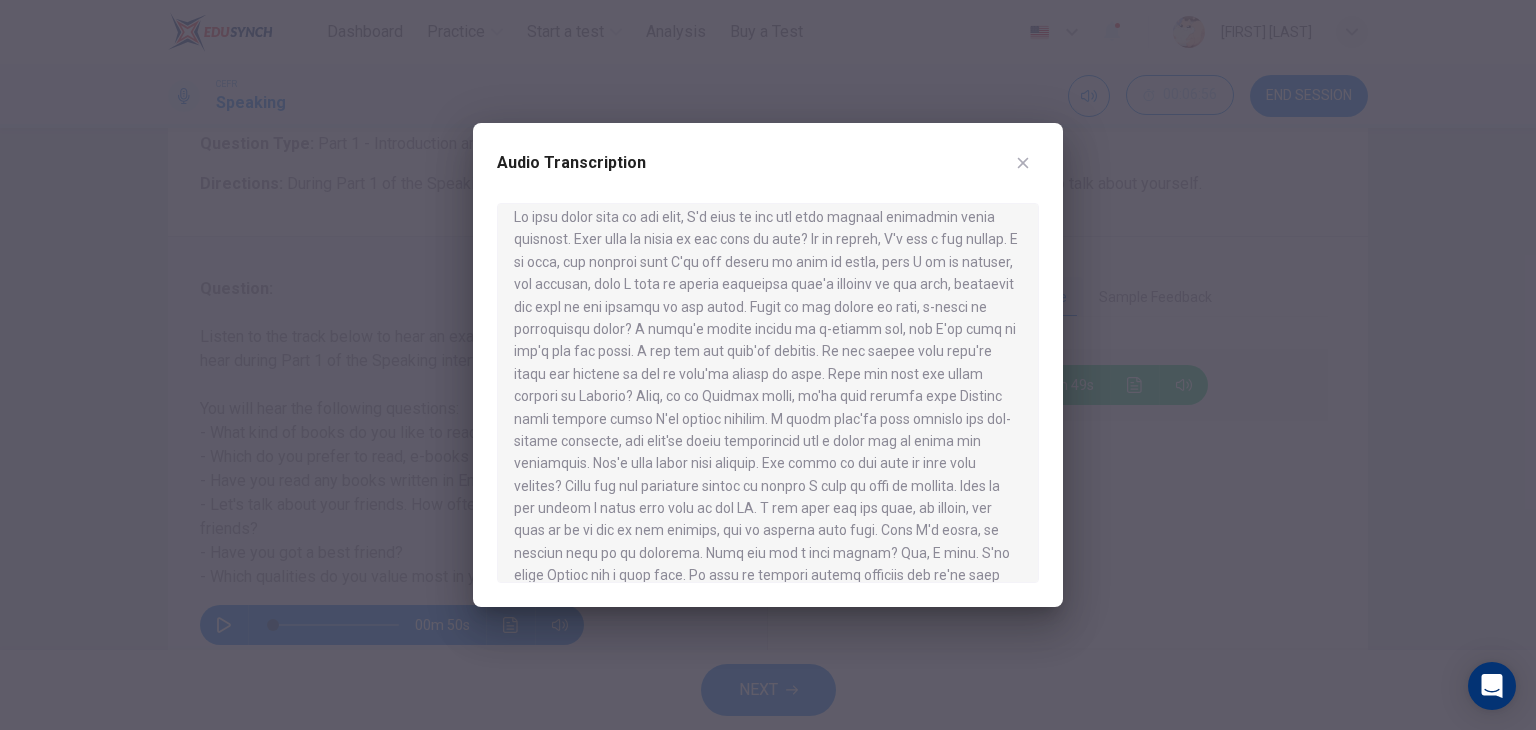 scroll, scrollTop: 146, scrollLeft: 0, axis: vertical 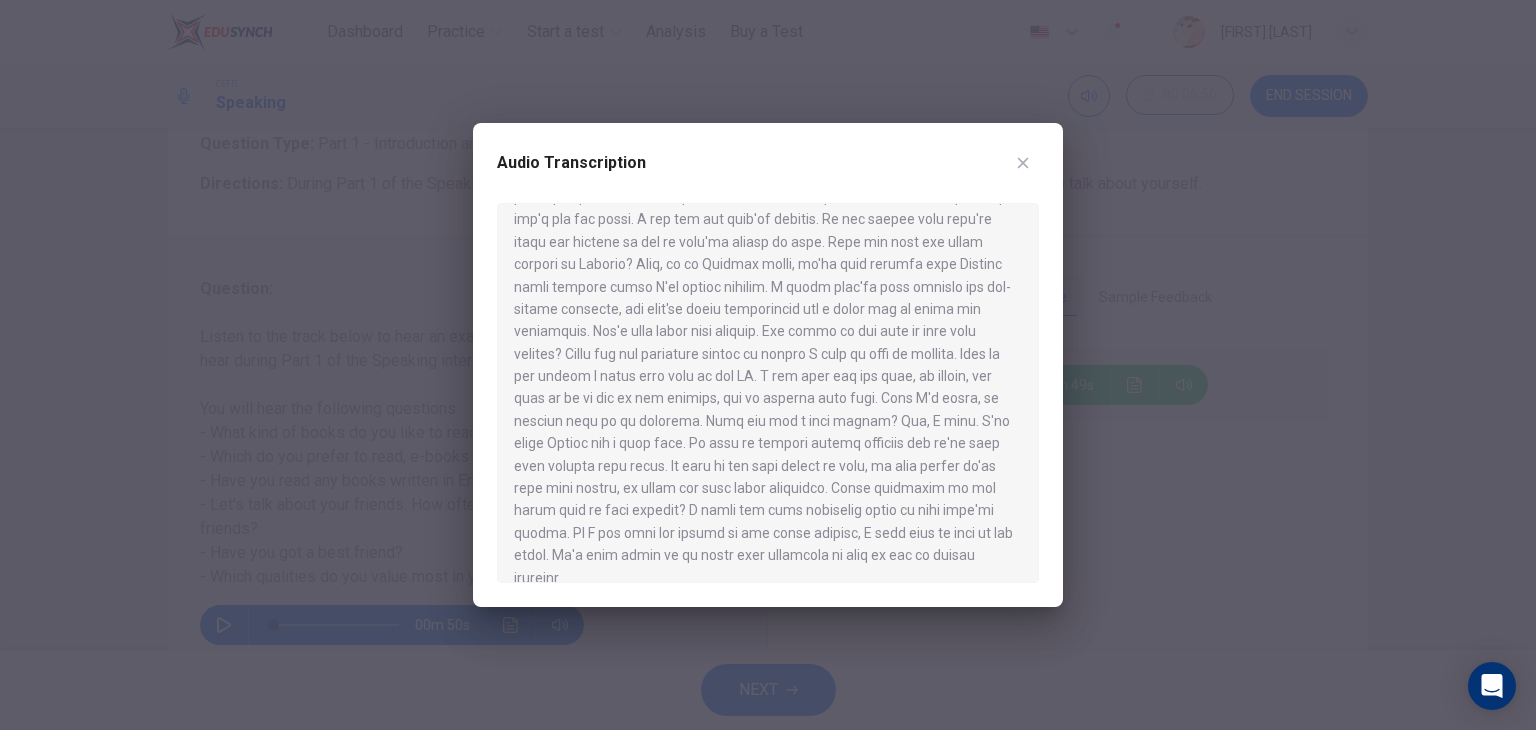 click at bounding box center [768, 393] 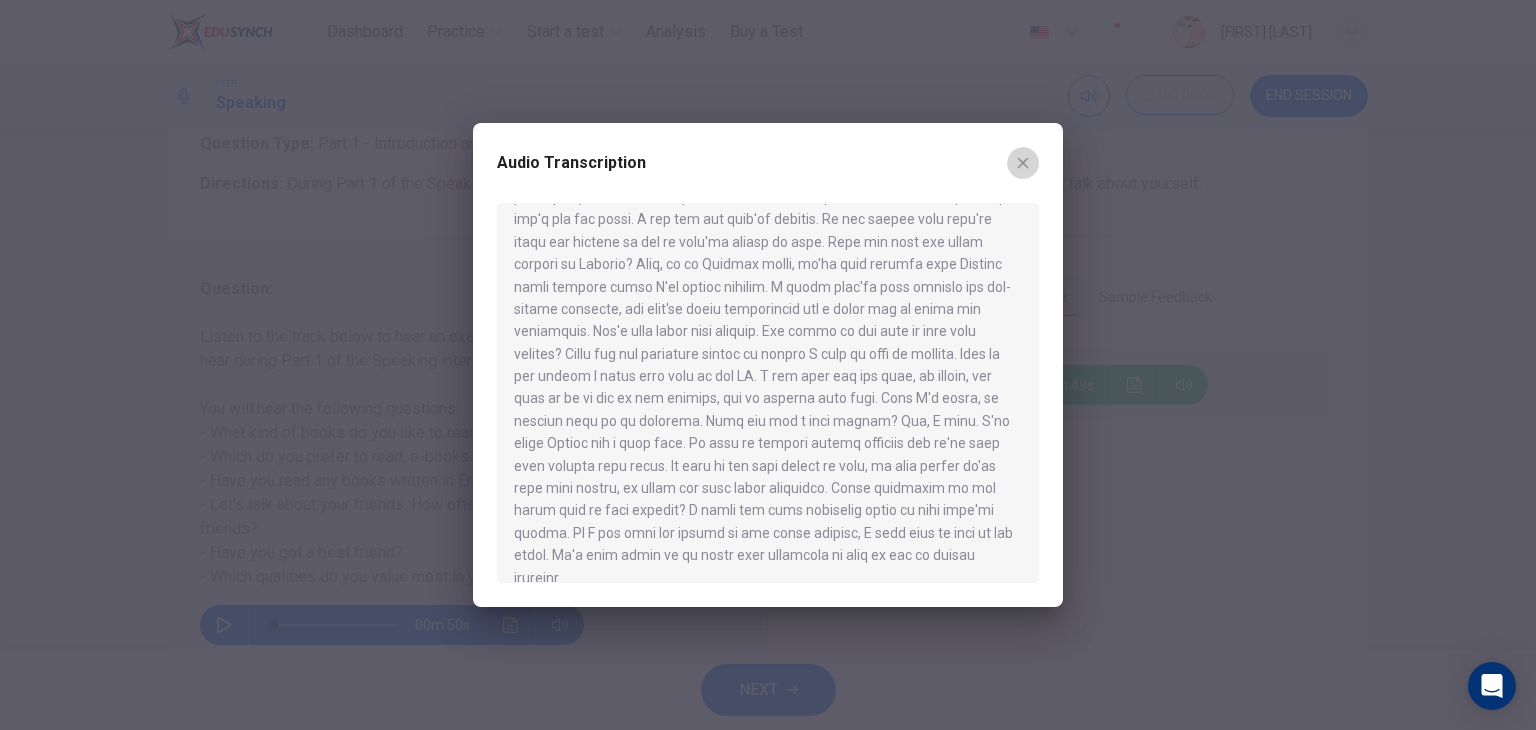 click 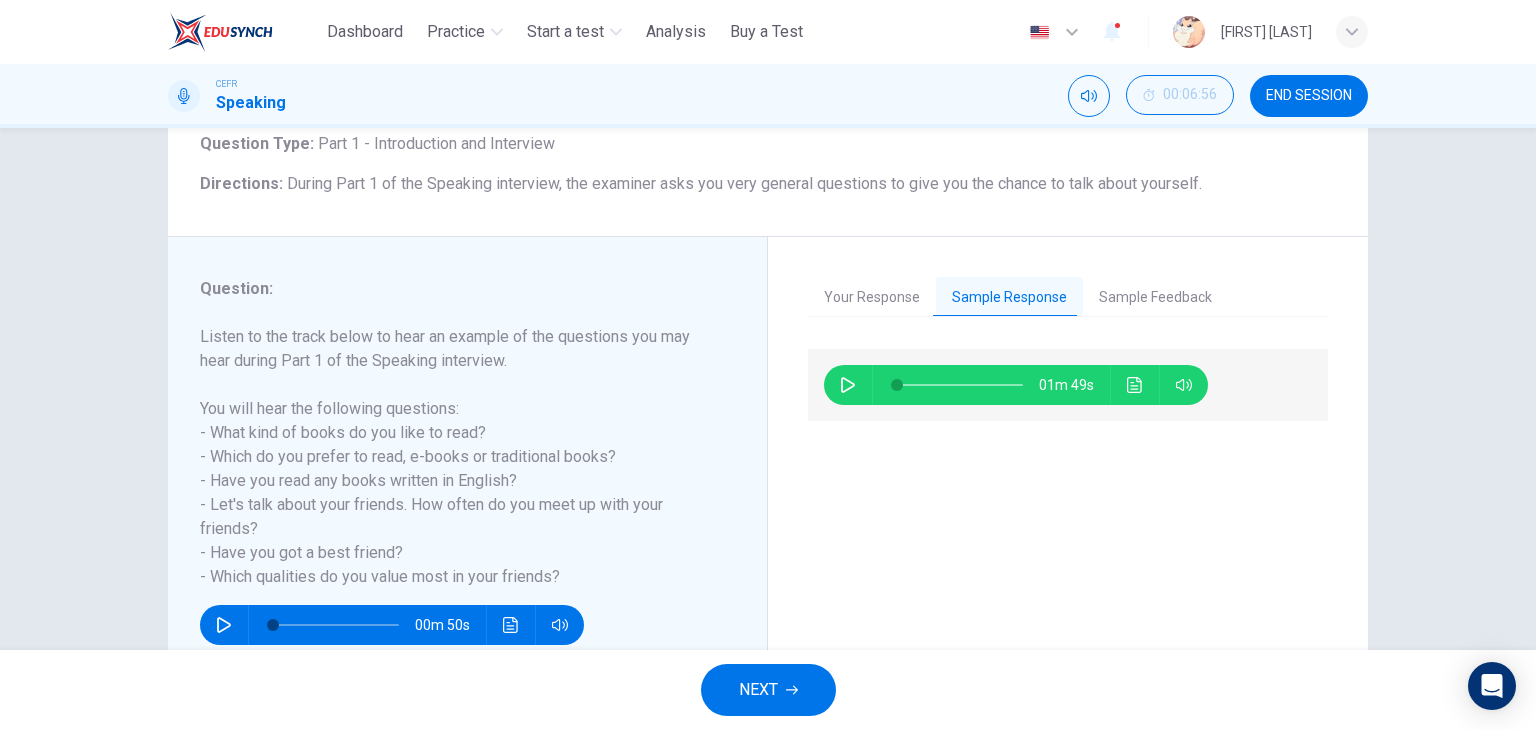 click on "Sample Feedback" at bounding box center (1155, 298) 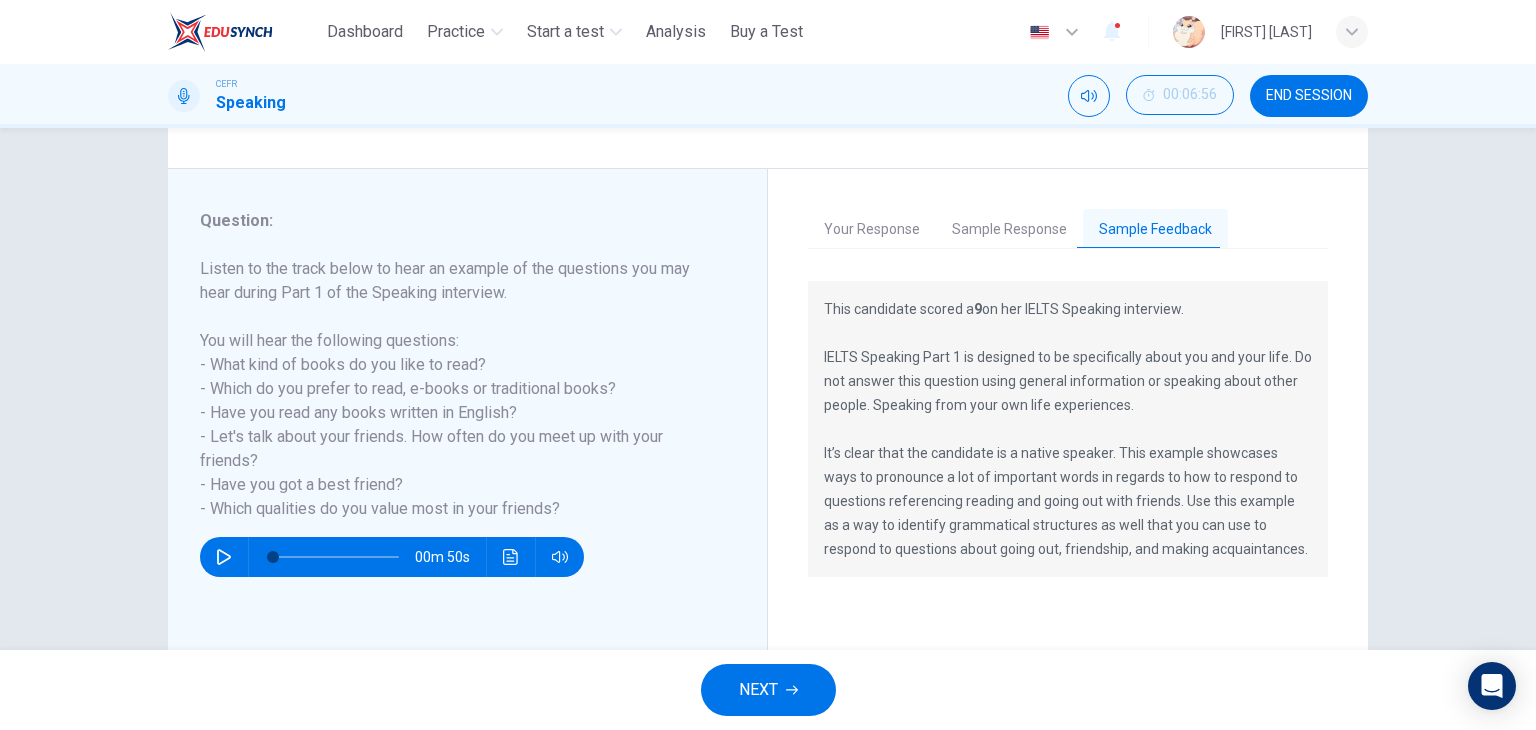 scroll, scrollTop: 253, scrollLeft: 0, axis: vertical 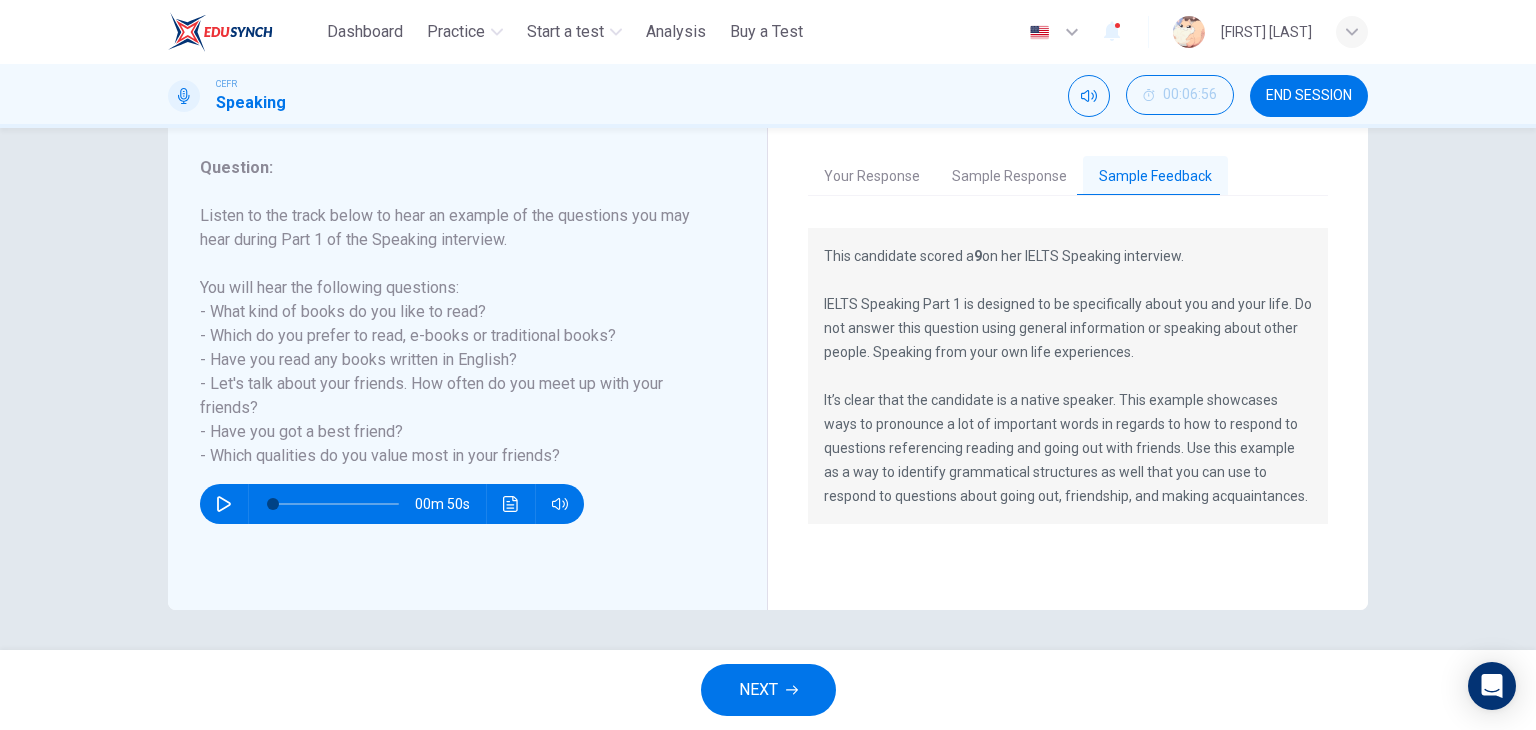 type 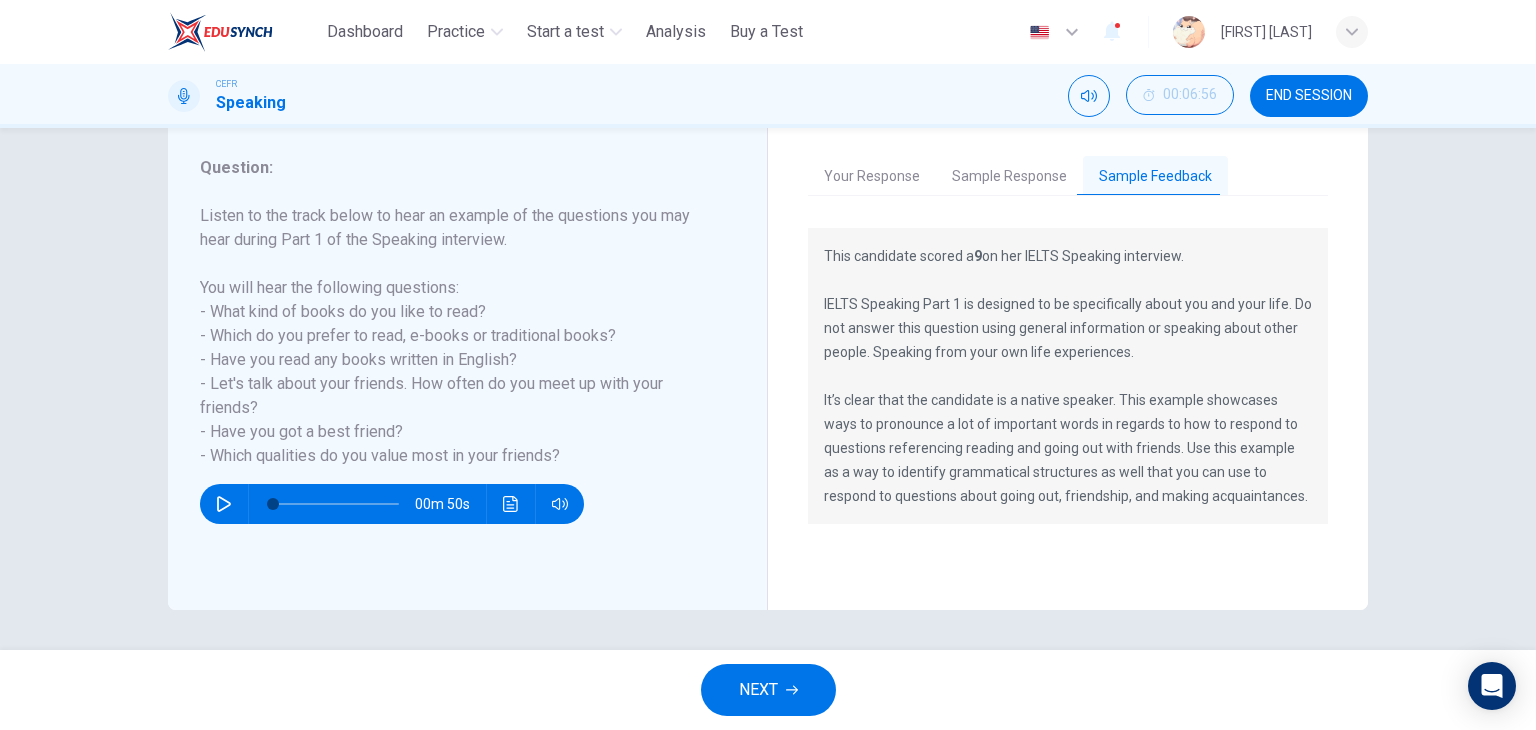 click on "Question : Listen to the track below to hear an example of the questions you may hear during Part 1 of the Speaking interview.  You will hear the following questions:
- What kind of books do you like to read?
- Which do you prefer to read, e-books or traditional books?
- Have you read any books written in English?
- Let's talk about your friends. How often do you meet up with your friends?
- Have you got a best friend?
- Which qualities do you value most in your friends?" at bounding box center (455, 312) 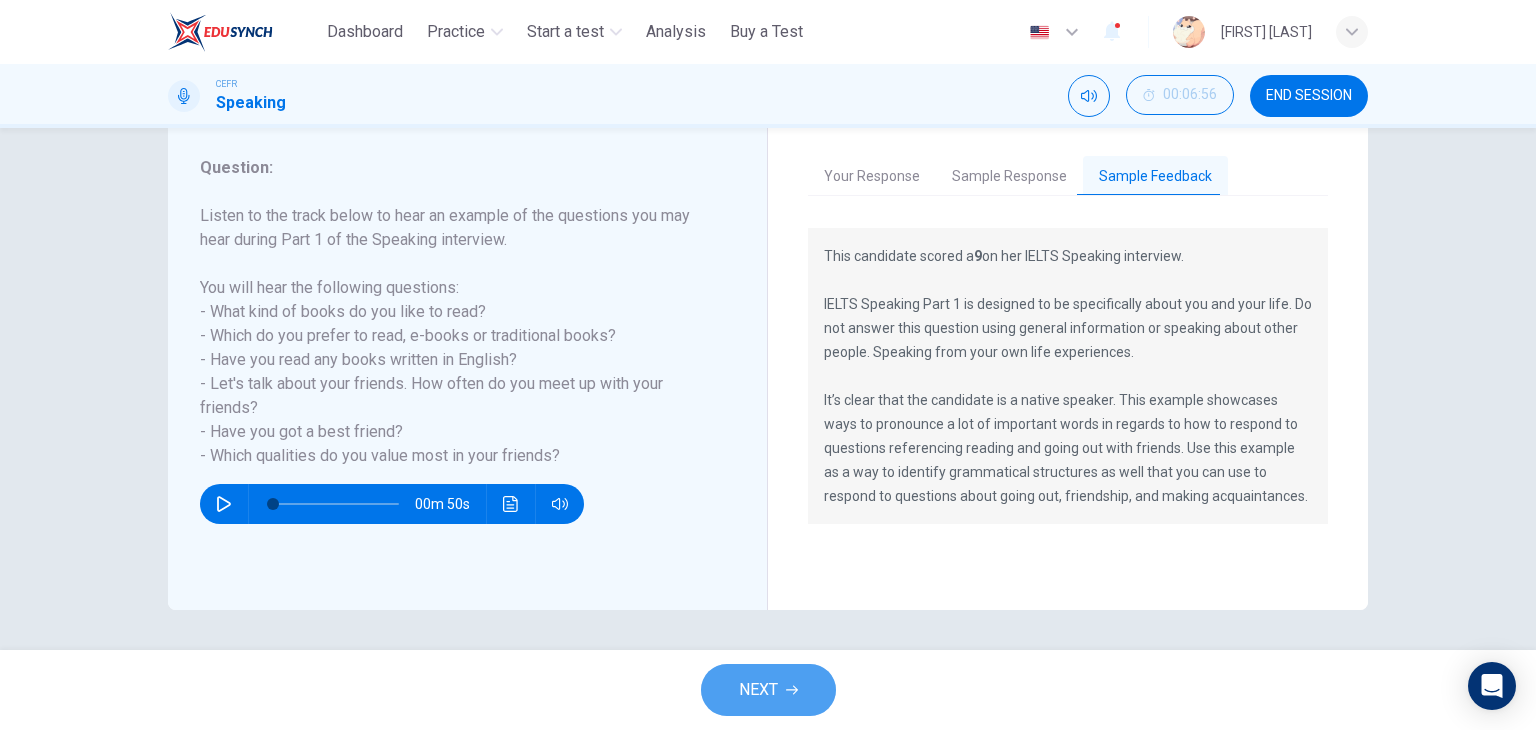 click on "NEXT" at bounding box center (768, 690) 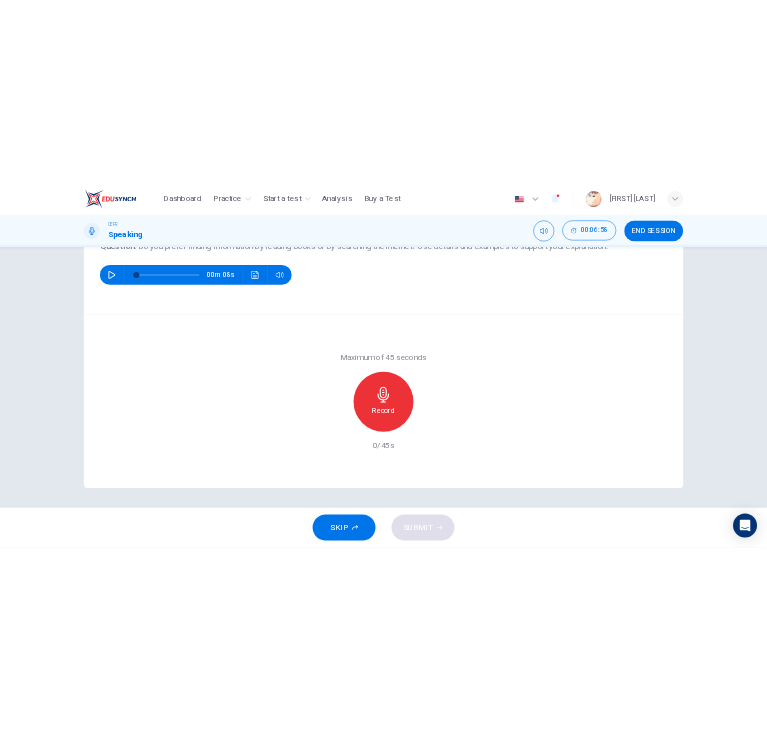 scroll, scrollTop: 0, scrollLeft: 0, axis: both 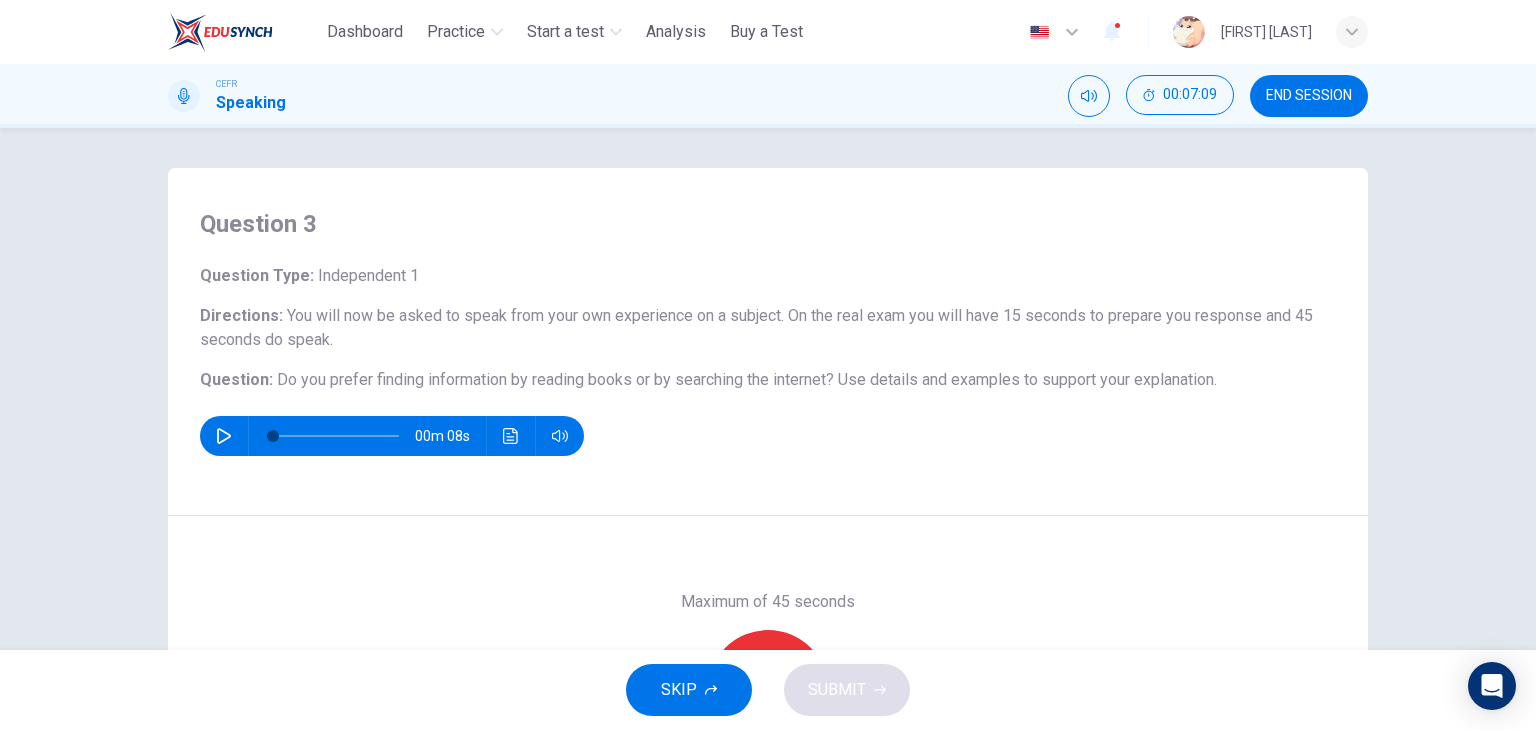click on "Question   3 Question Type :   Independent 1 Directions :   You will now be asked to speak from your own experience on a subject. On the real exam you will have 15 seconds to prepare you response and 45 seconds do speak. Question :   Do you prefer finding information by reading books or by searching the internet?    Use details and examples to support your explanation. 00m 08s" at bounding box center [768, 342] 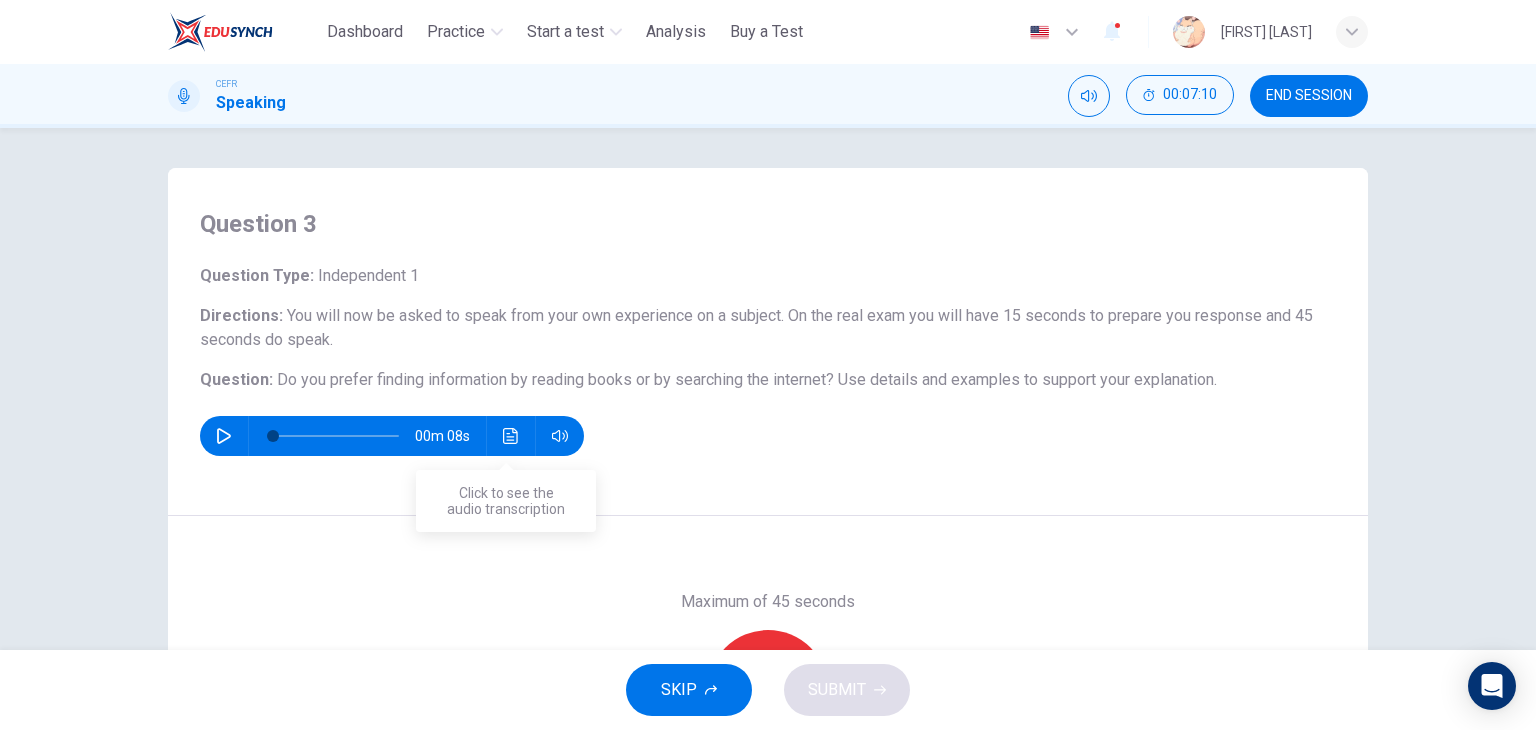 click at bounding box center (511, 436) 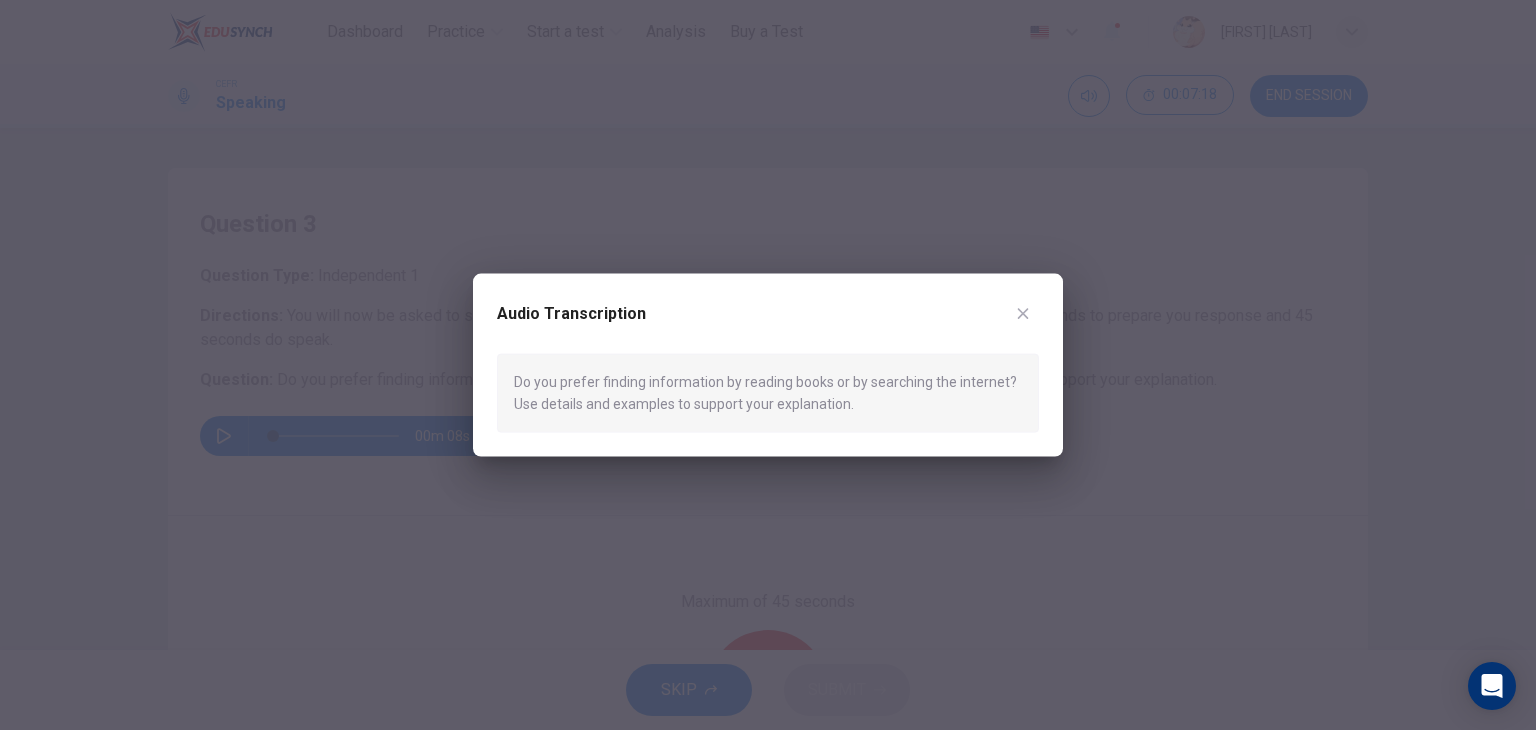 type 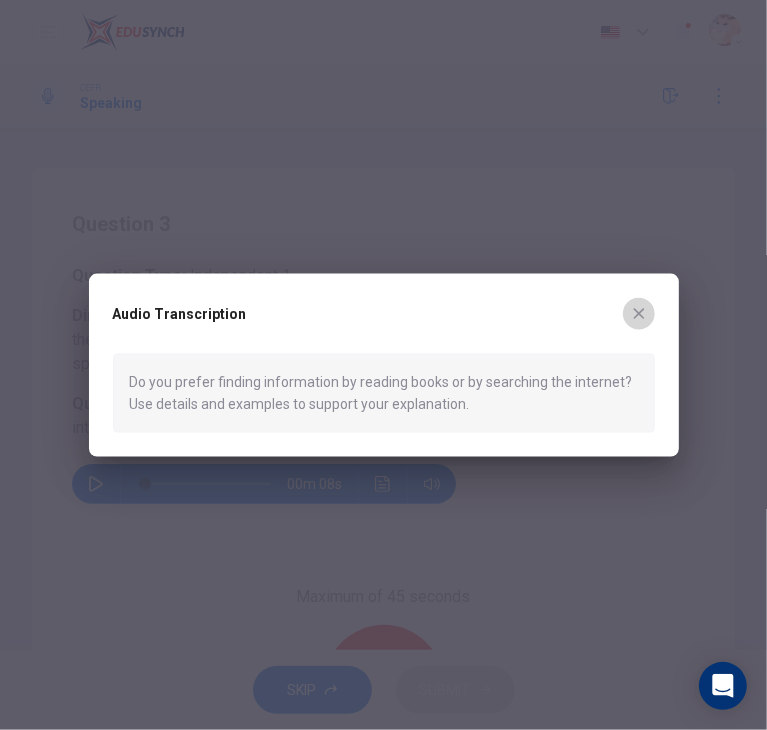 click 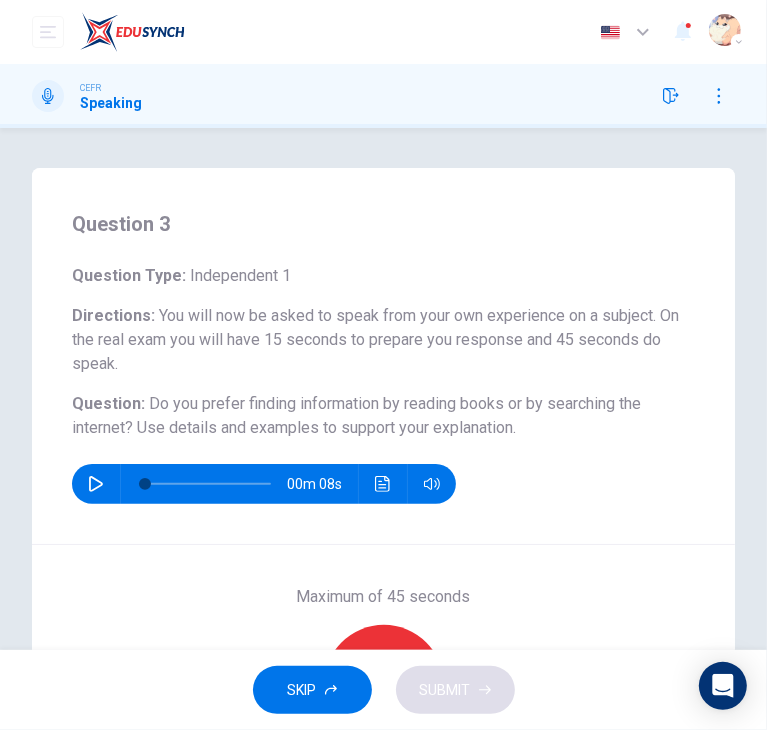 scroll, scrollTop: 215, scrollLeft: 0, axis: vertical 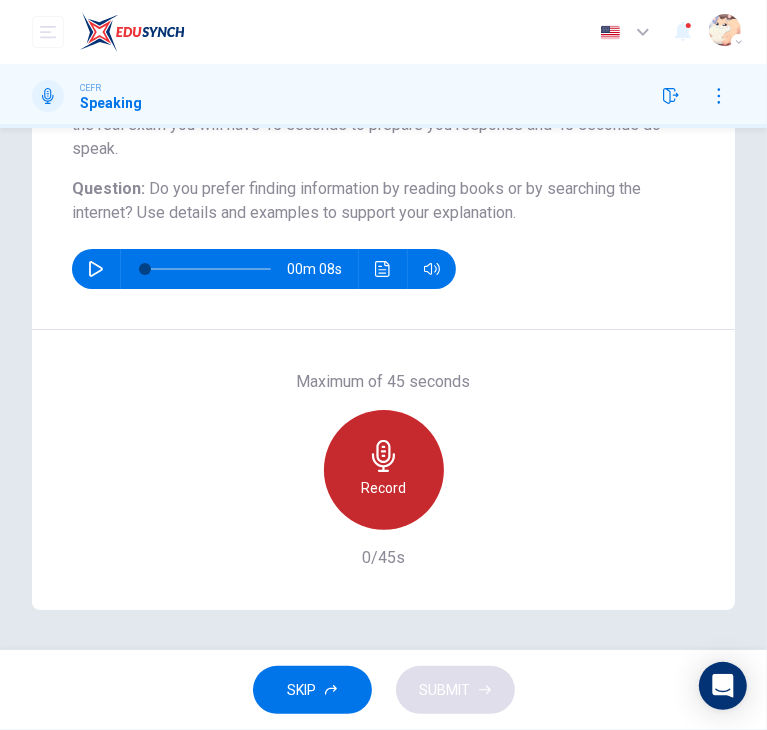 click on "Record" at bounding box center (384, 470) 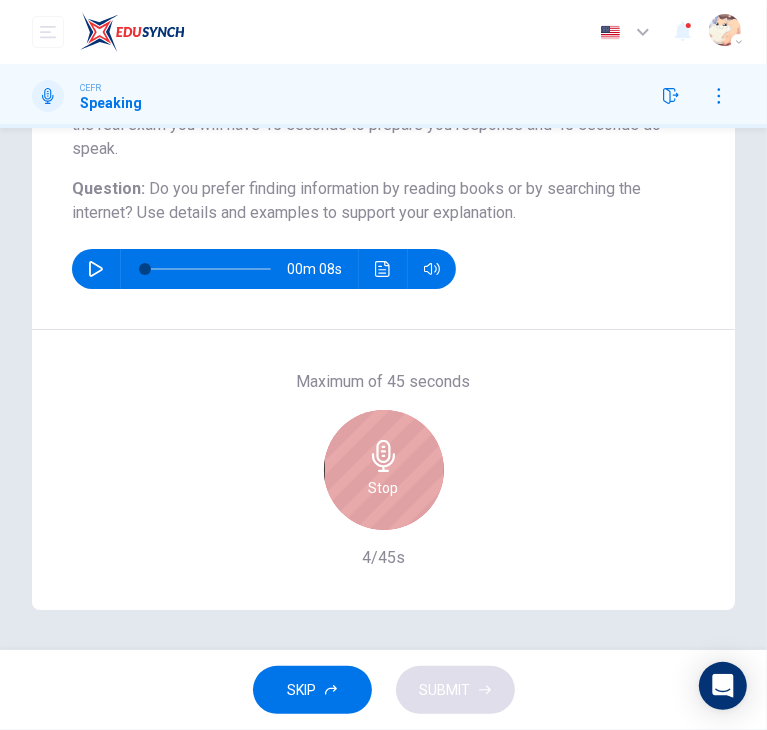 click on "Stop" at bounding box center [384, 470] 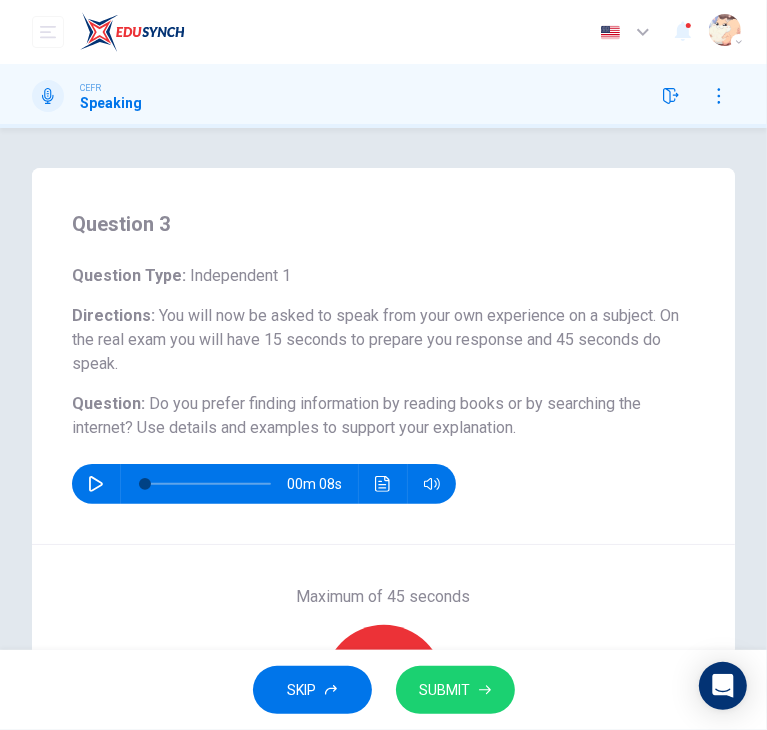 scroll, scrollTop: 215, scrollLeft: 0, axis: vertical 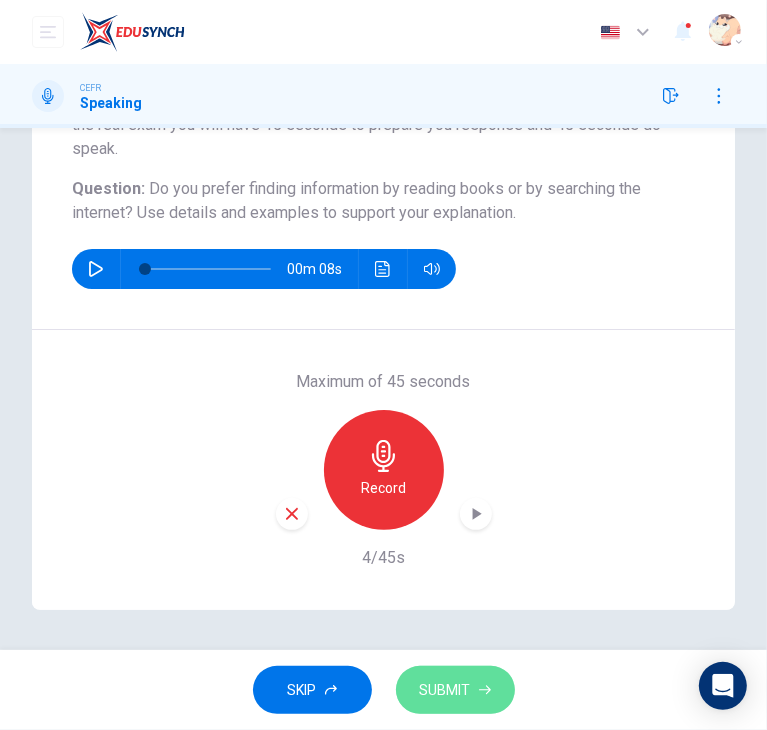 click on "SUBMIT" at bounding box center [445, 690] 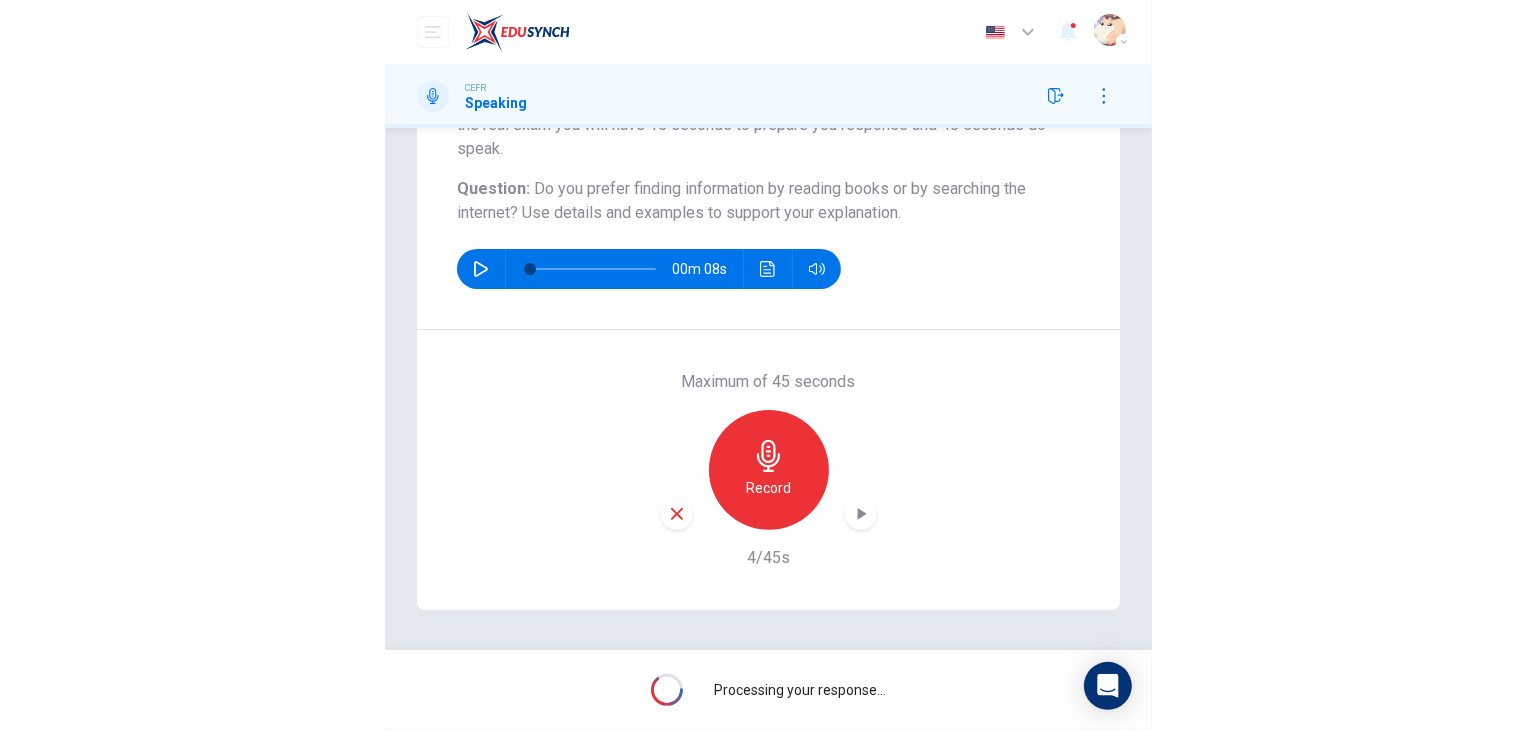 scroll, scrollTop: 160, scrollLeft: 0, axis: vertical 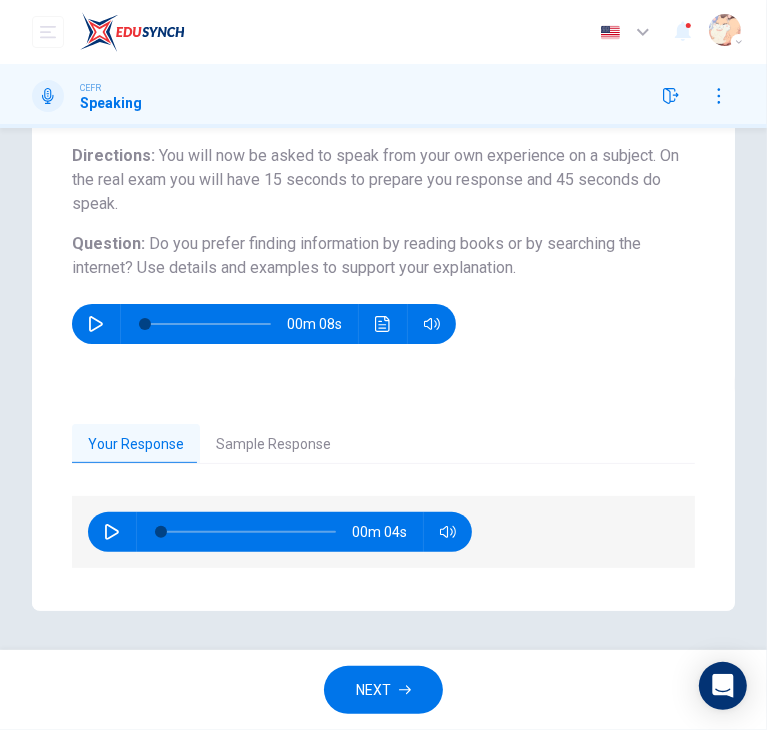 click on "Sample Response" at bounding box center (273, 445) 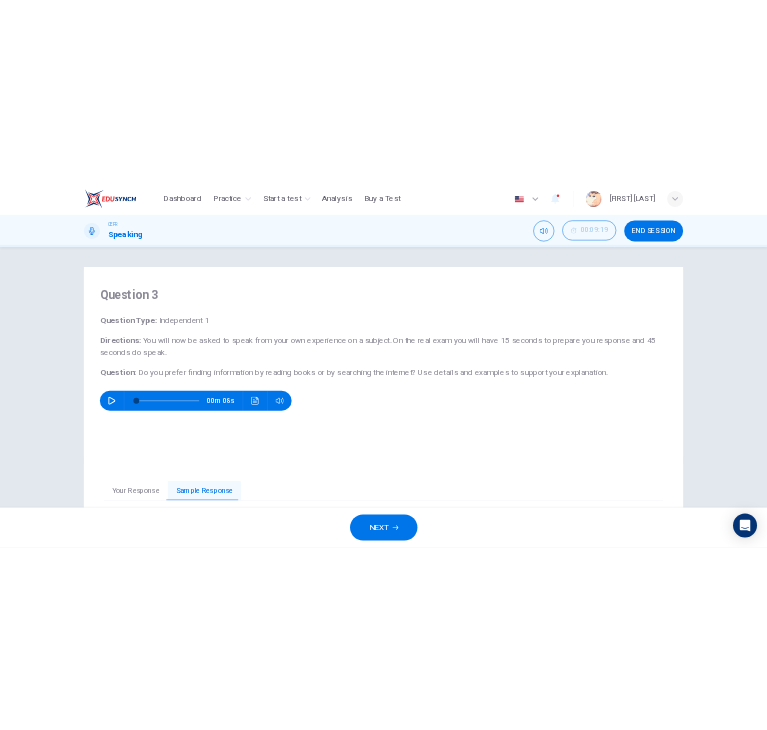 scroll, scrollTop: 253, scrollLeft: 0, axis: vertical 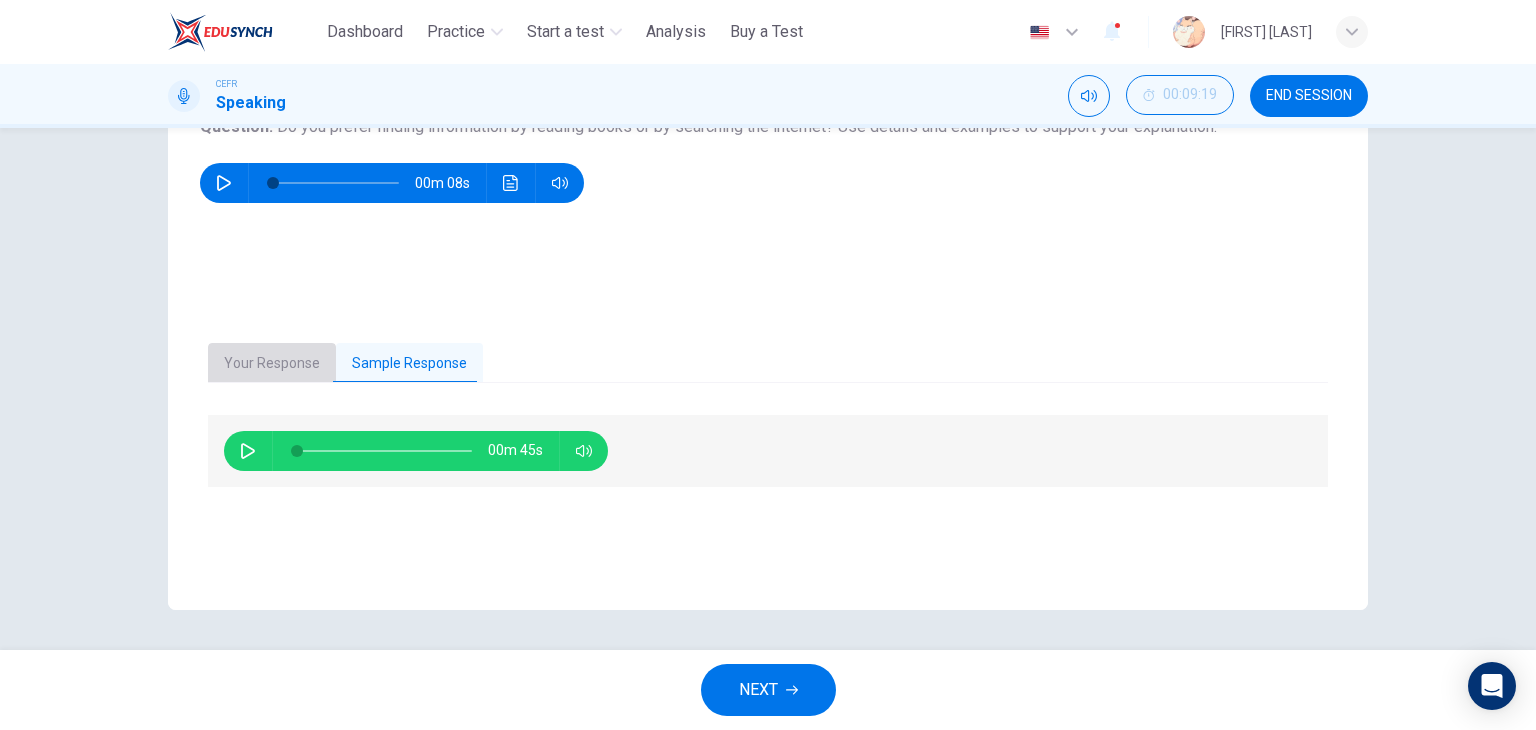 click on "Your Response" at bounding box center (272, 364) 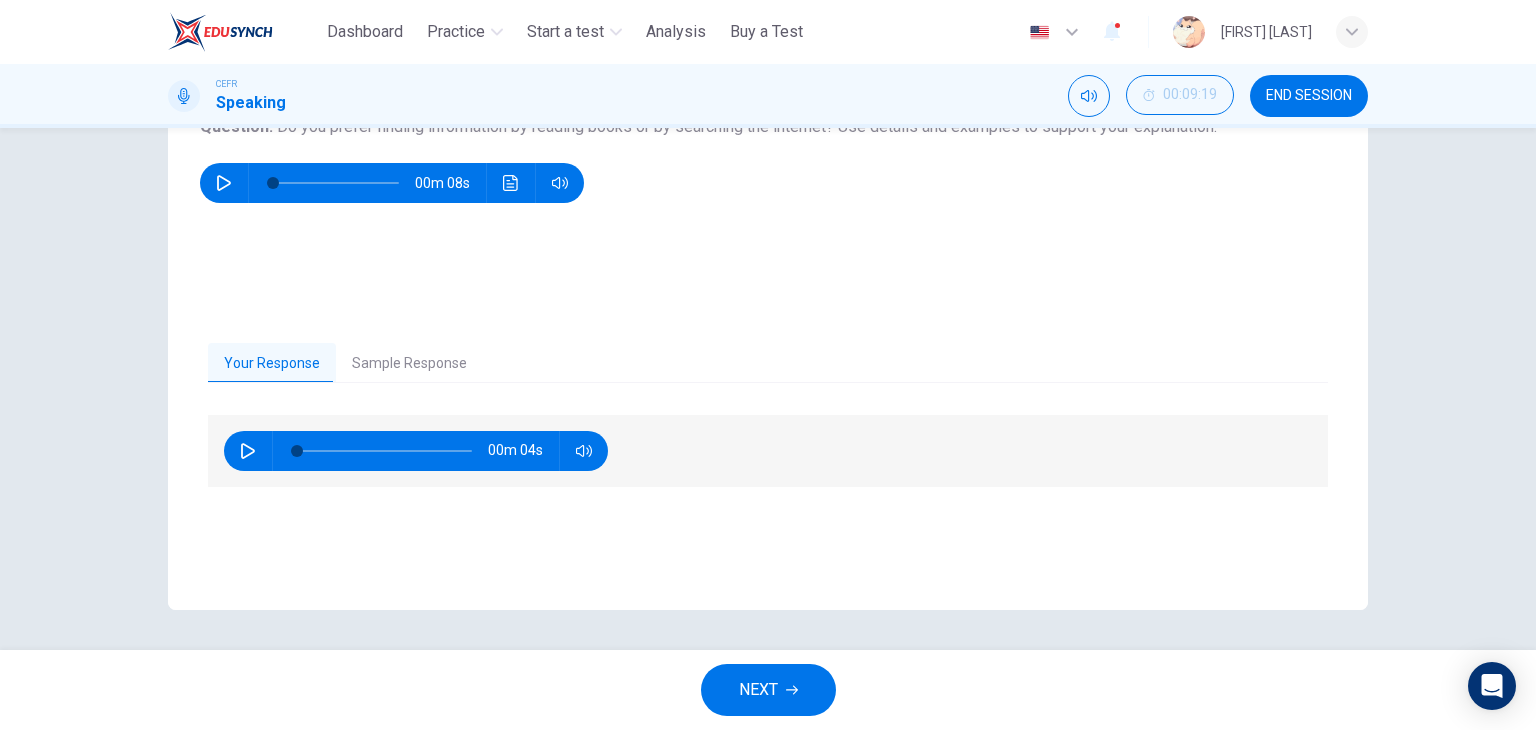 click on "Sample Response" at bounding box center [409, 364] 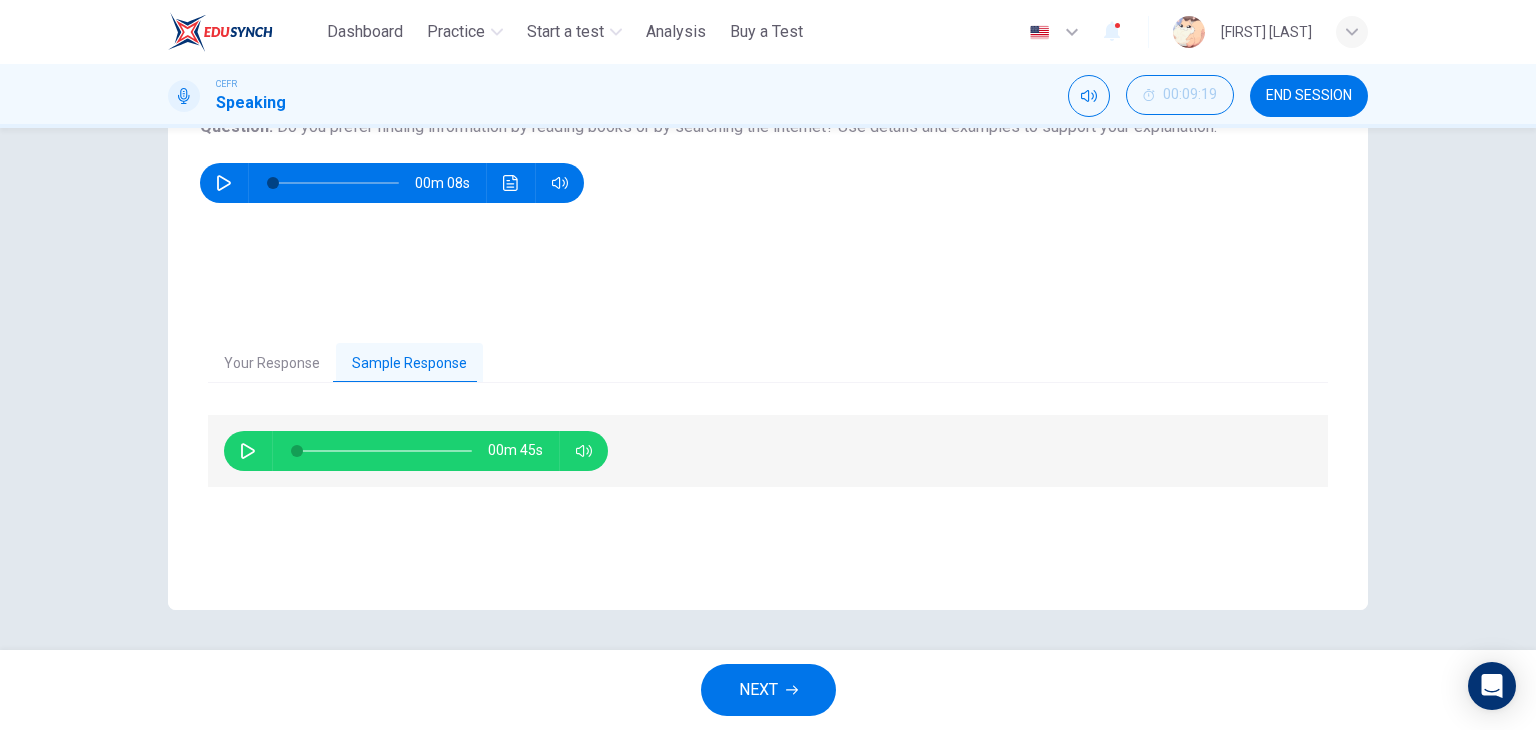 click 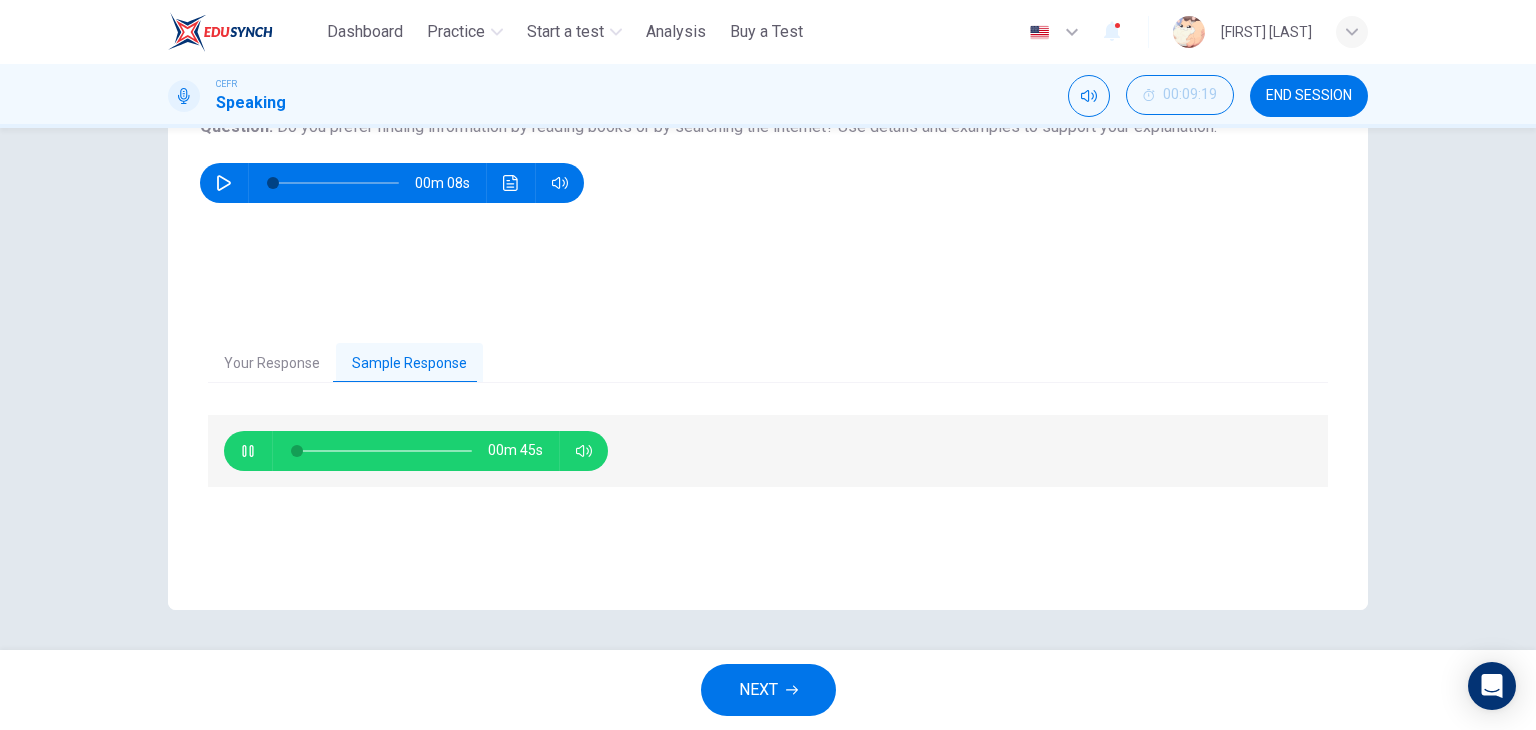 type on "*" 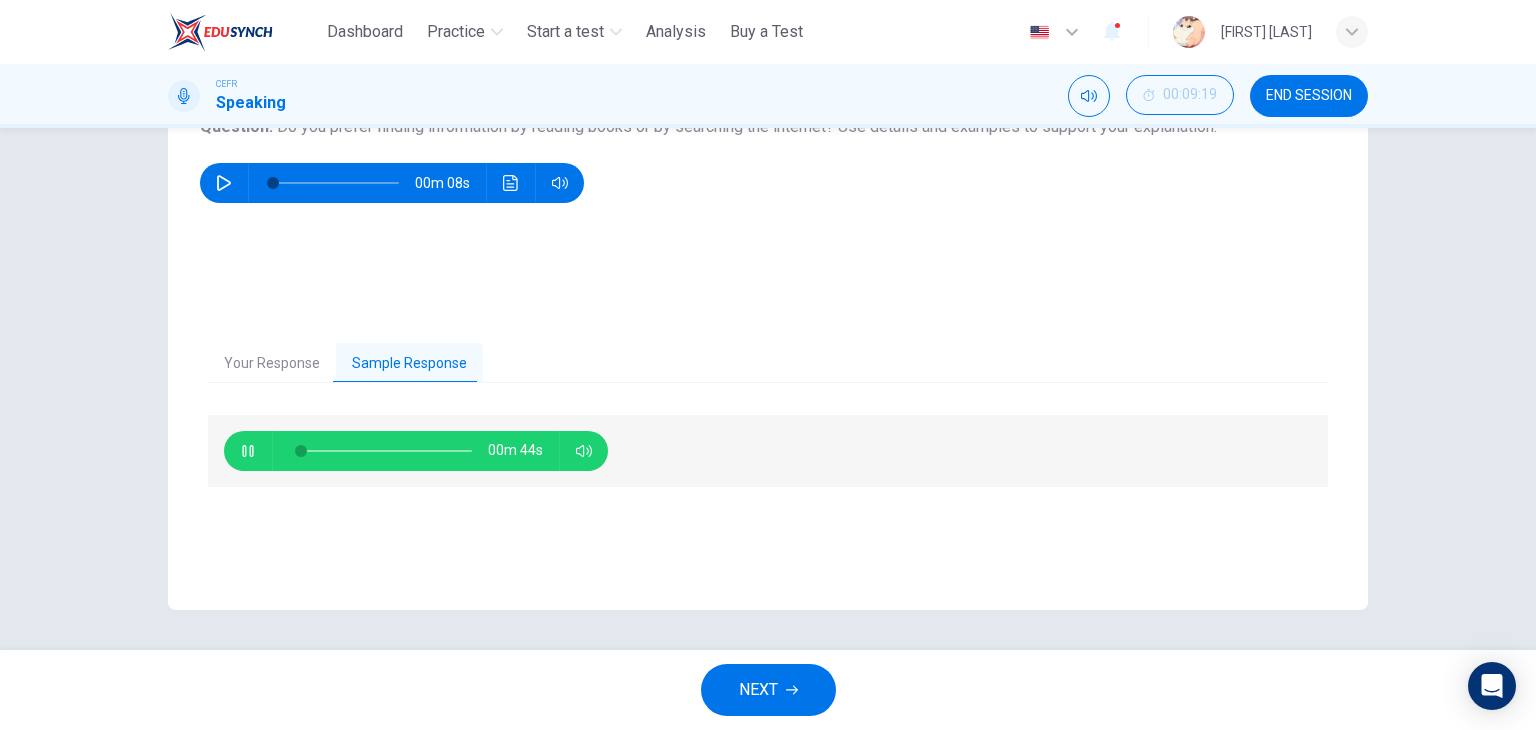 type 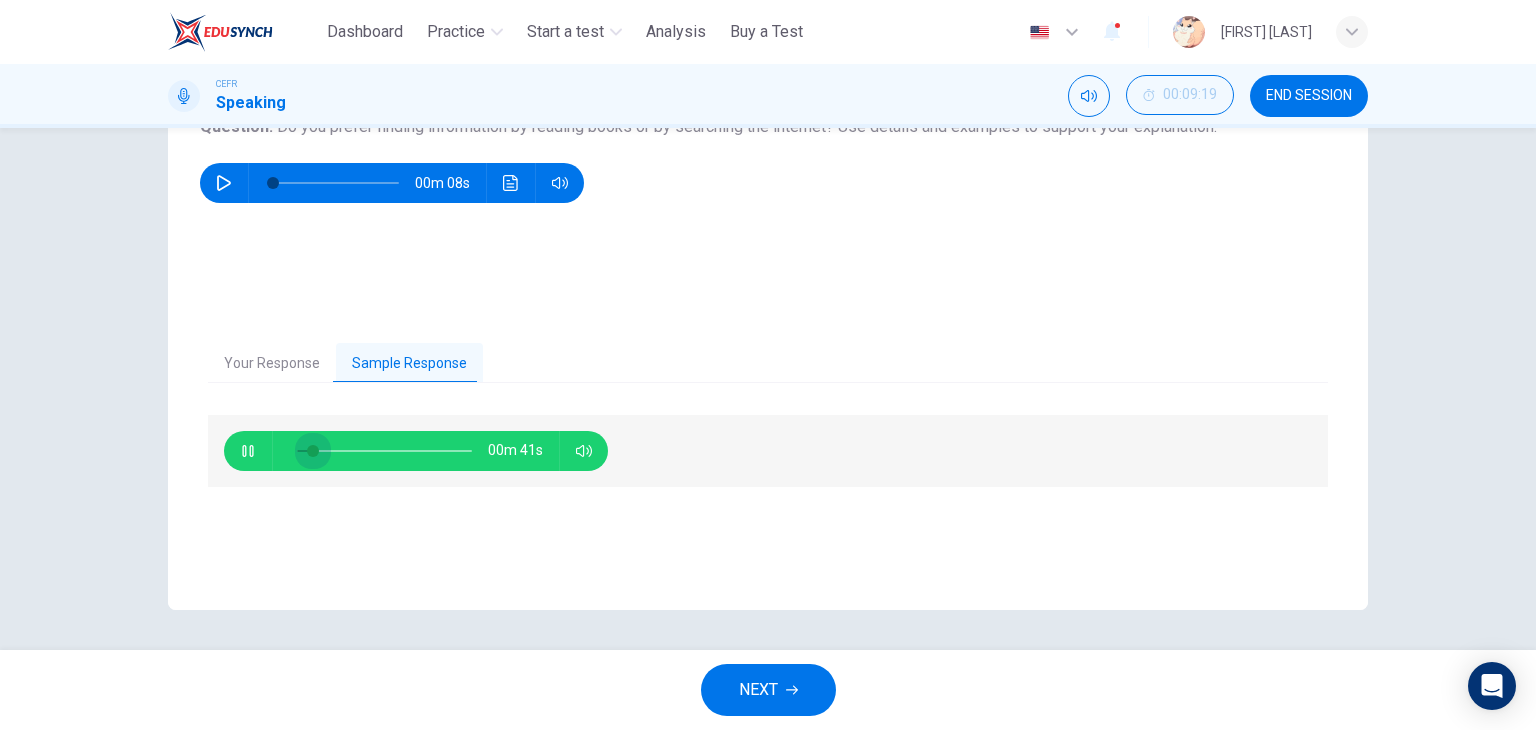 drag, startPoint x: 308, startPoint y: 441, endPoint x: 243, endPoint y: 458, distance: 67.18631 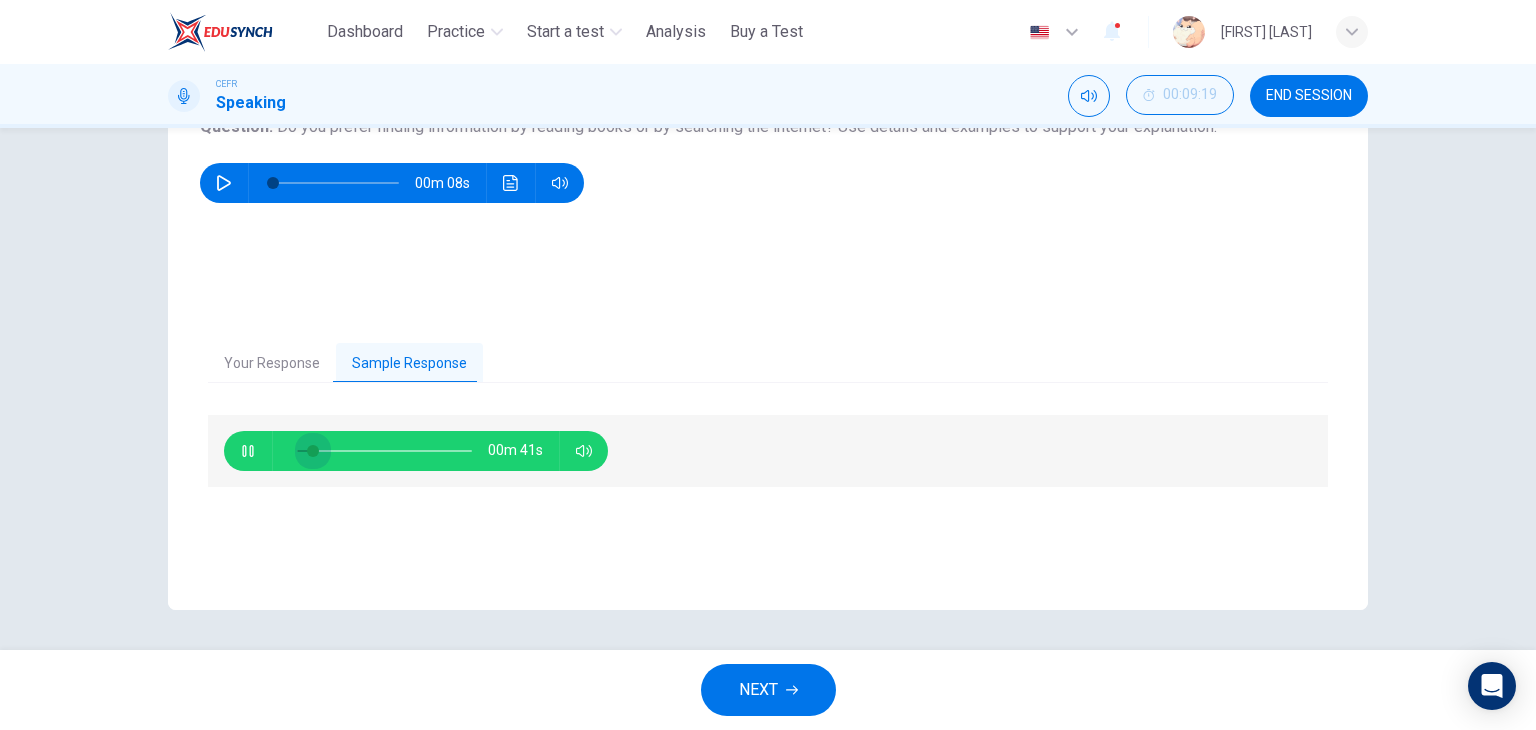 click on "00m 41s" at bounding box center (416, 451) 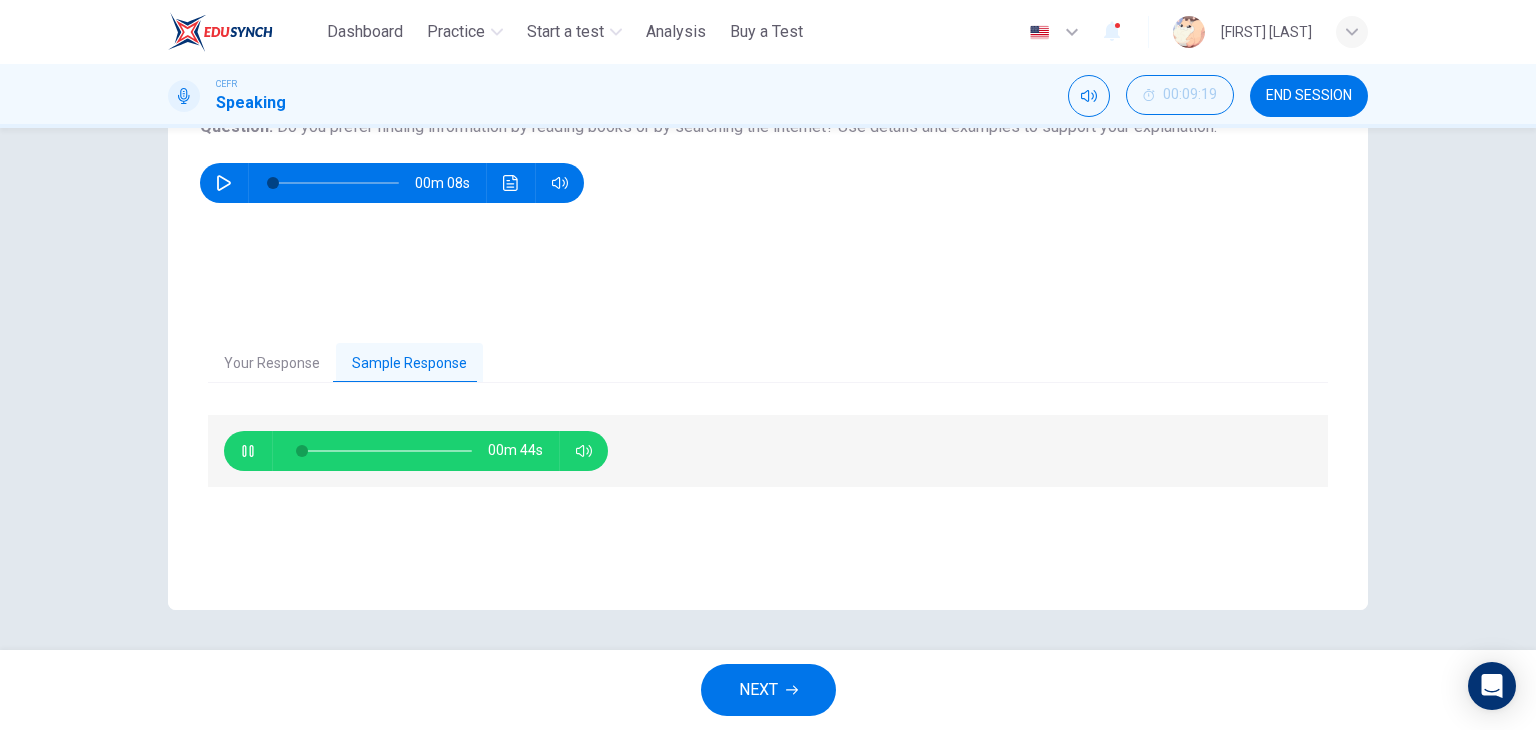 click 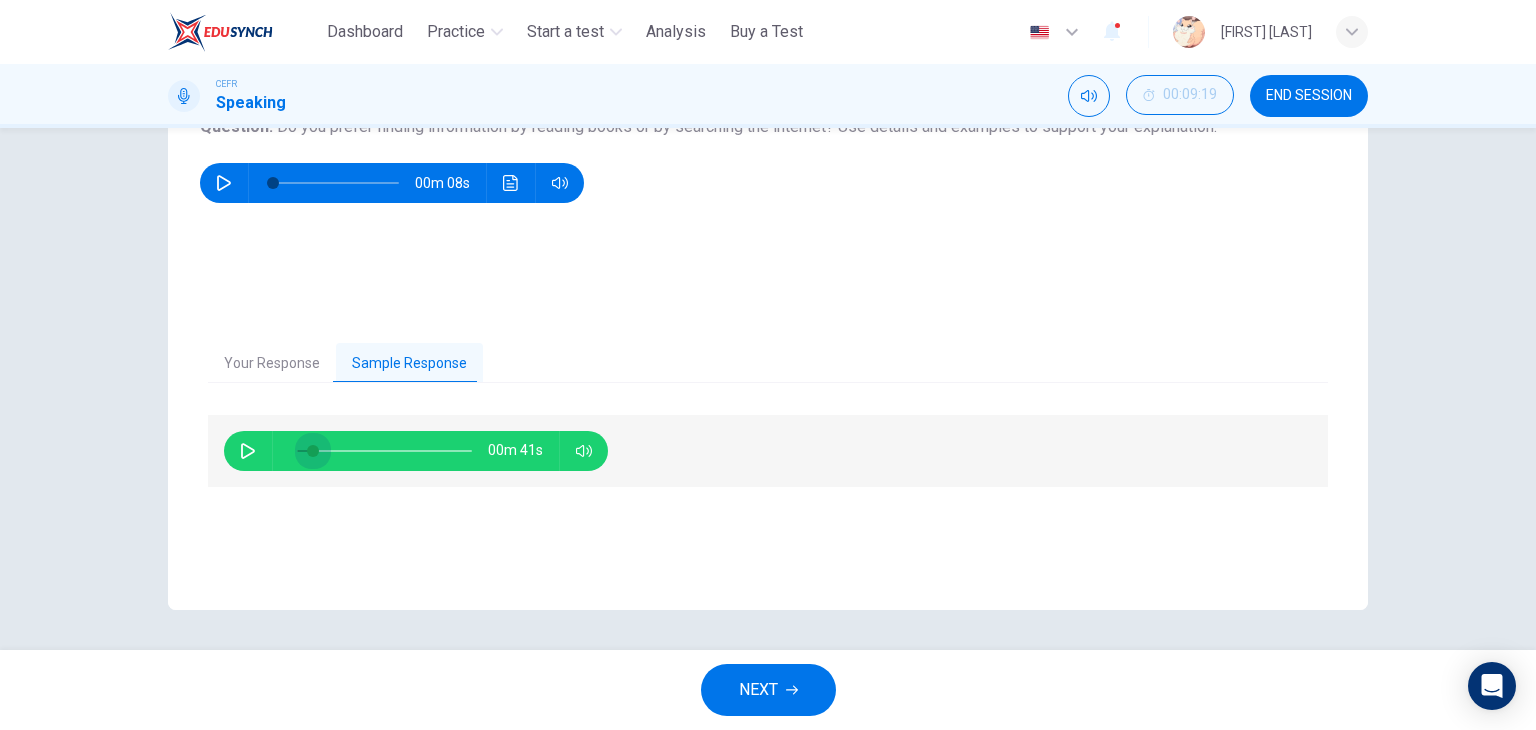 drag, startPoint x: 307, startPoint y: 445, endPoint x: 208, endPoint y: 473, distance: 102.88343 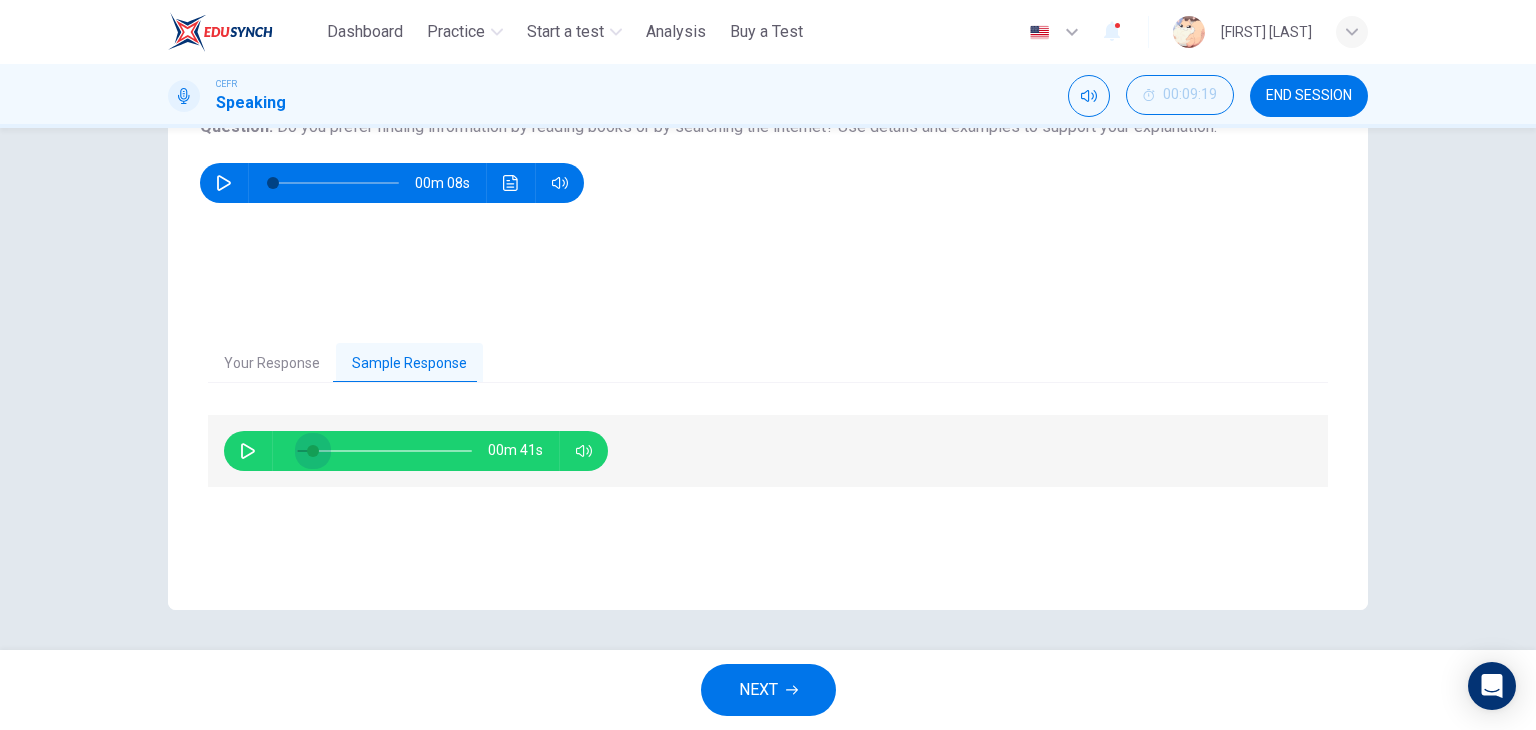 click on "00m 41s" at bounding box center [768, 451] 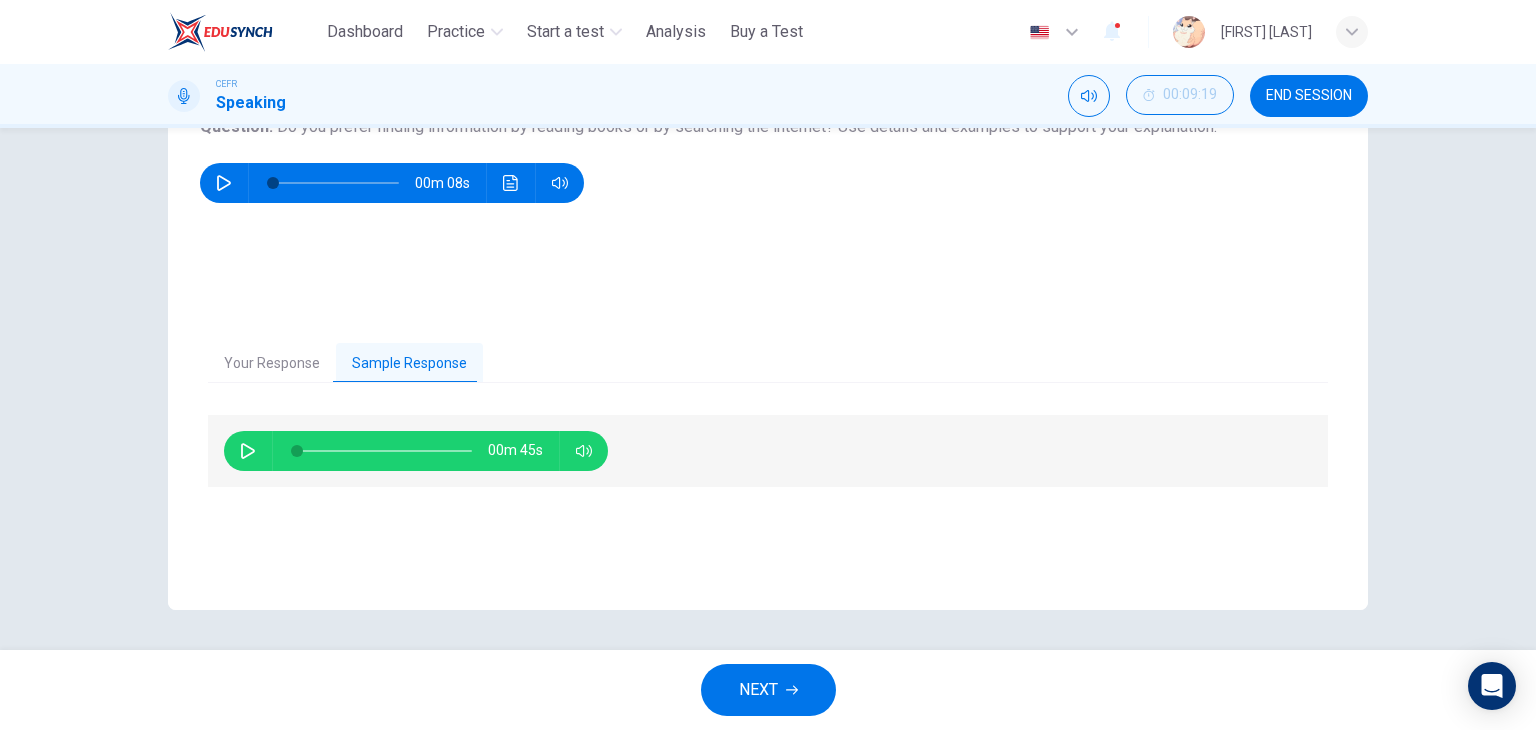 click on "Question   3 Question Type :   Independent 1 Directions :   You will now be asked to speak from your own experience on a subject. On the real exam you will have 15 seconds to prepare you response and 45 seconds do speak. Question :   Do you prefer finding information by reading books or by searching the internet?    Use details and examples to support your explanation. 00m 08s" at bounding box center [768, 109] 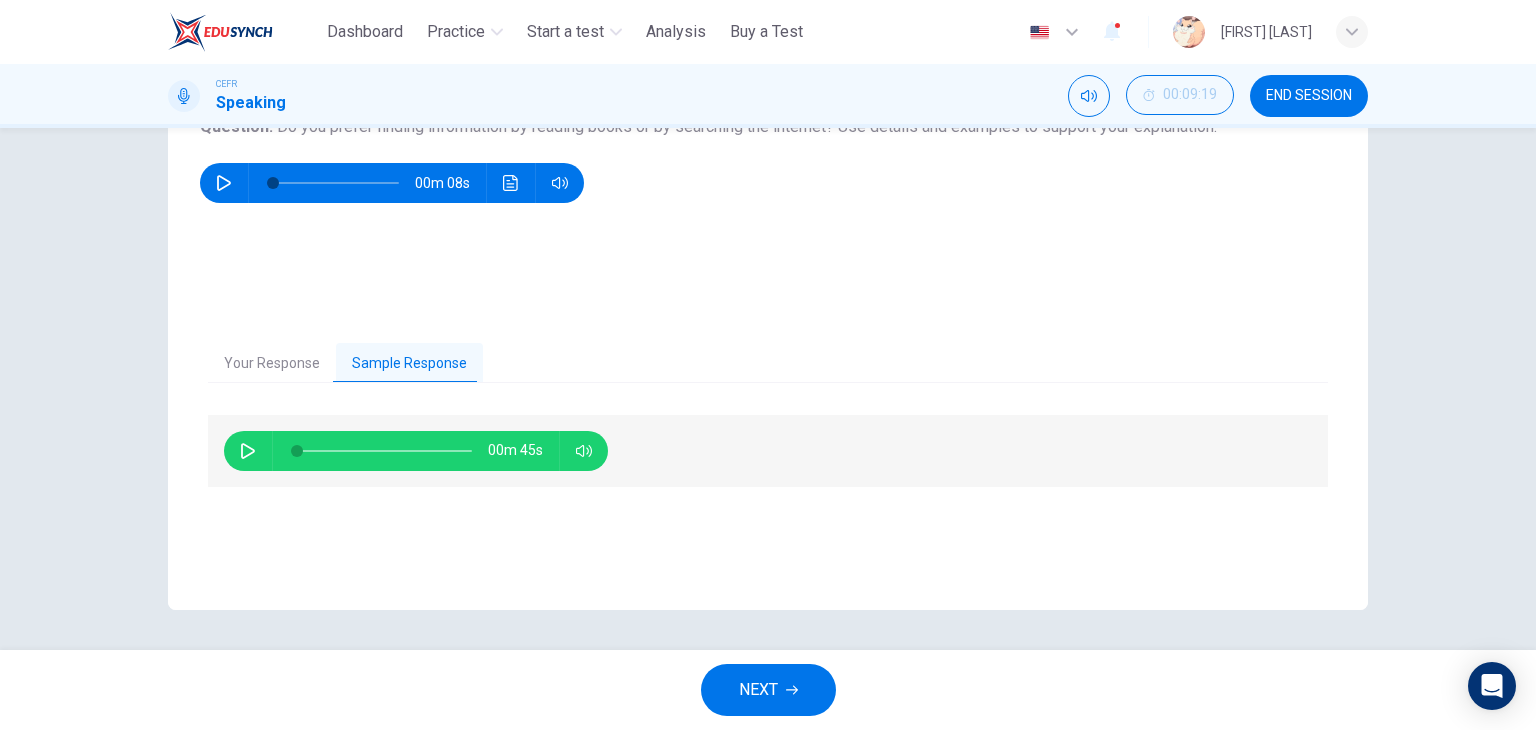 scroll, scrollTop: 160, scrollLeft: 0, axis: vertical 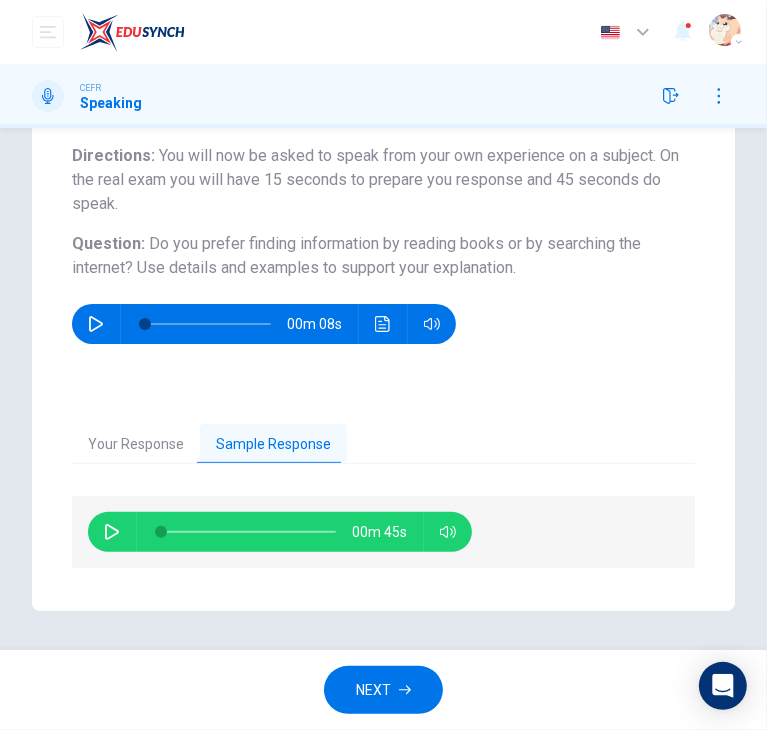 click at bounding box center [112, 532] 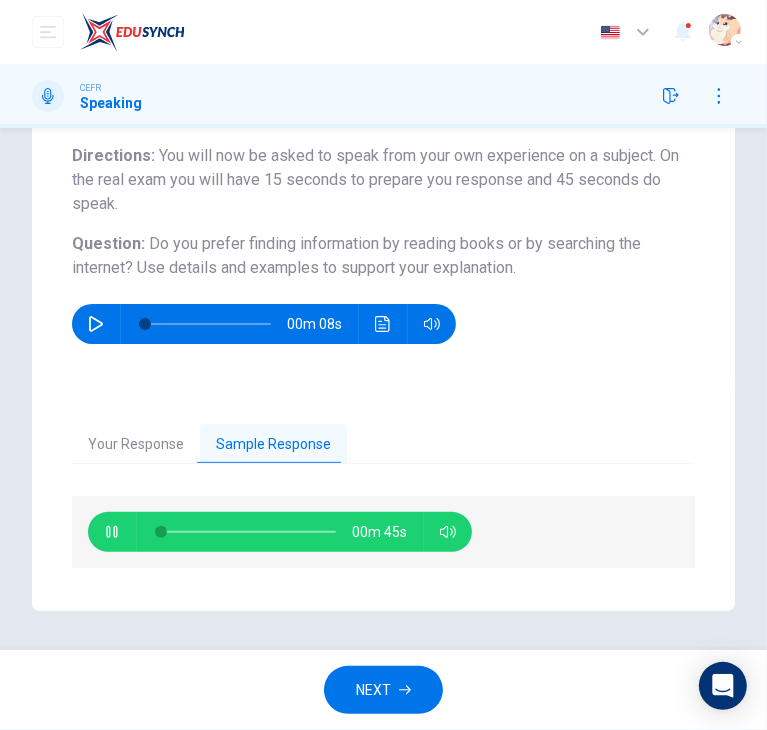 click at bounding box center [112, 532] 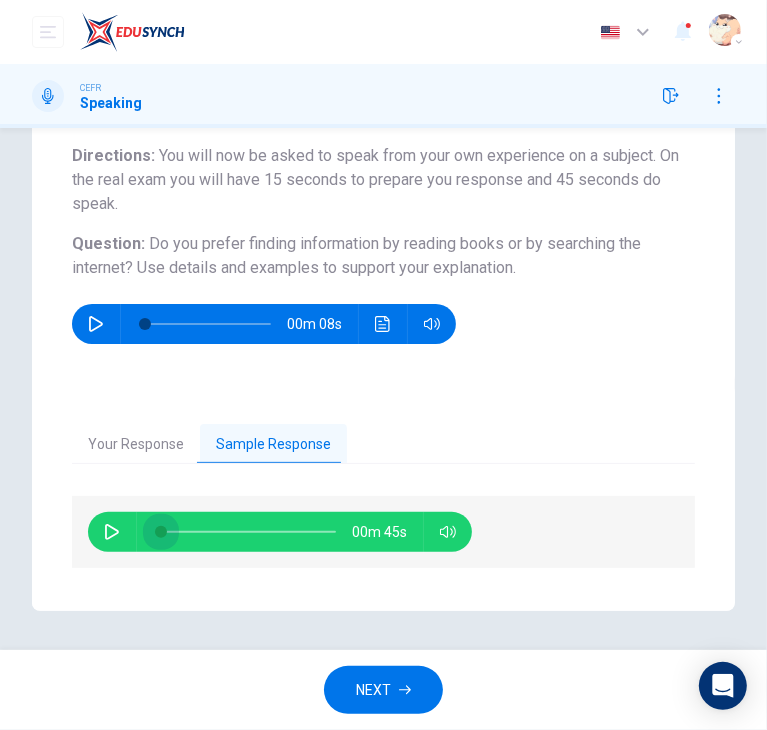 drag, startPoint x: 164, startPoint y: 533, endPoint x: 88, endPoint y: 529, distance: 76.105194 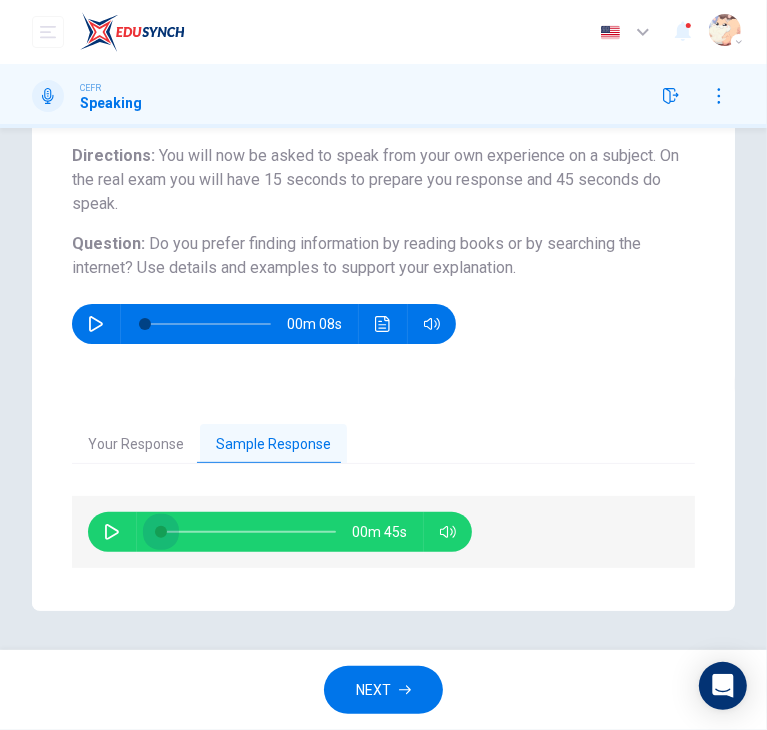 click on "00m 45s" at bounding box center [280, 532] 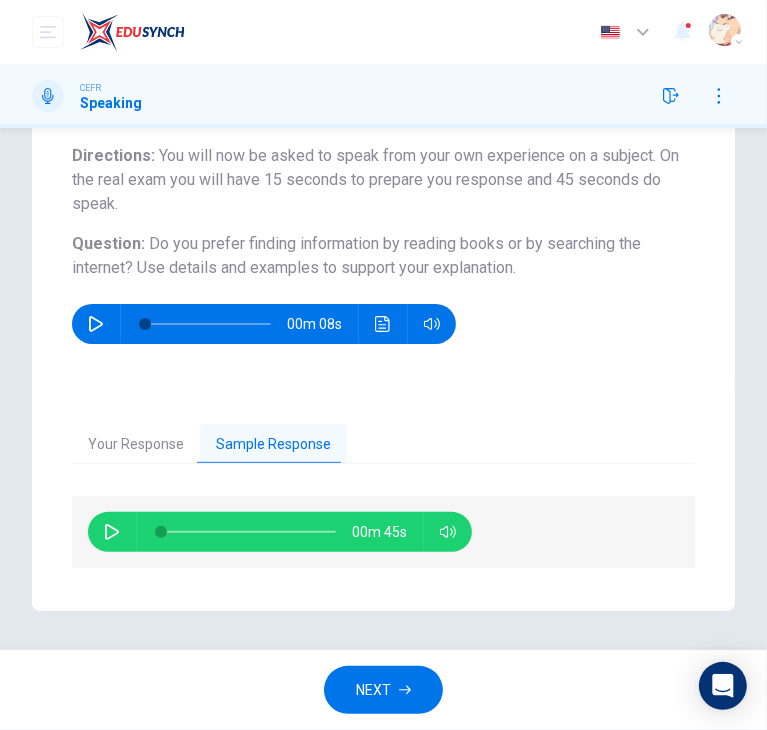 click 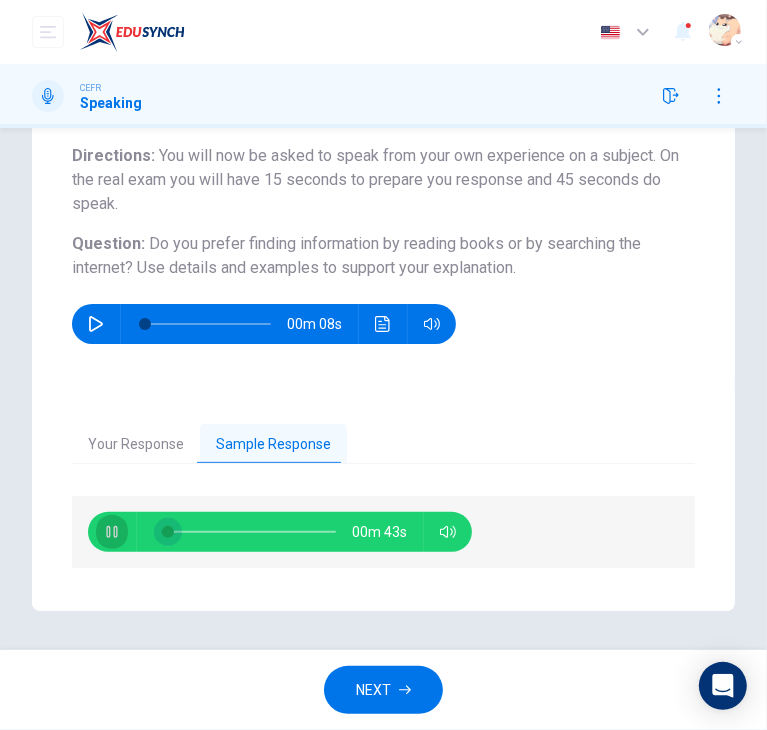 drag, startPoint x: 102, startPoint y: 525, endPoint x: 169, endPoint y: 521, distance: 67.11929 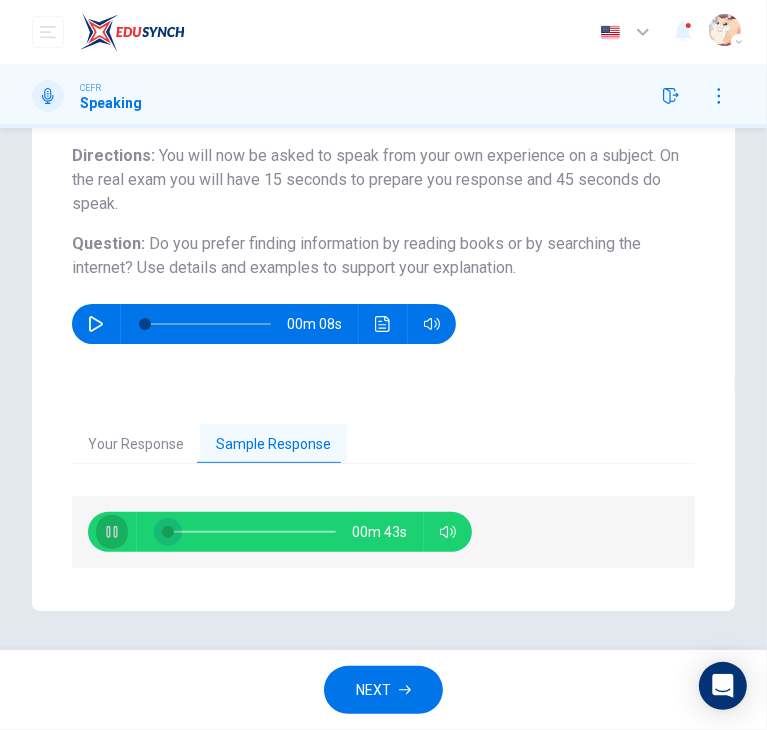 click at bounding box center [112, 532] 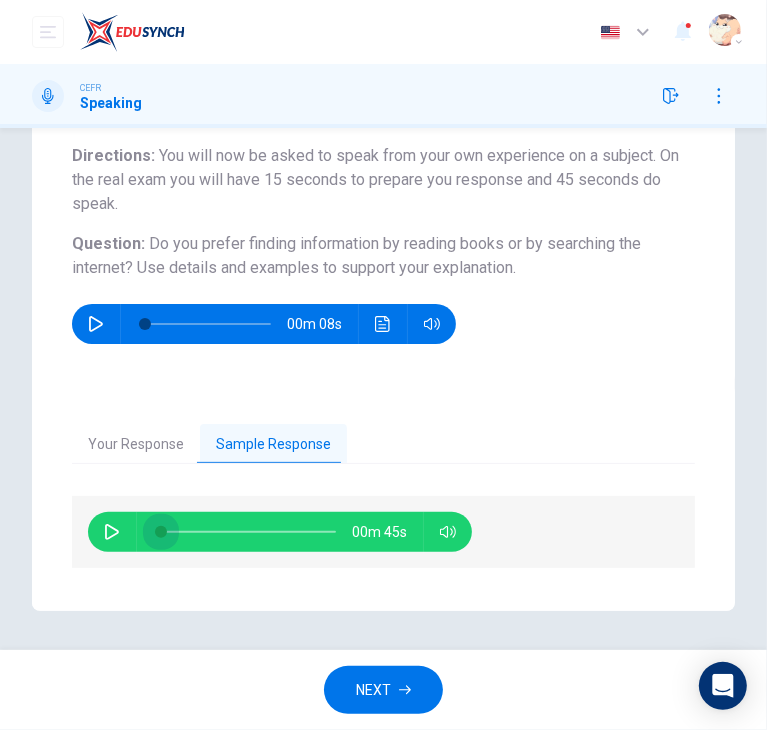 drag, startPoint x: 166, startPoint y: 525, endPoint x: 88, endPoint y: 547, distance: 81.0432 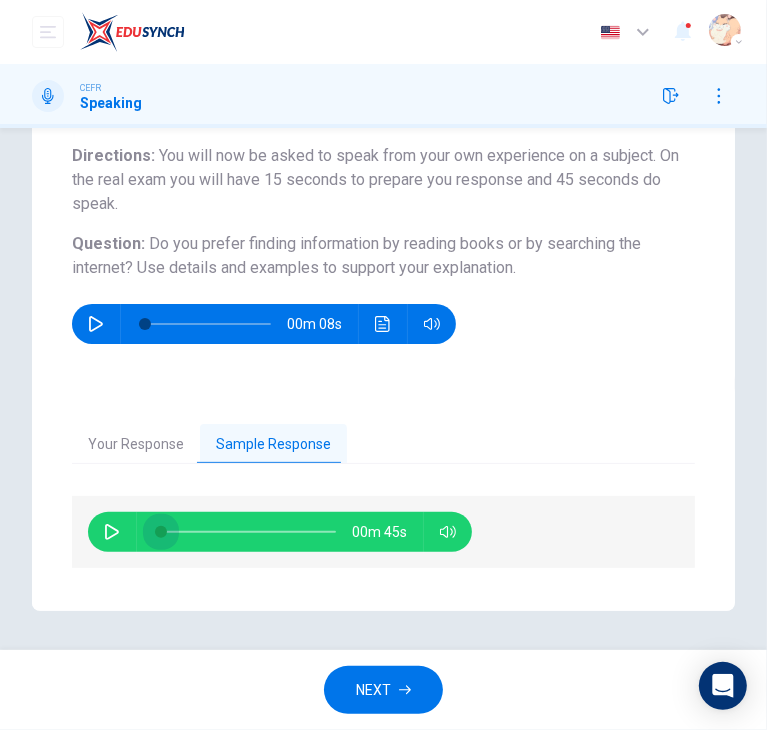 click on "00m 45s" at bounding box center (383, 532) 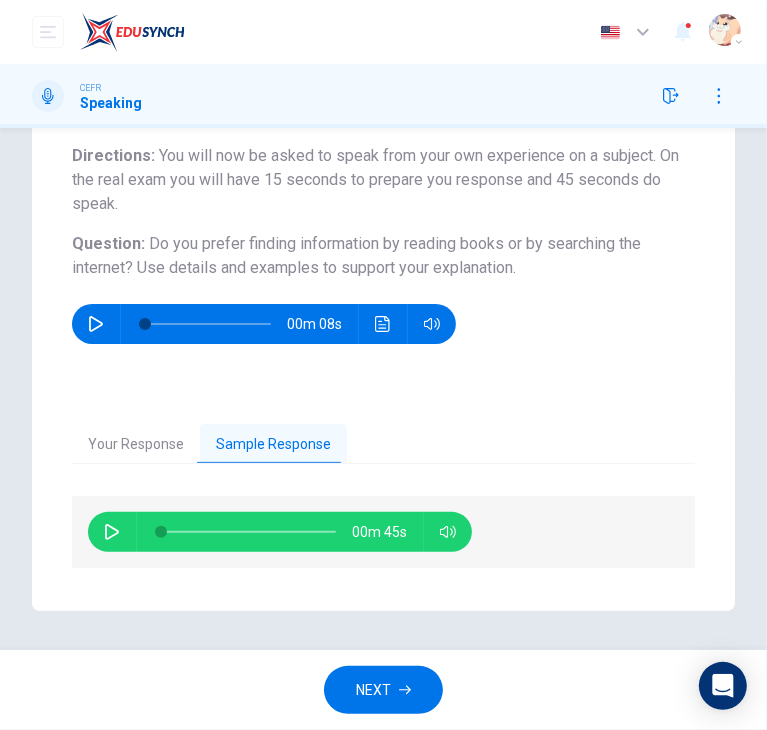 click at bounding box center (112, 532) 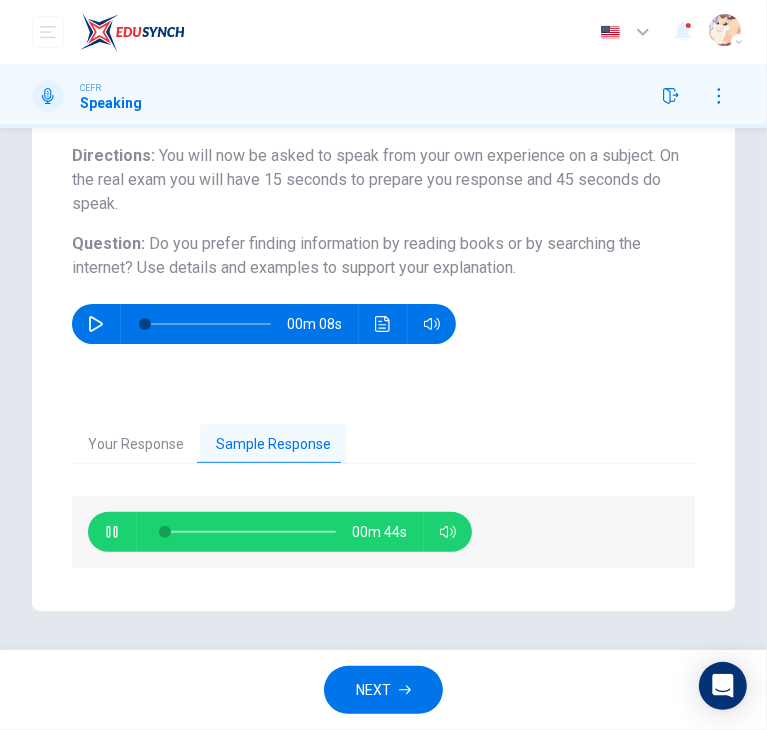click 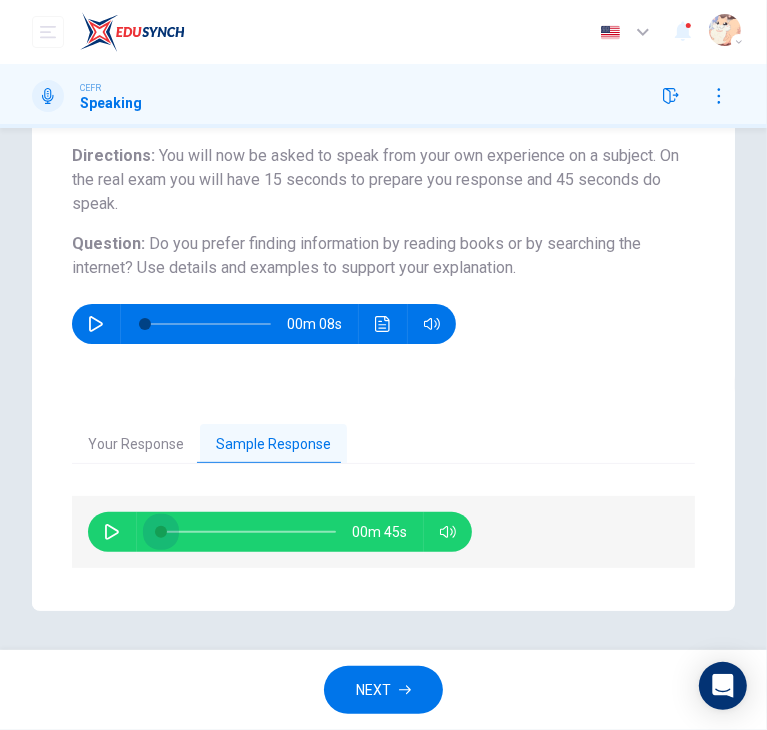 drag, startPoint x: 161, startPoint y: 521, endPoint x: 71, endPoint y: 558, distance: 97.308784 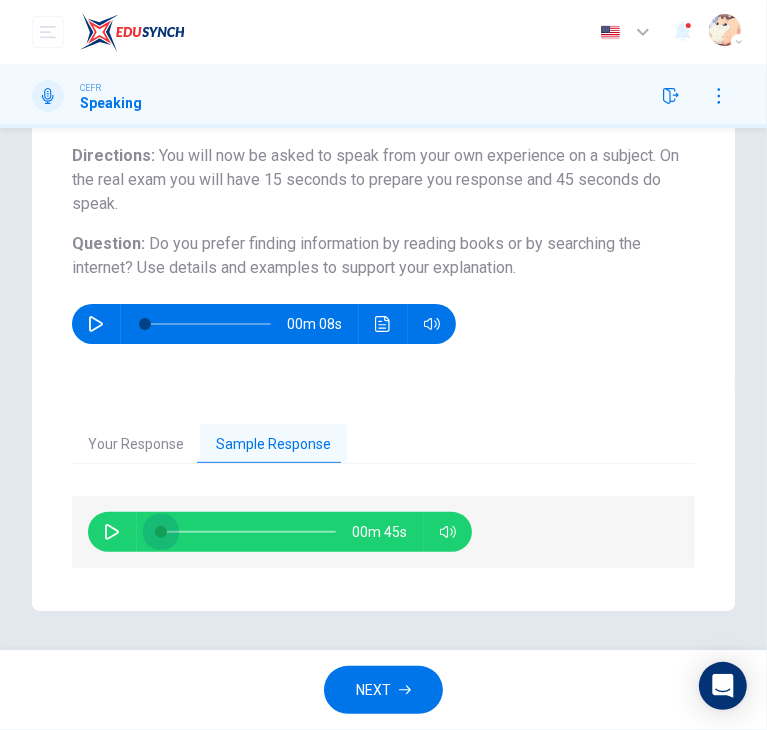 click on "Your Response Sample Response 00m 04s 00m 45s" at bounding box center [383, 497] 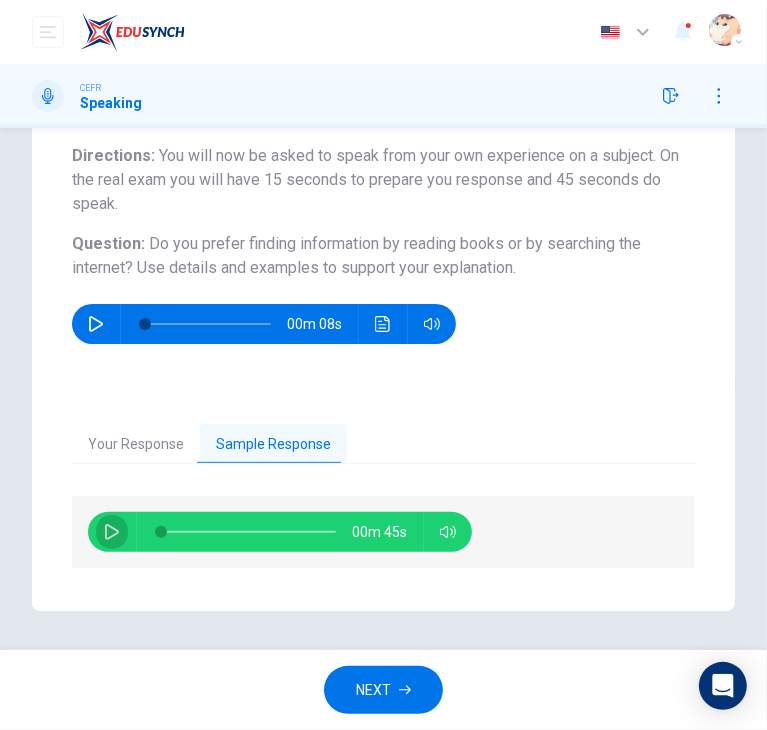 click 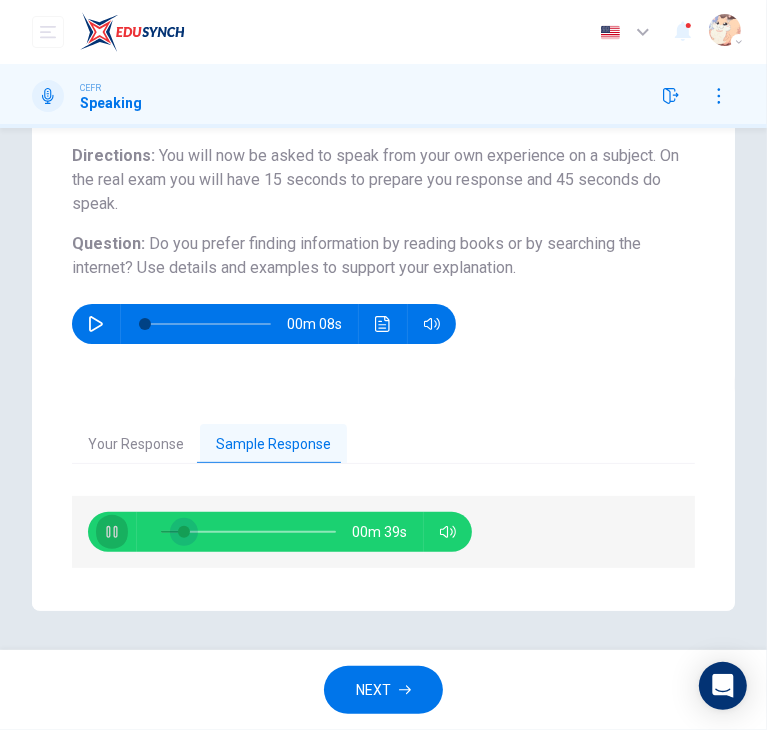 drag, startPoint x: 107, startPoint y: 532, endPoint x: 196, endPoint y: 533, distance: 89.005615 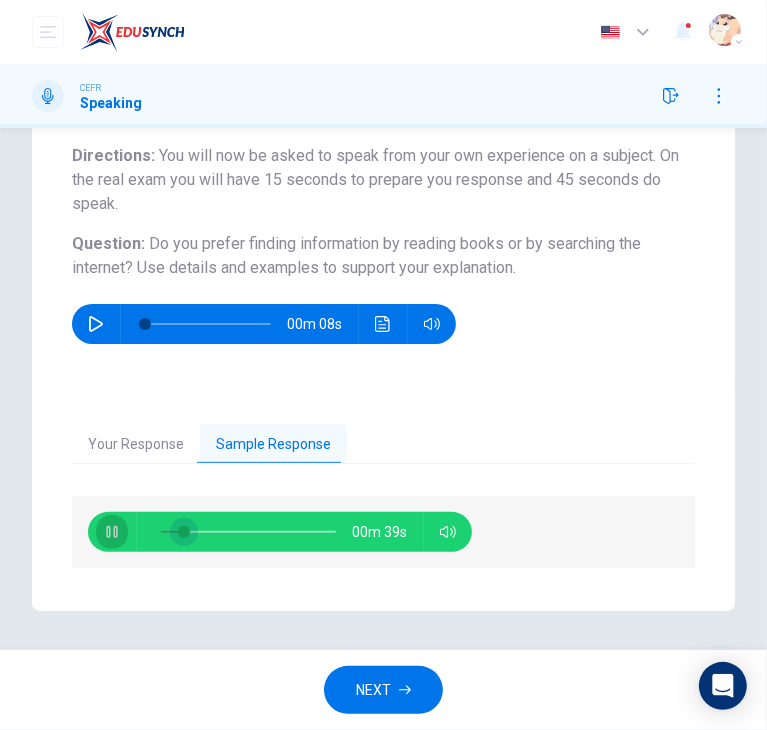 click 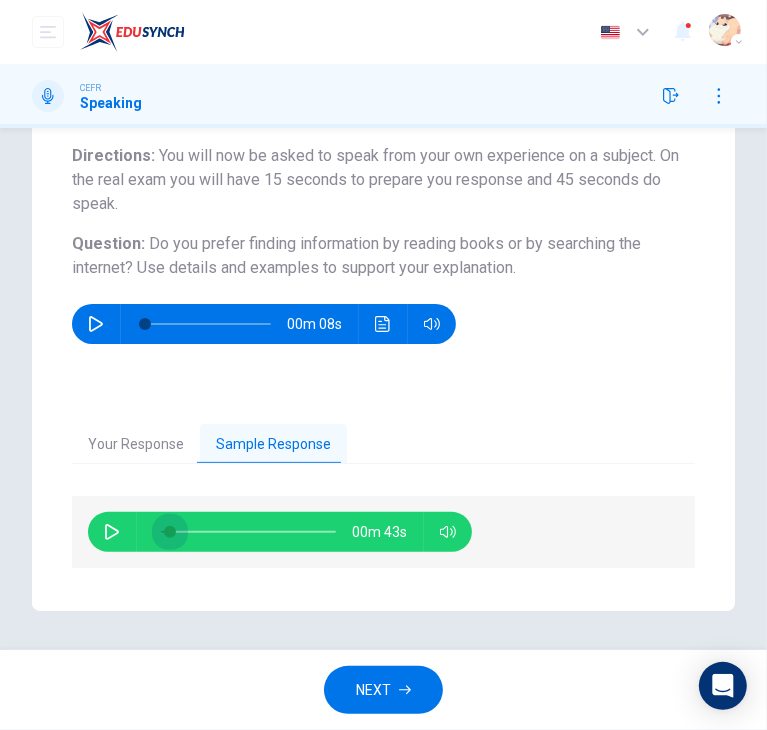 click at bounding box center (170, 532) 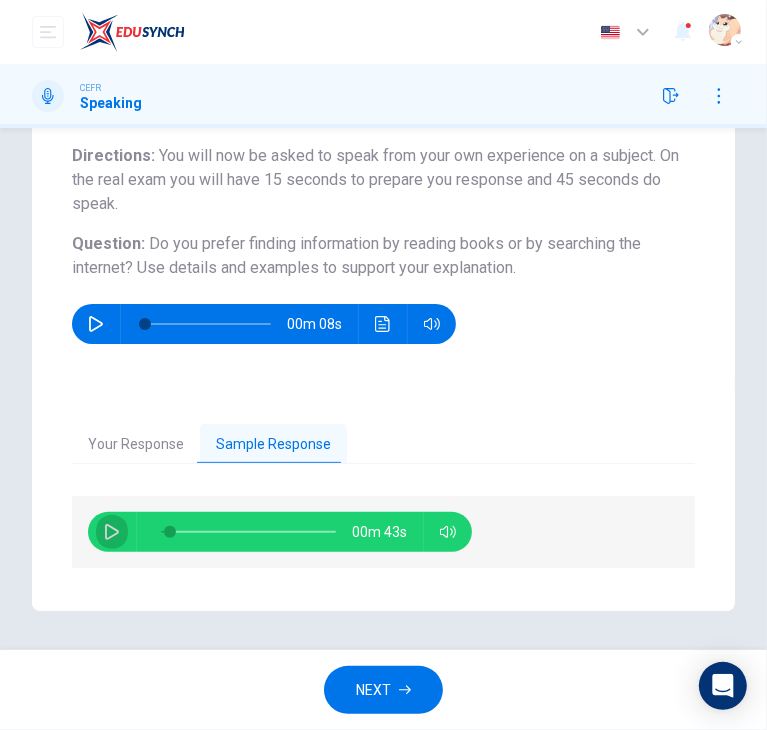 click at bounding box center (112, 532) 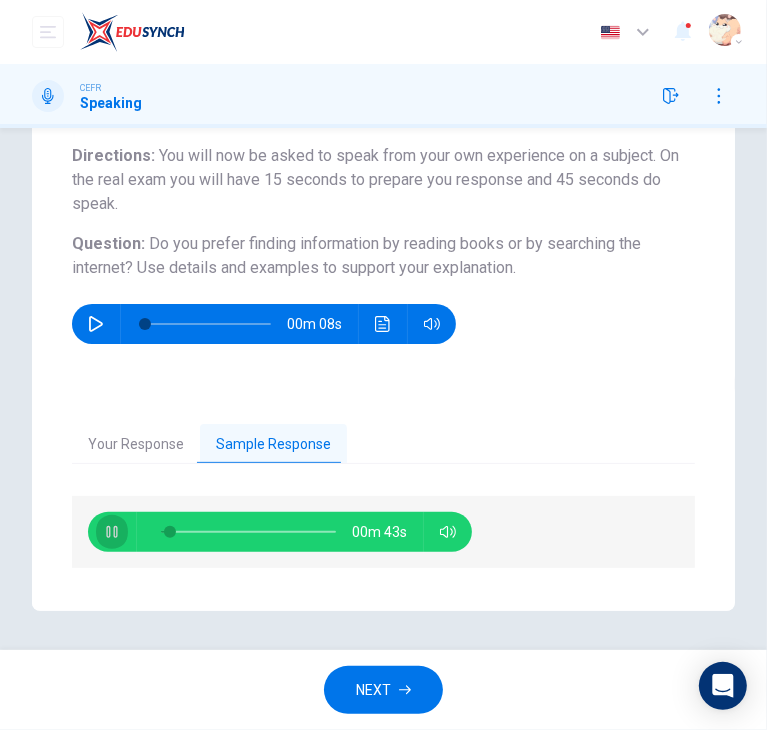 click at bounding box center [112, 532] 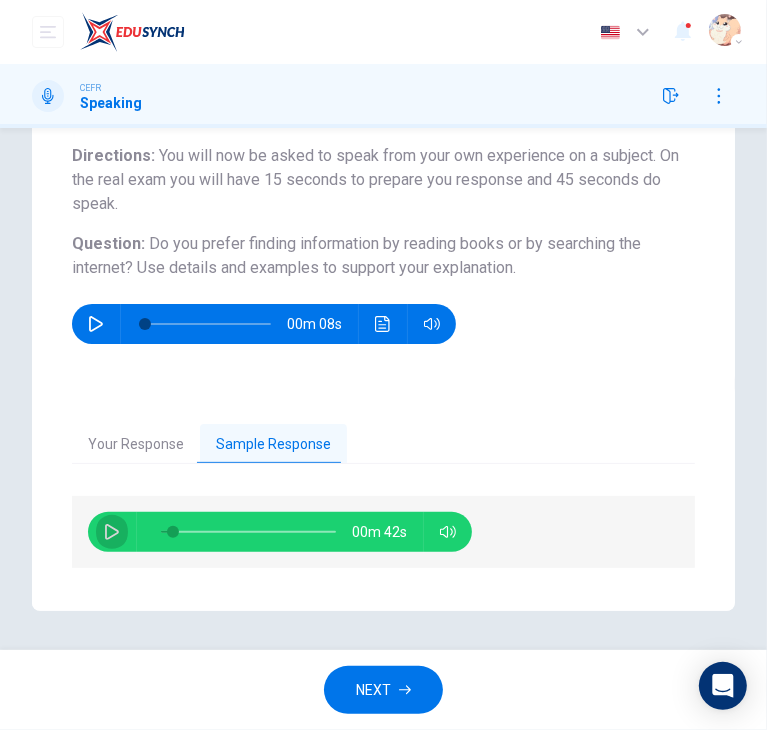 click 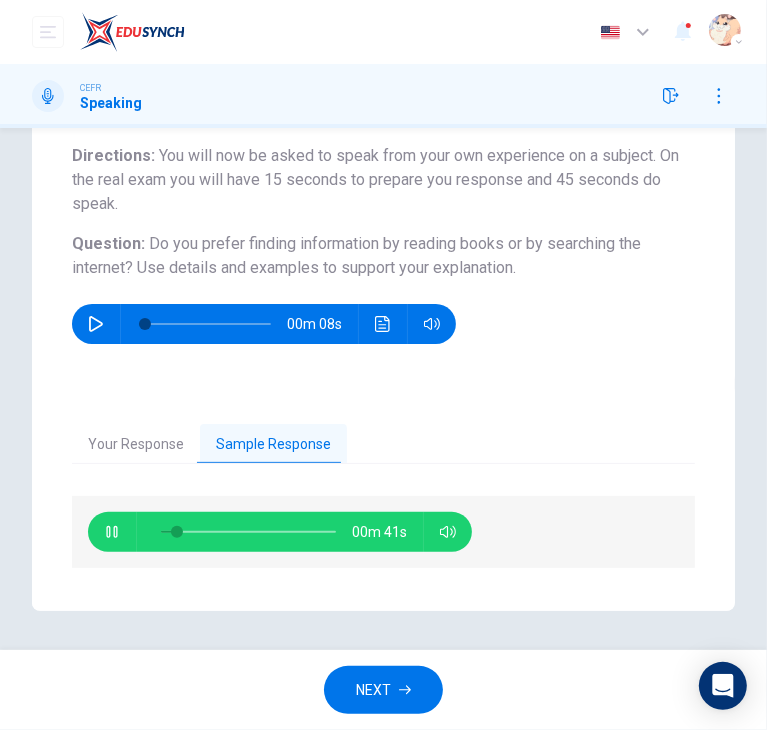 click 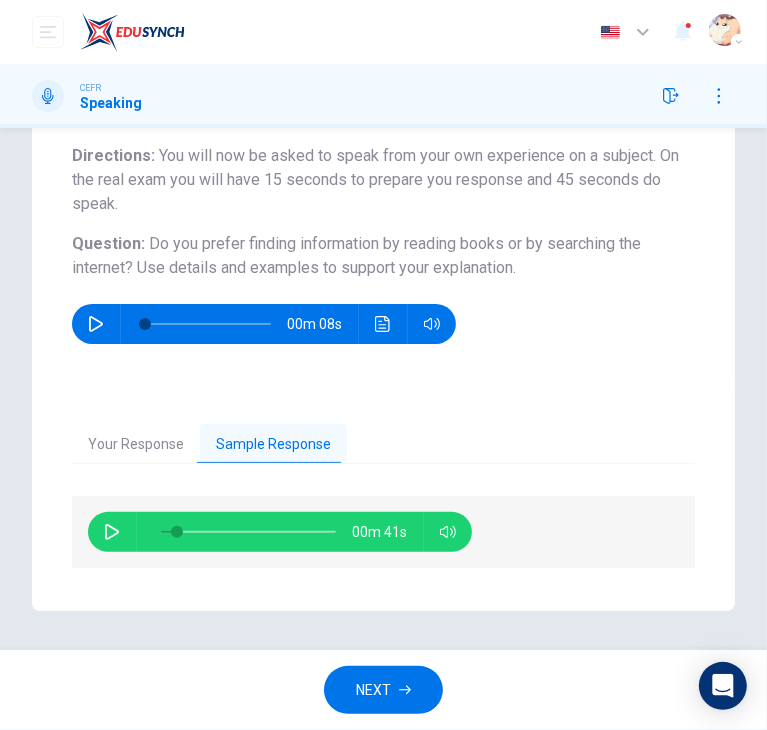click at bounding box center [112, 532] 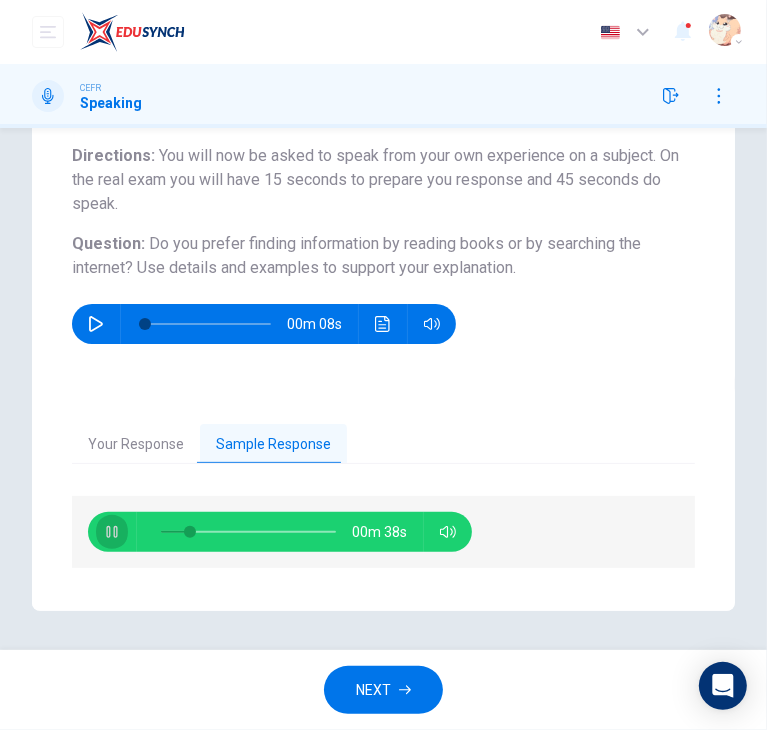 click at bounding box center [112, 532] 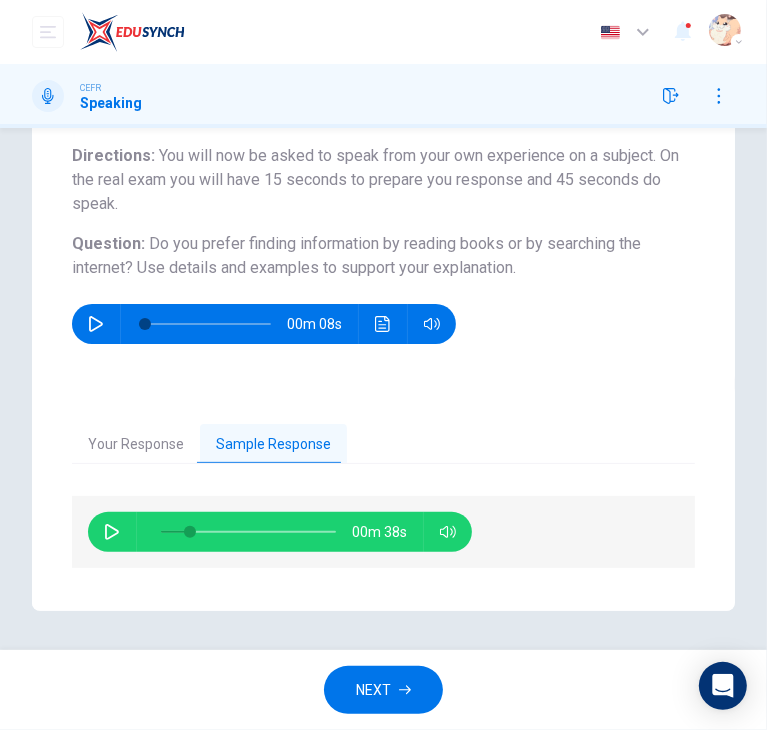 click 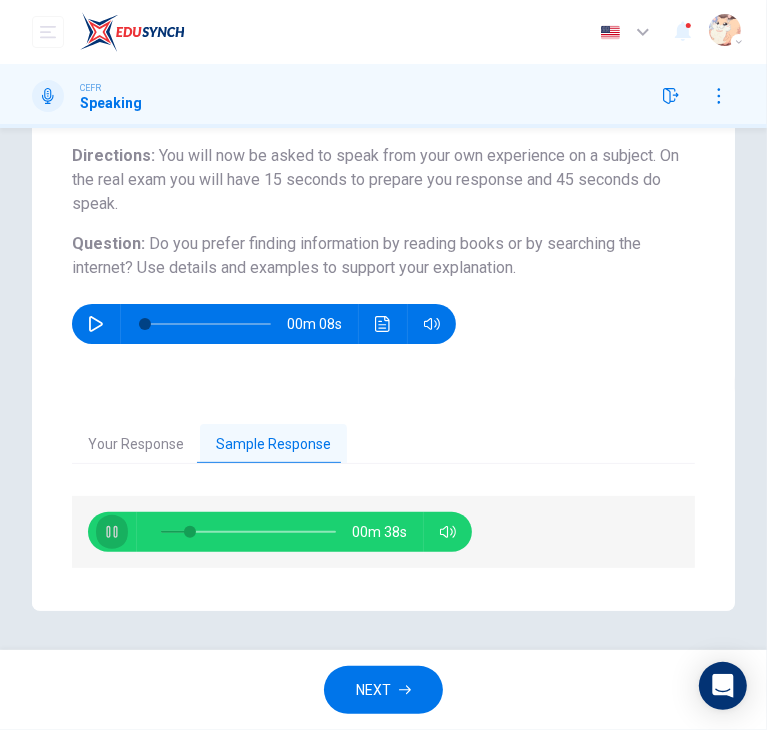click at bounding box center [112, 532] 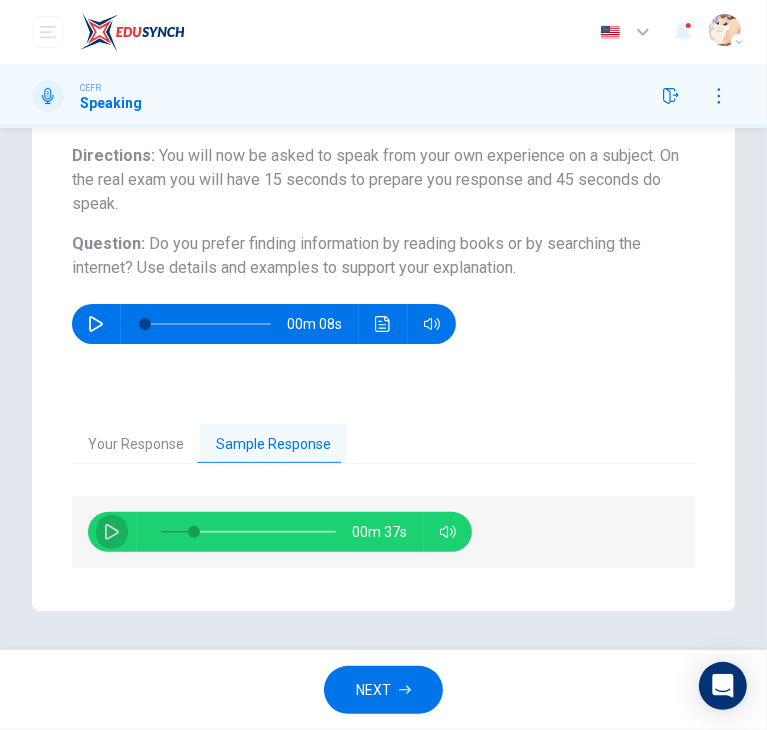 click 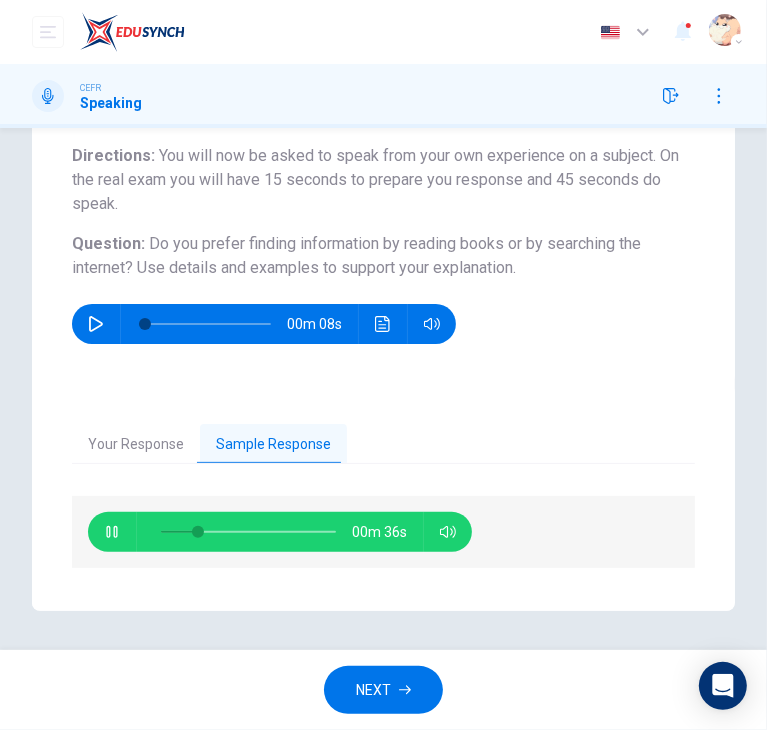 click 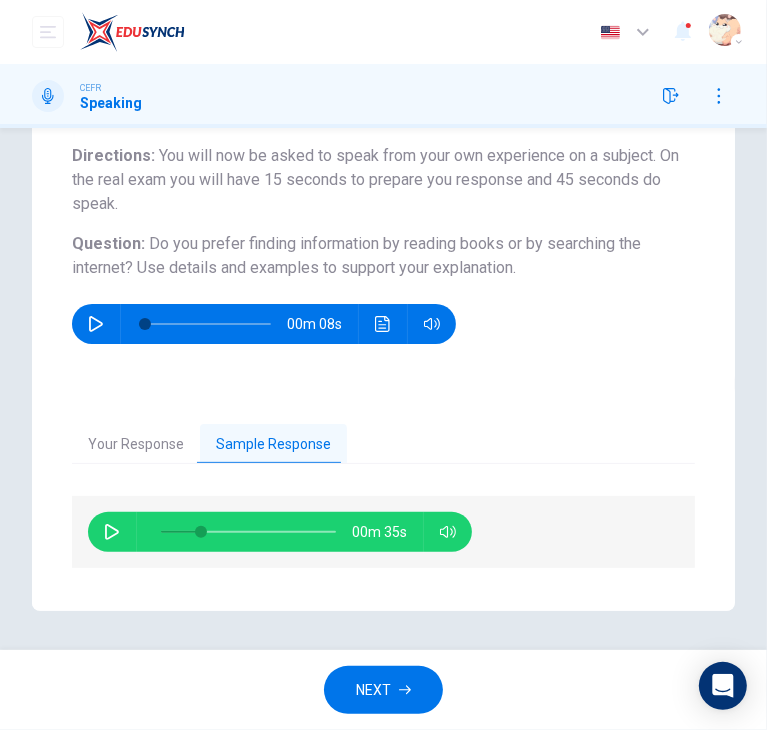 click 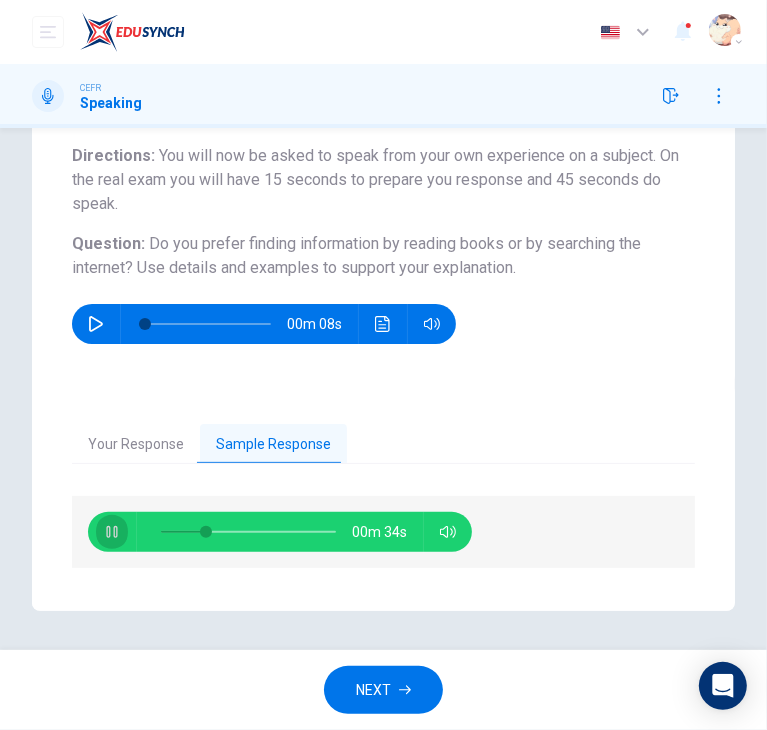 click 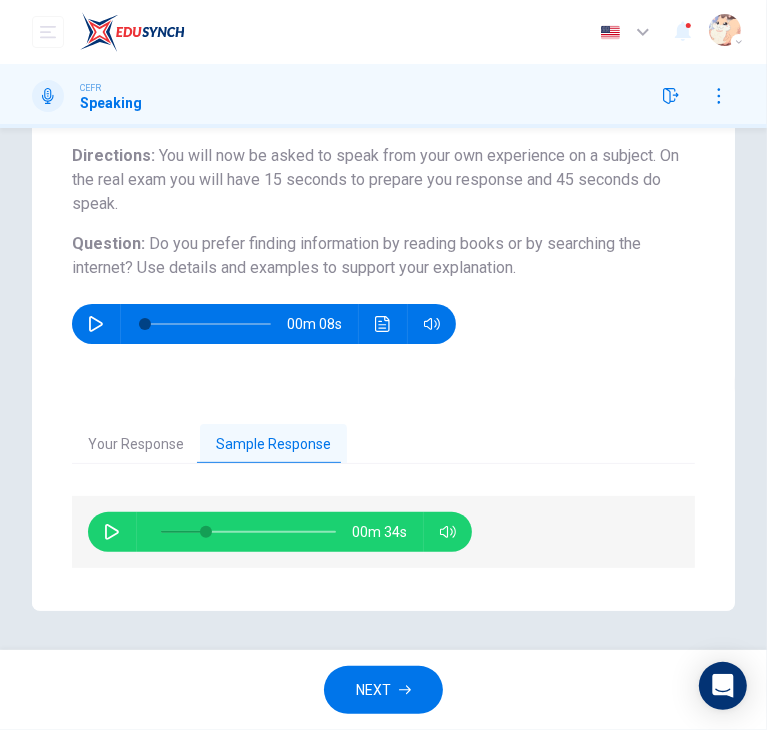 click 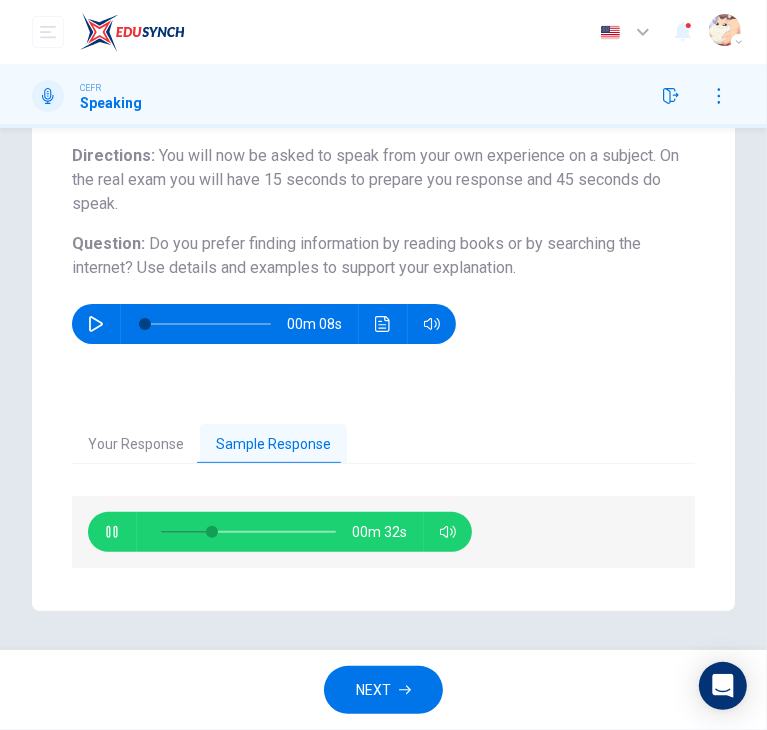 click 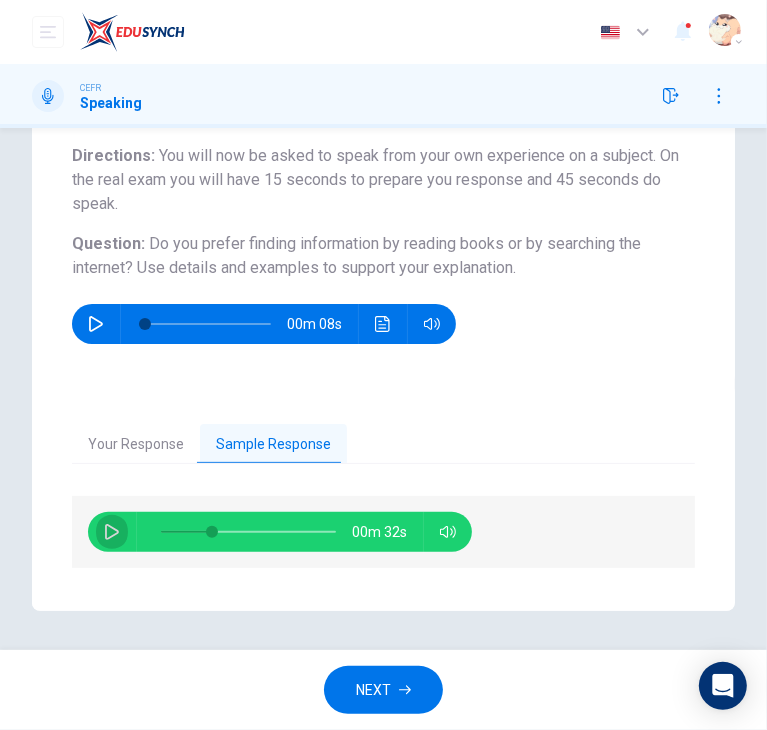 click 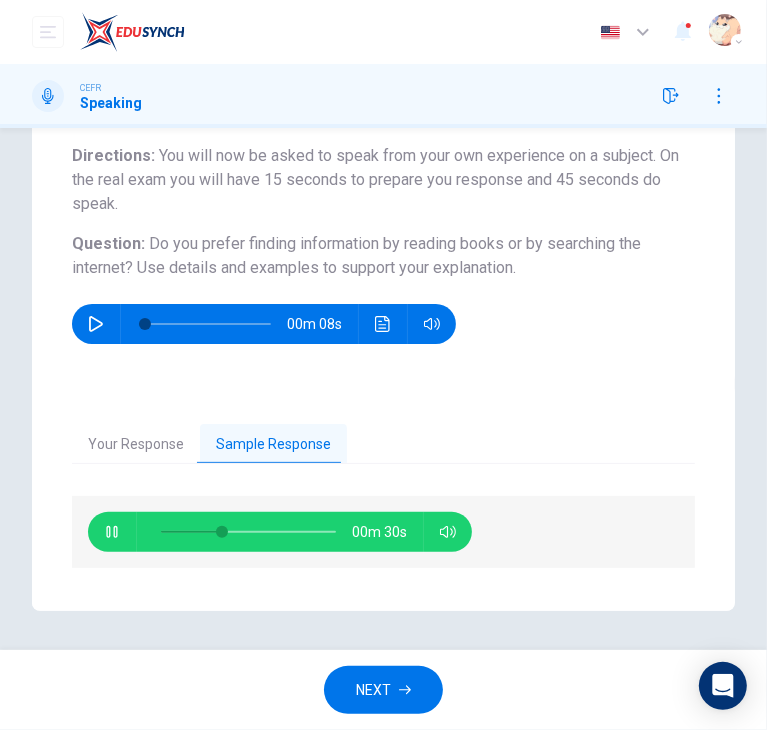 click 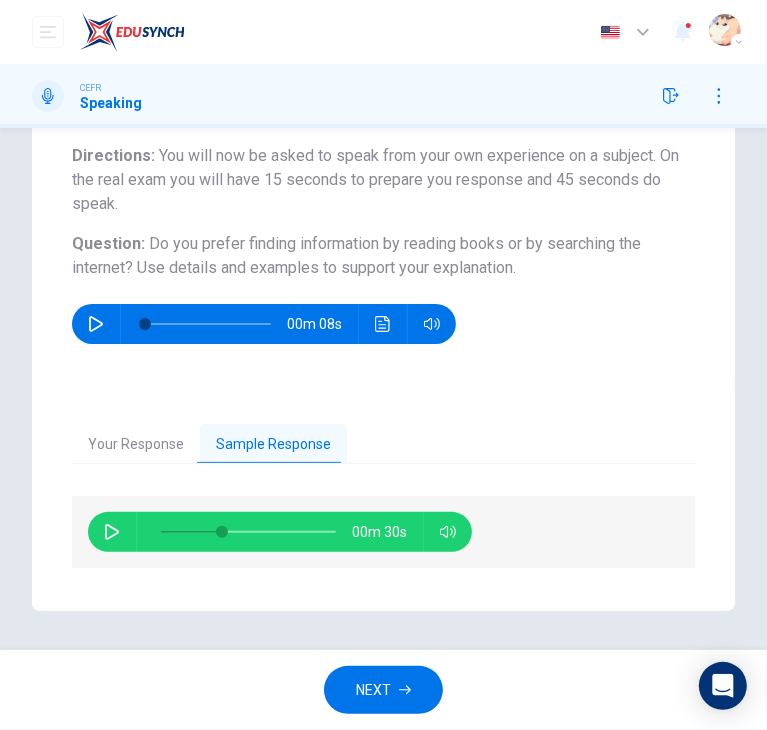 click 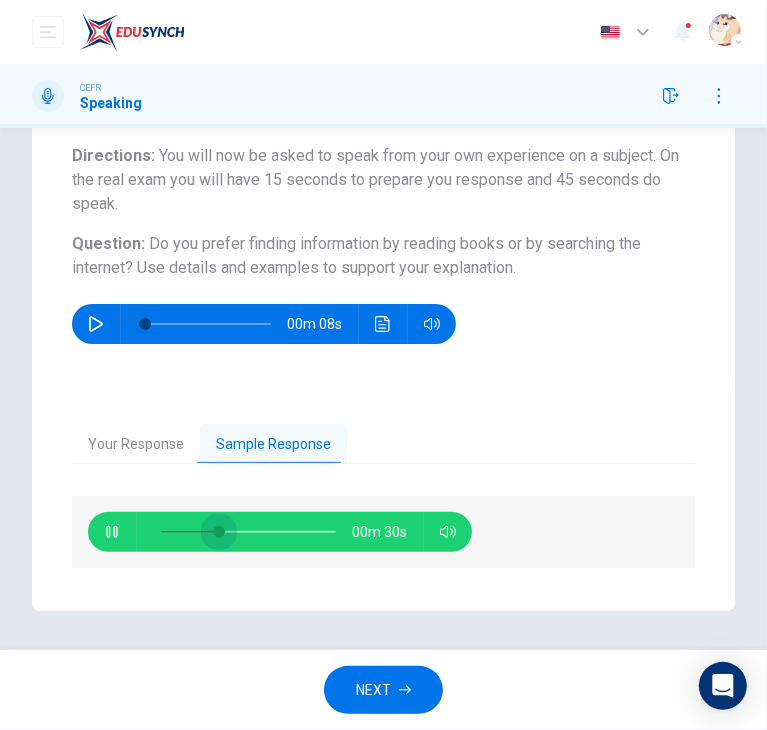 click at bounding box center (219, 532) 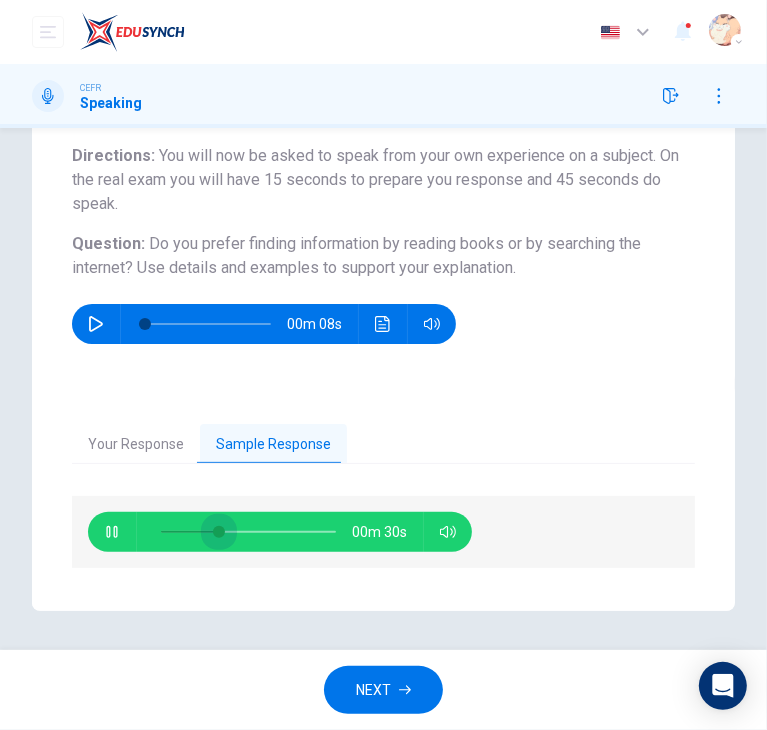 click at bounding box center (219, 532) 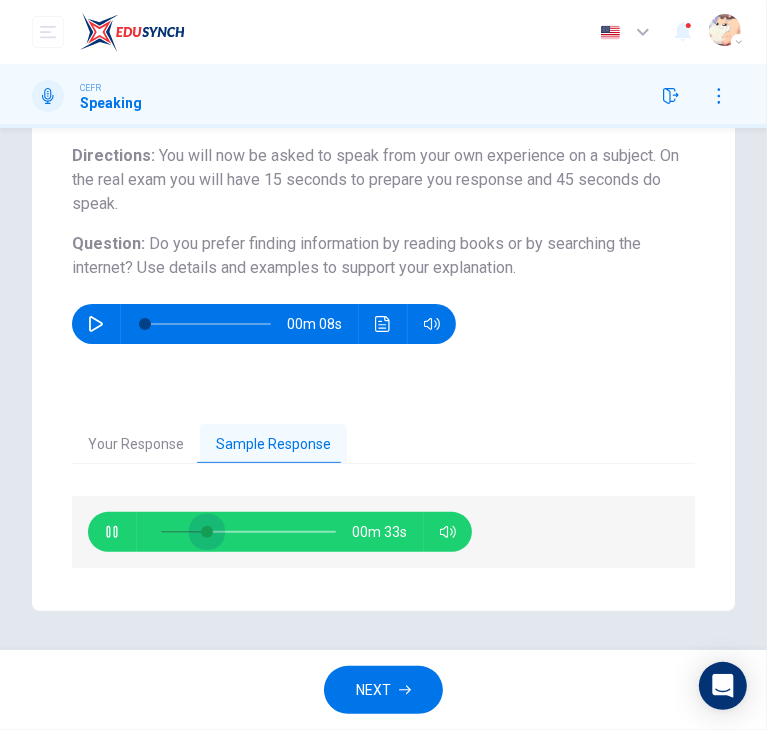 click at bounding box center (248, 532) 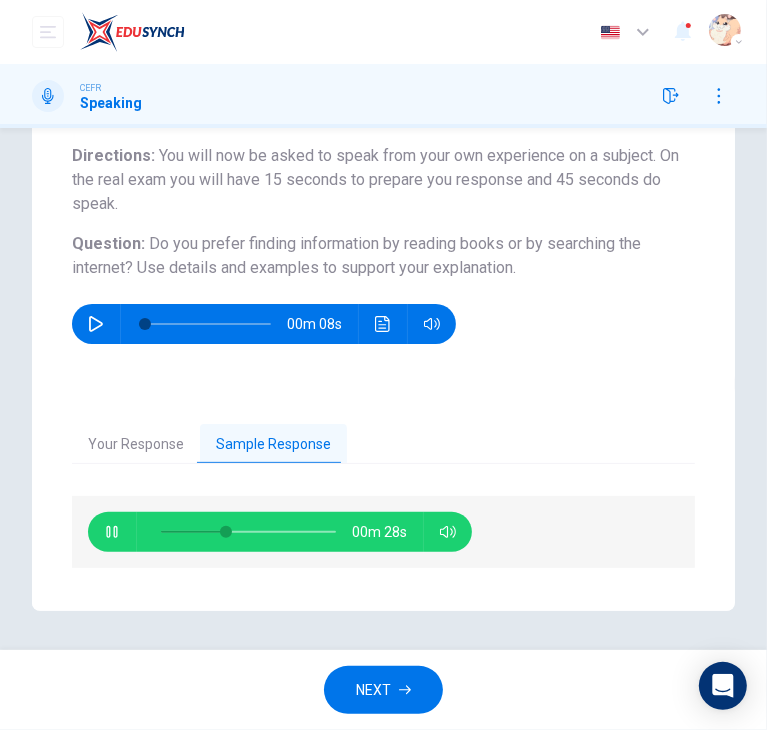 click 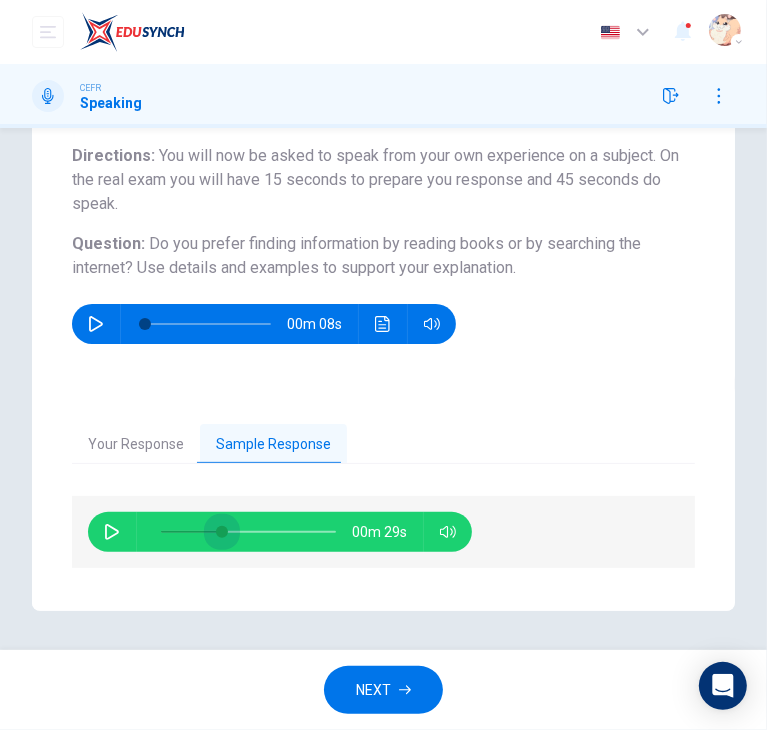 click at bounding box center (222, 532) 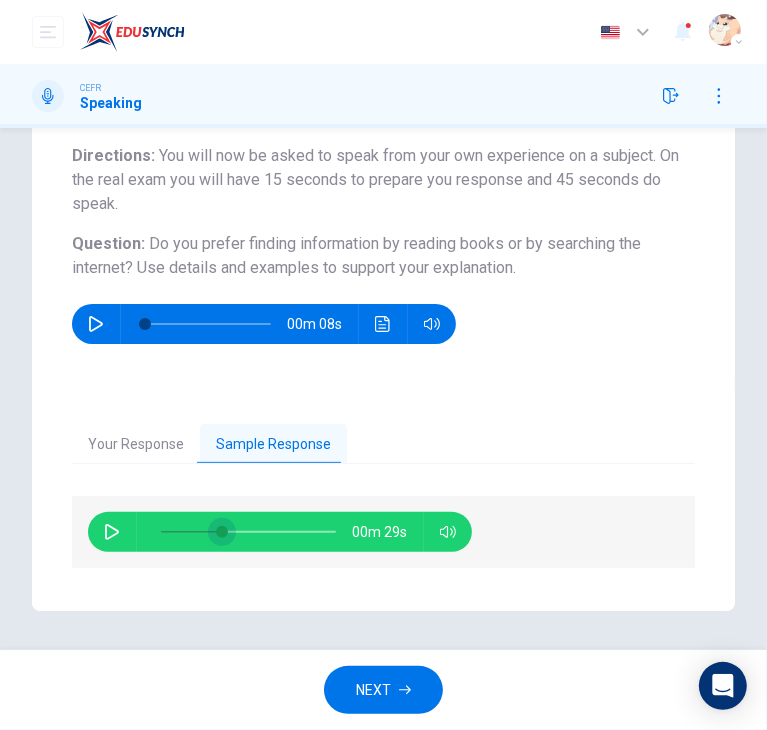 click at bounding box center (222, 532) 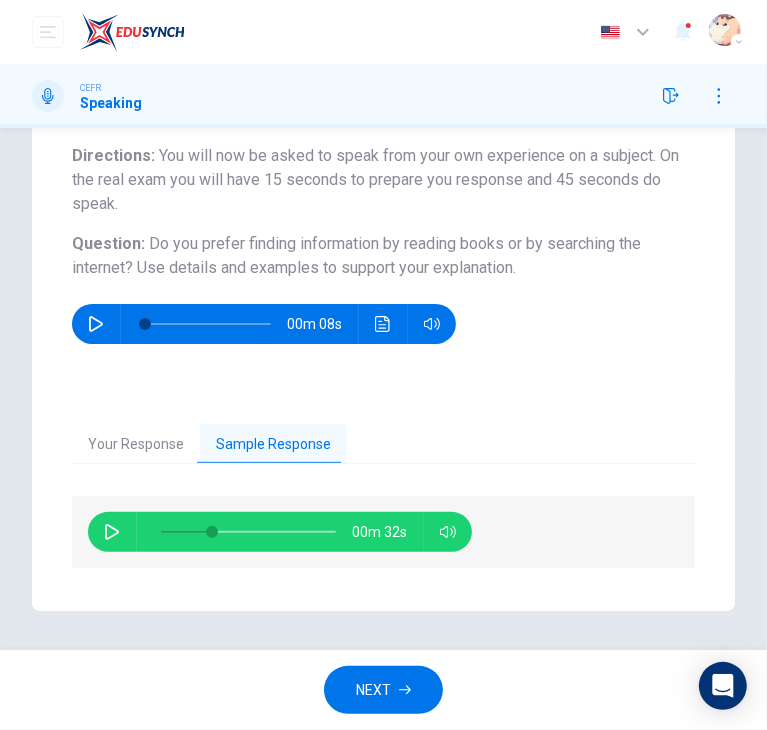 click 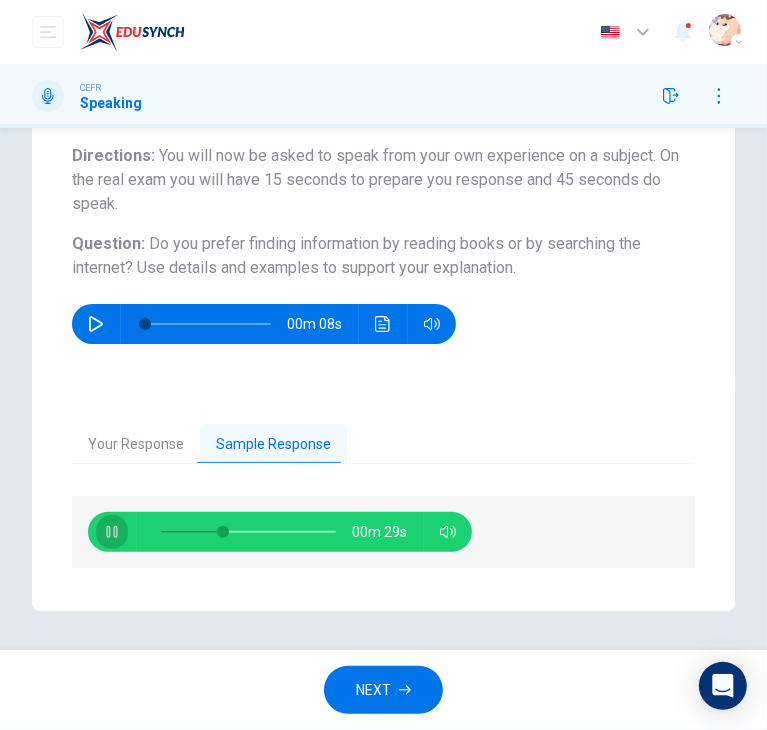 click 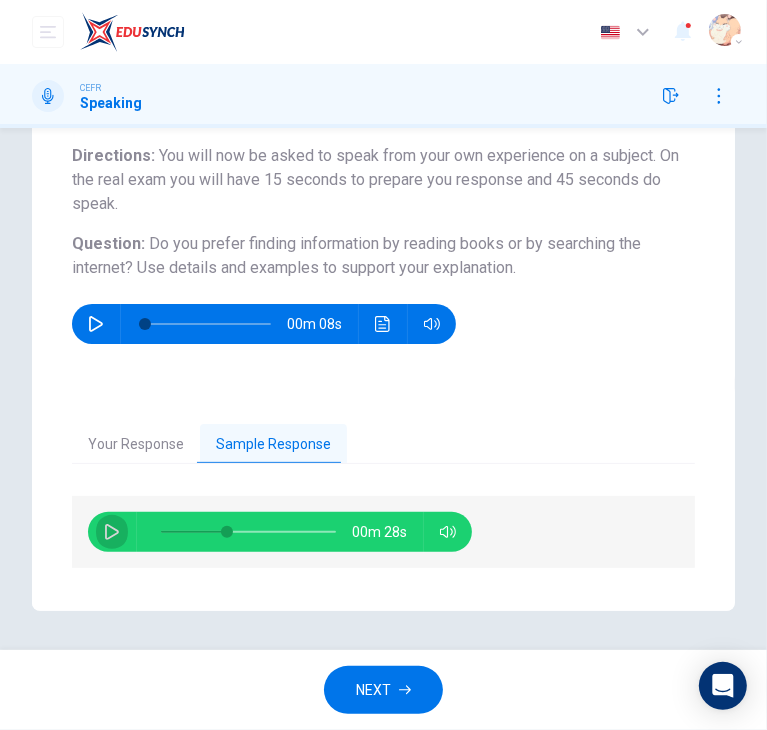 click at bounding box center [112, 532] 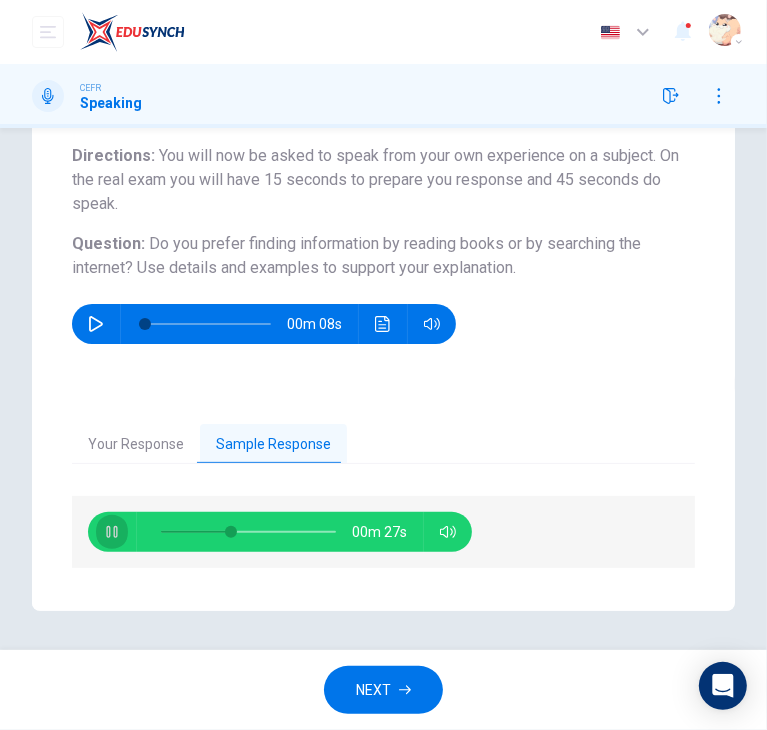 click 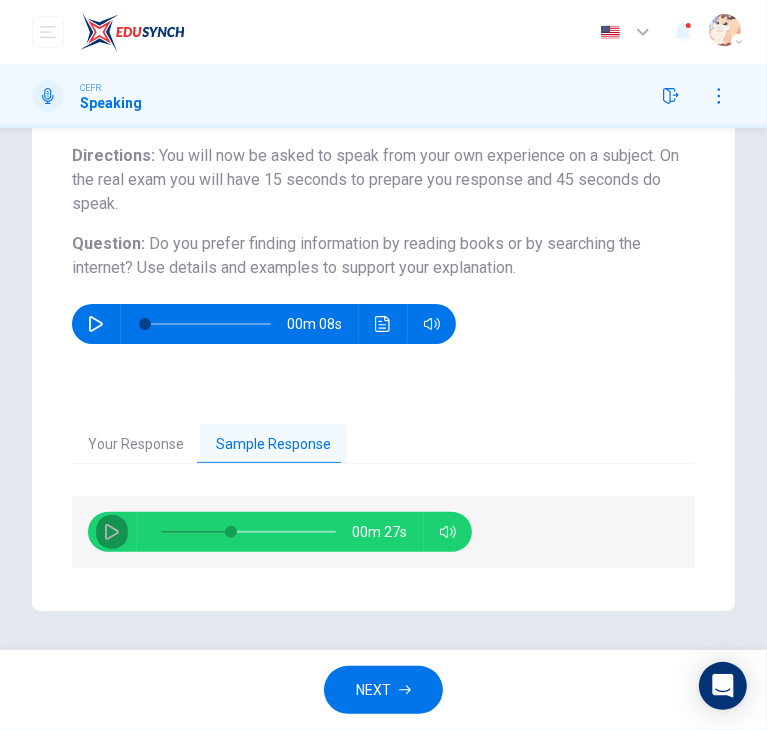 click 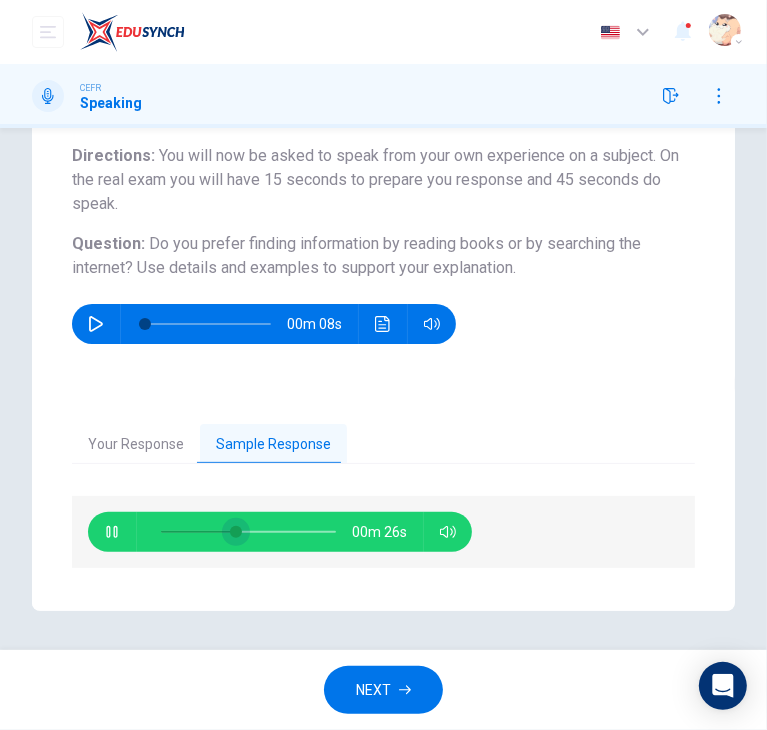 click at bounding box center [236, 532] 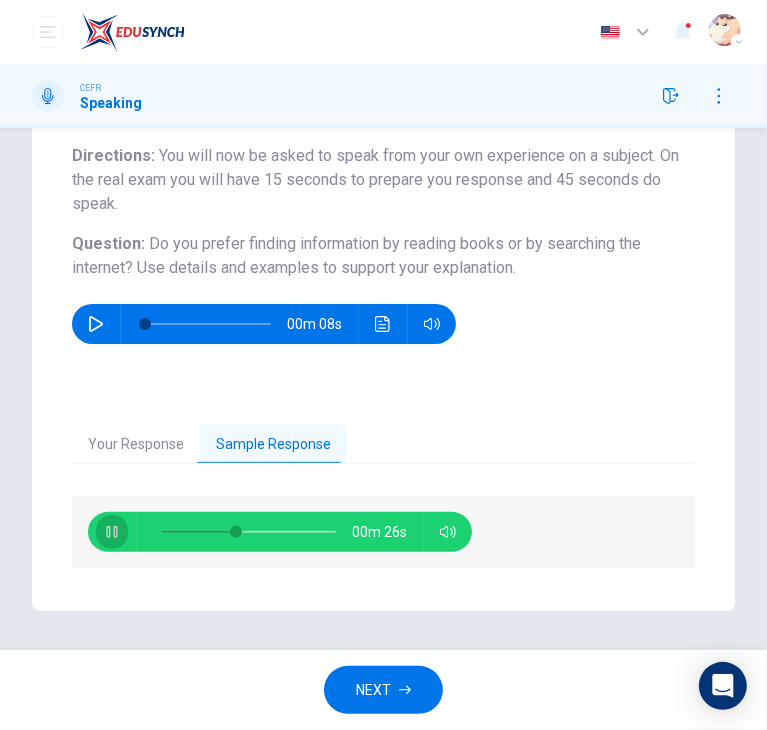 click 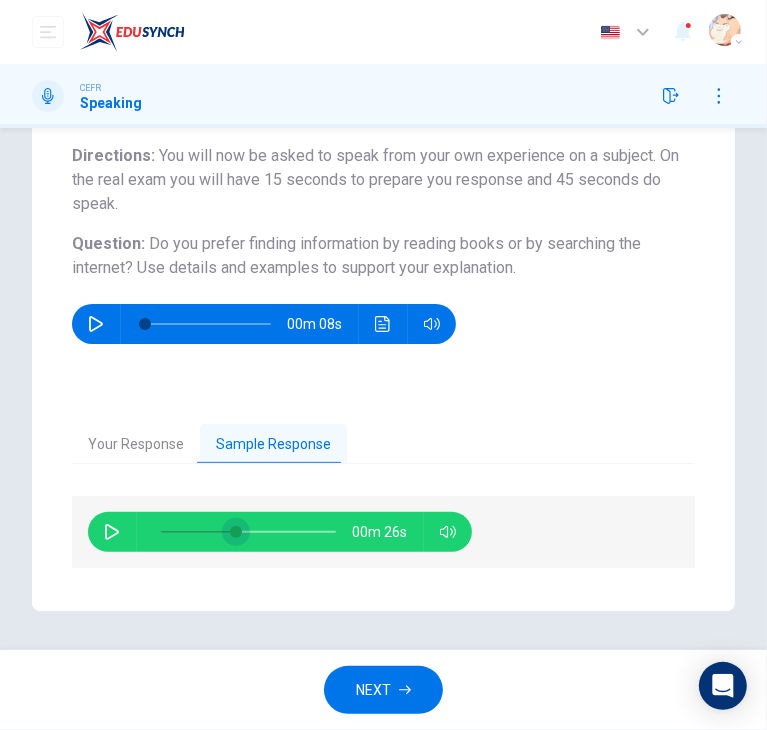 click at bounding box center (236, 532) 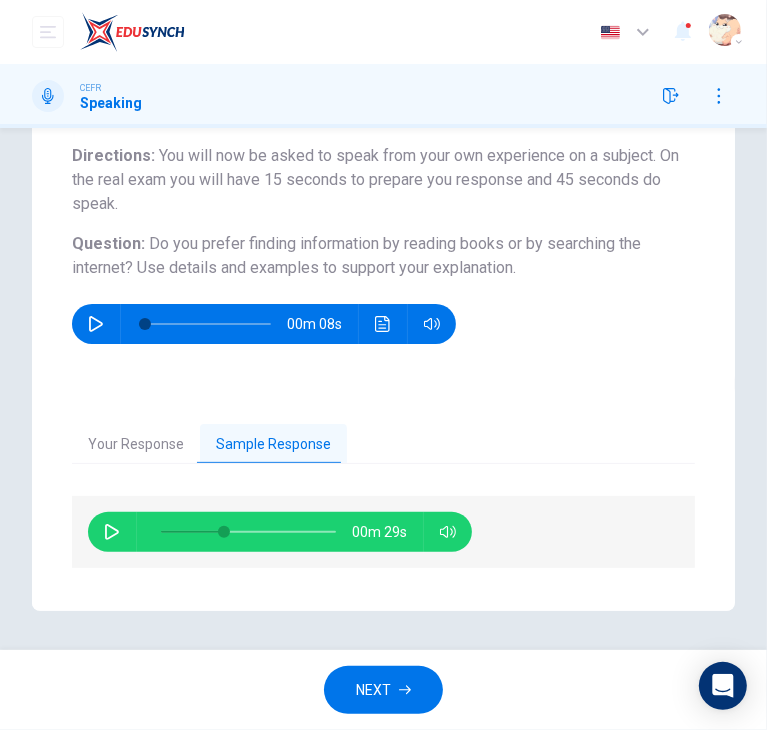 click 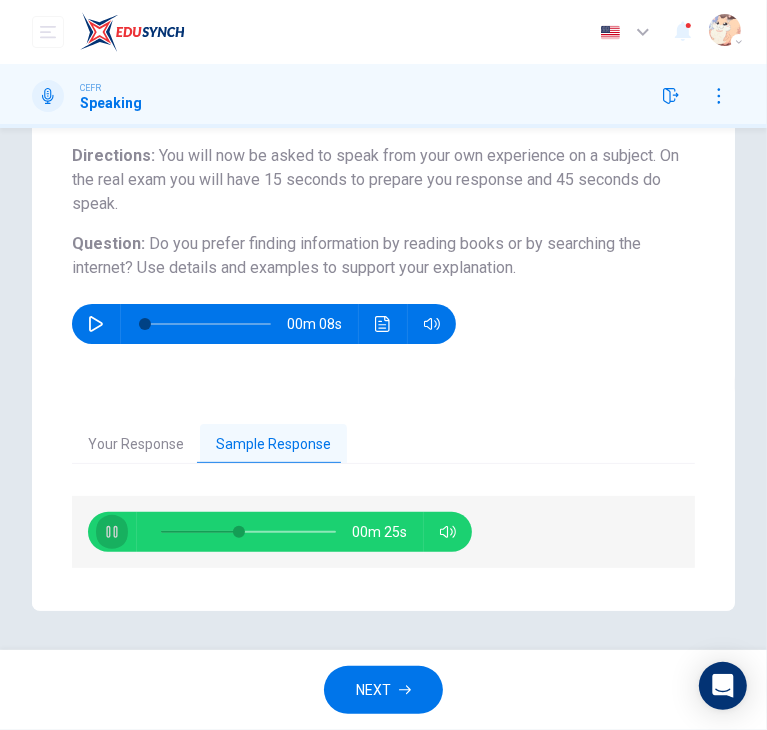 click 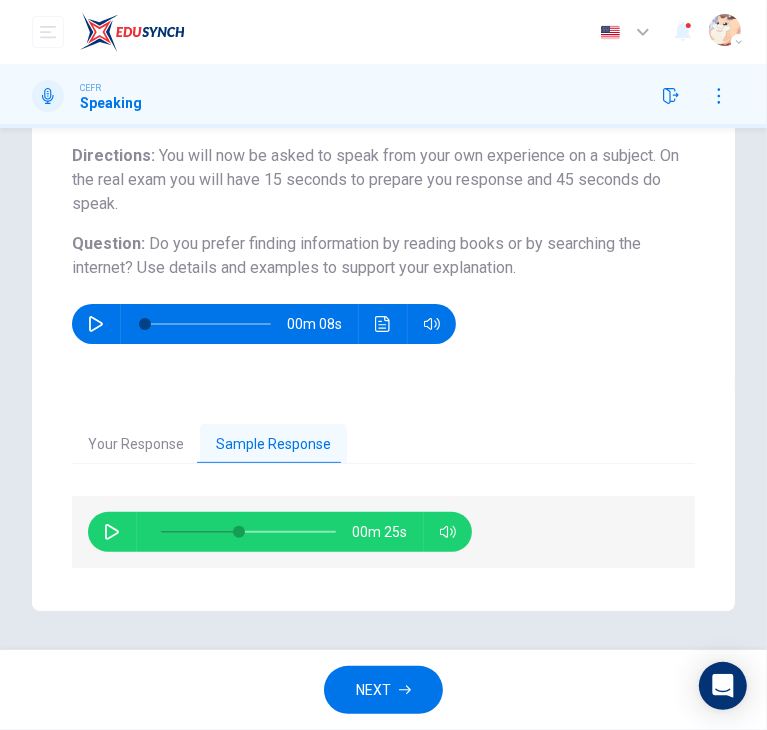 click 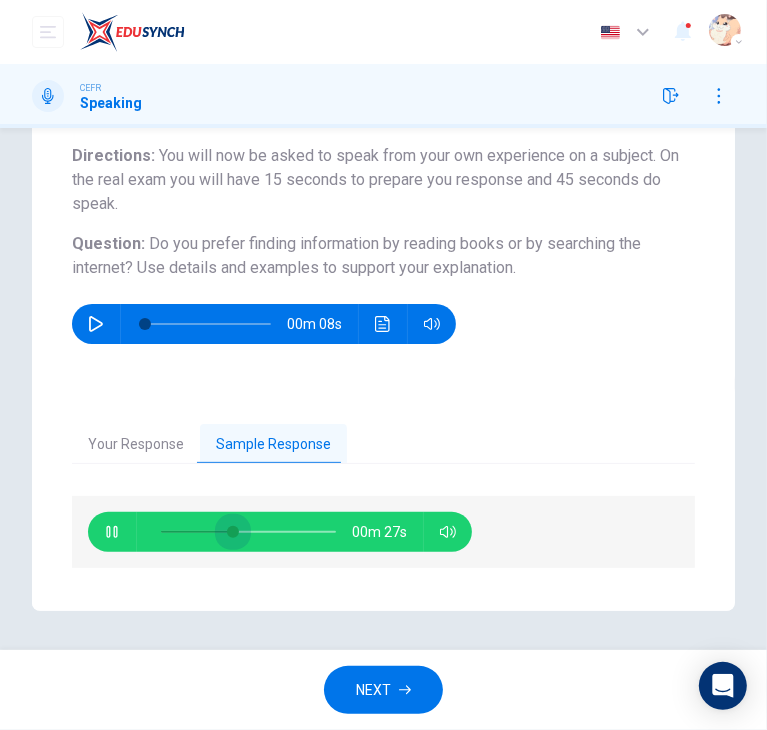 click at bounding box center (233, 532) 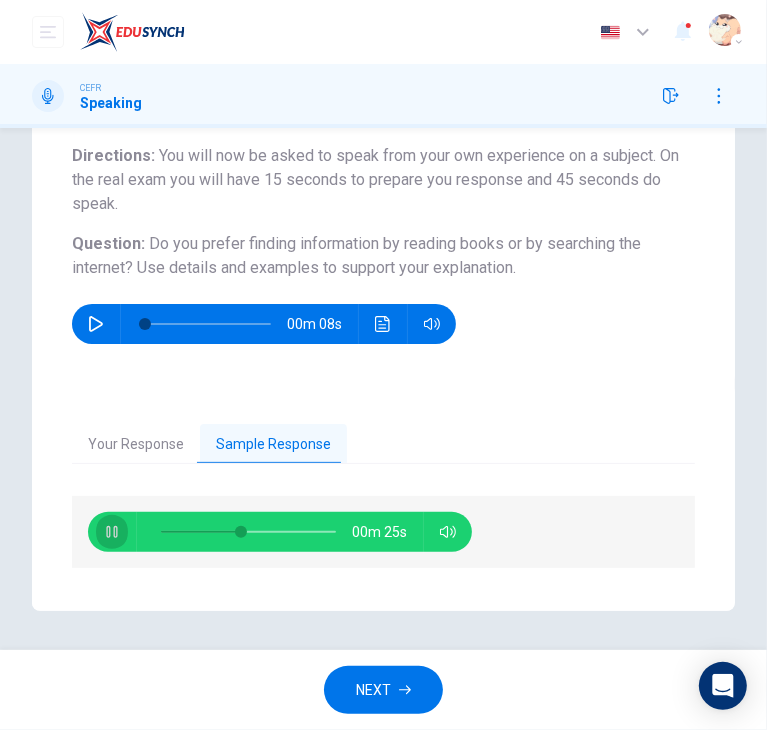 click 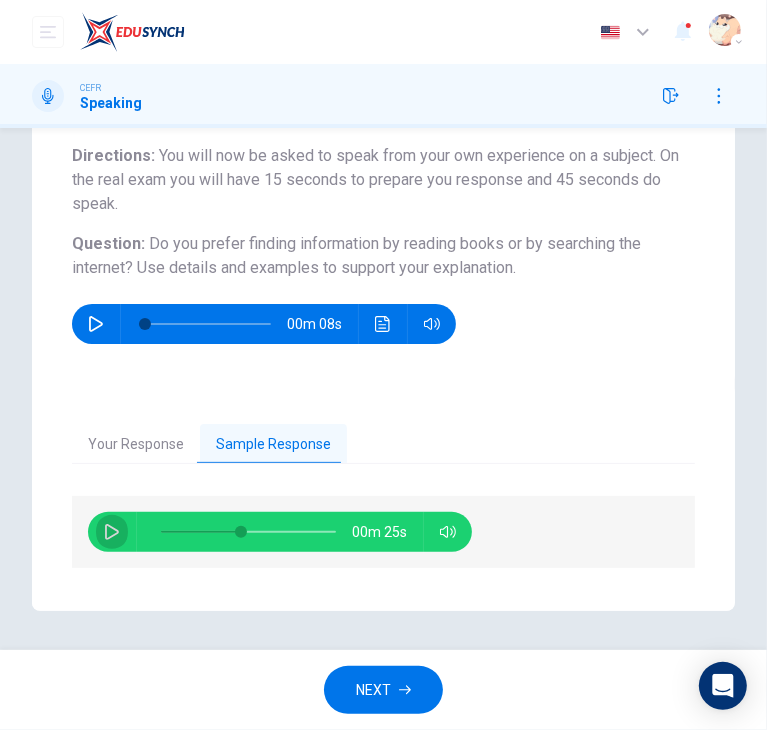 click 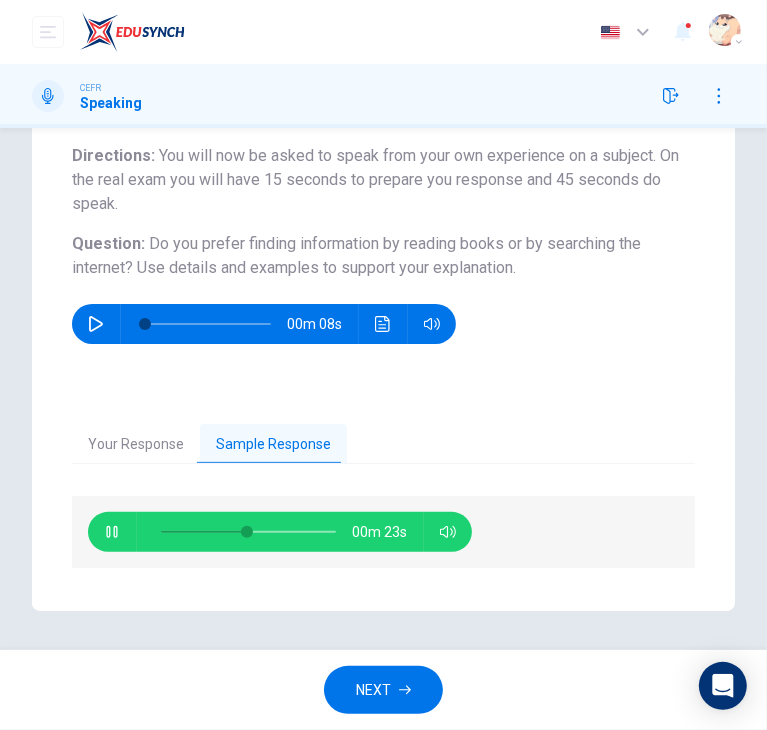 click 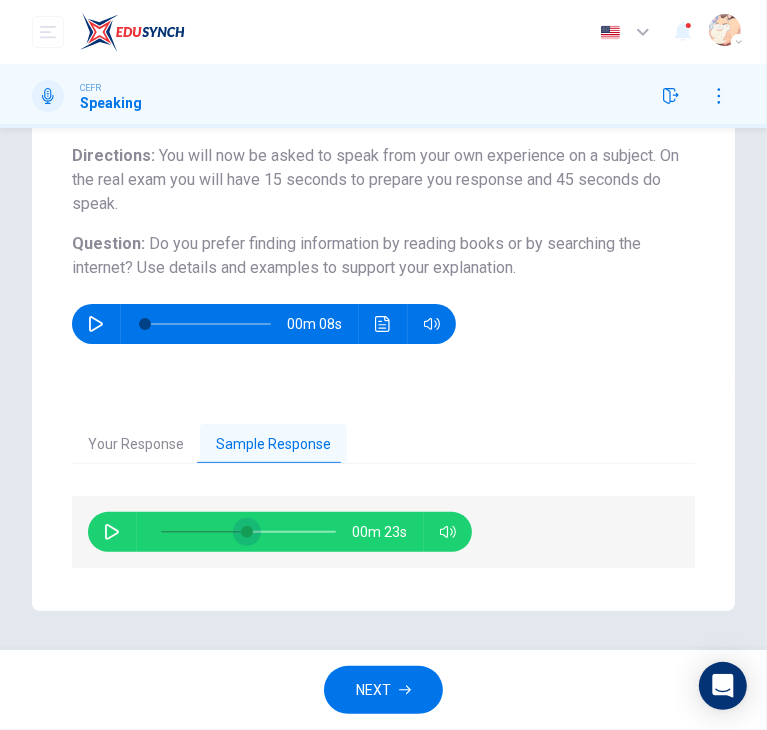 click at bounding box center (247, 532) 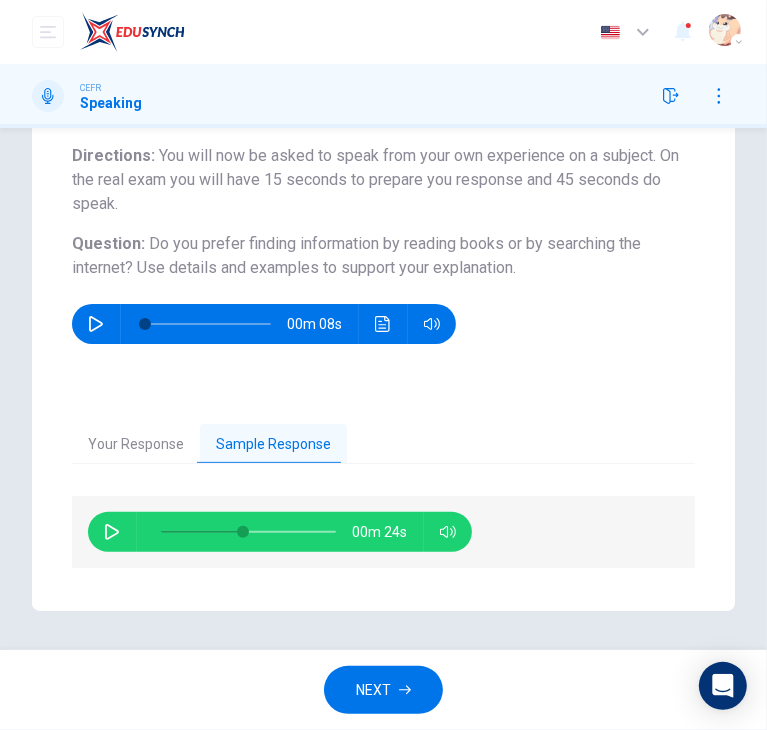 click 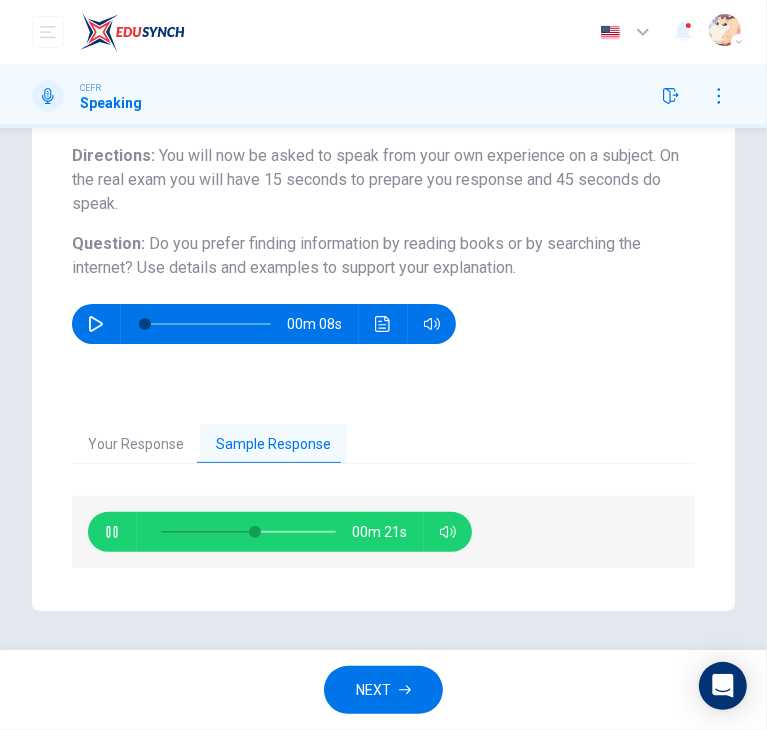 click 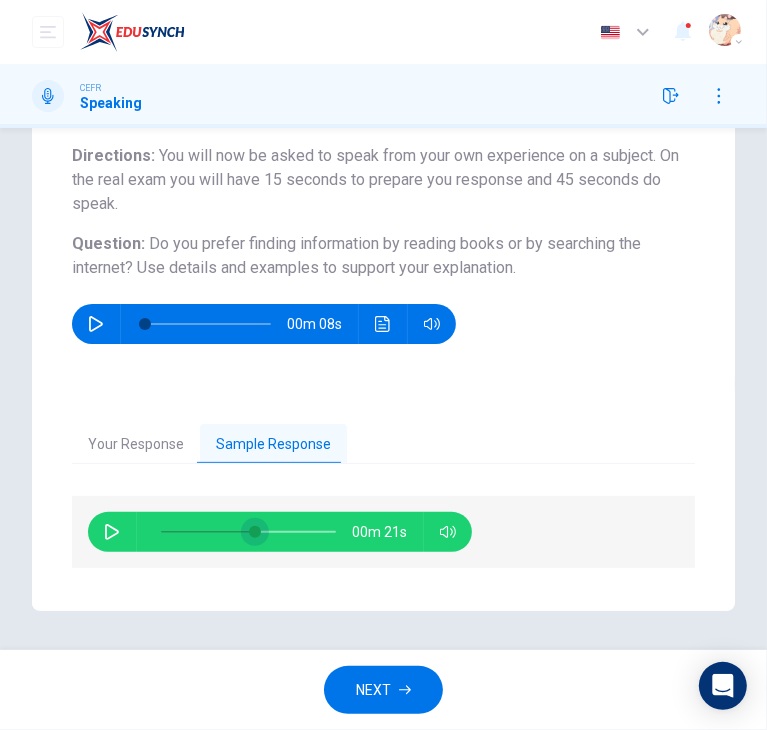 click at bounding box center [255, 532] 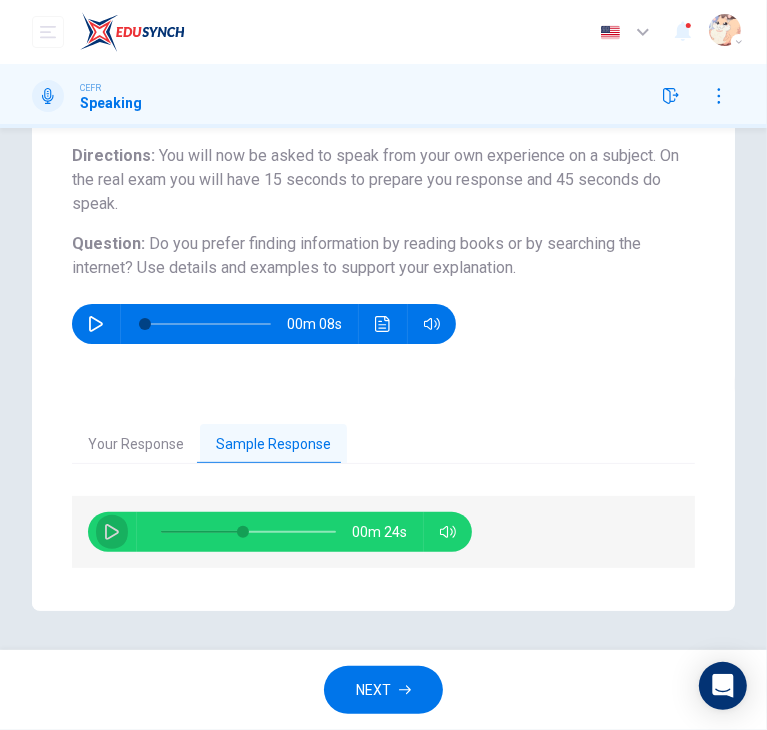 click 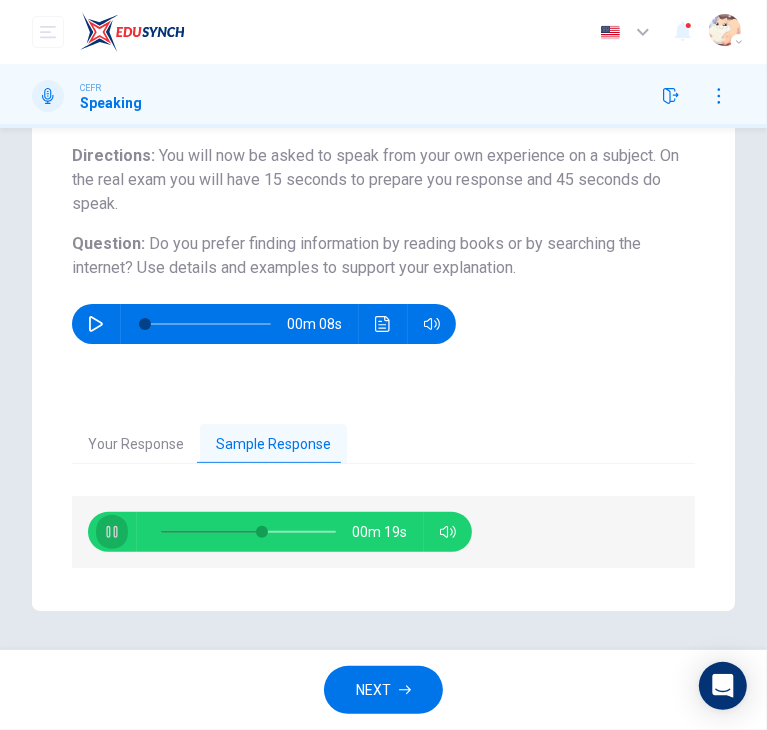 click at bounding box center [112, 532] 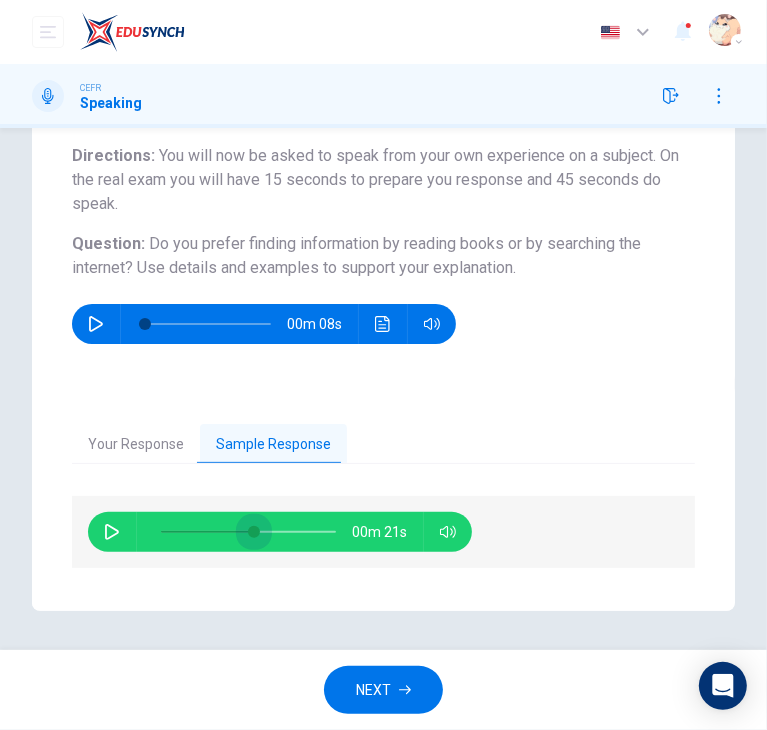 click at bounding box center [254, 532] 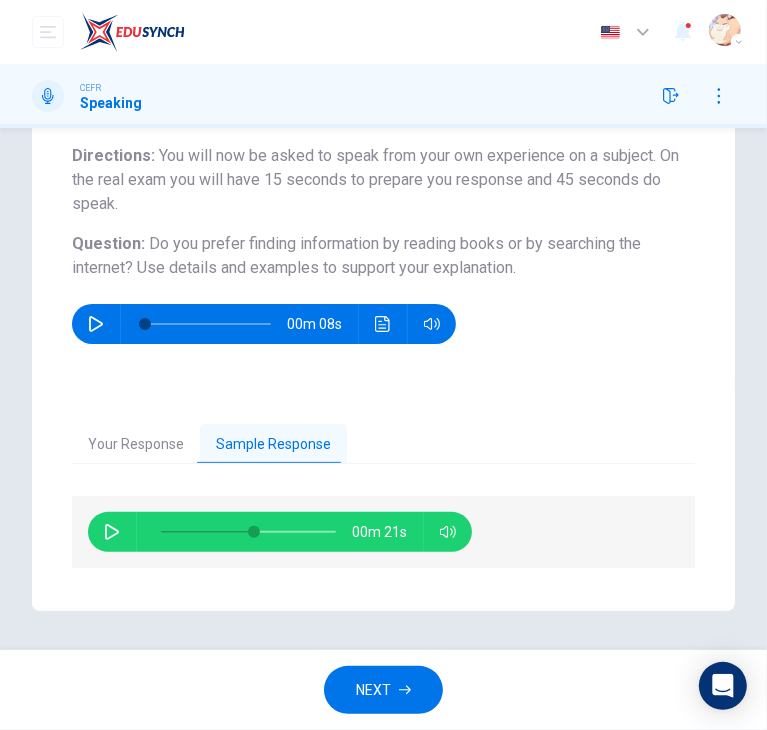 click on "00m 21s" at bounding box center (280, 532) 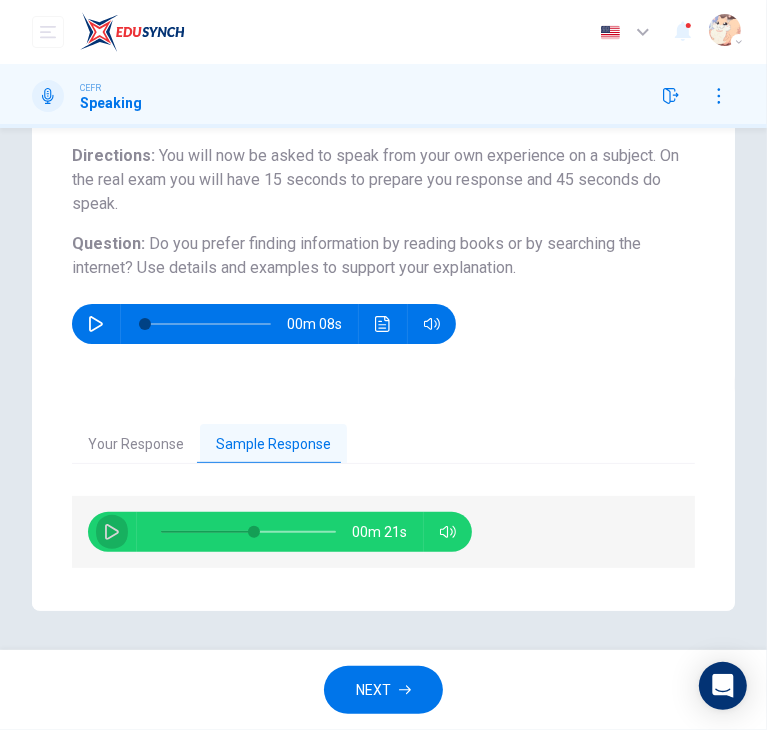 click at bounding box center (112, 532) 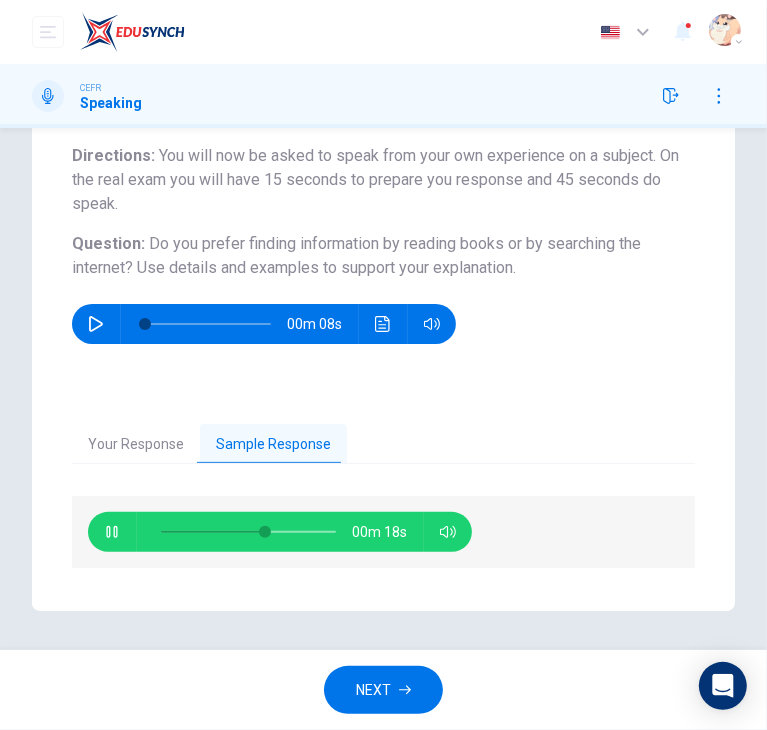 click 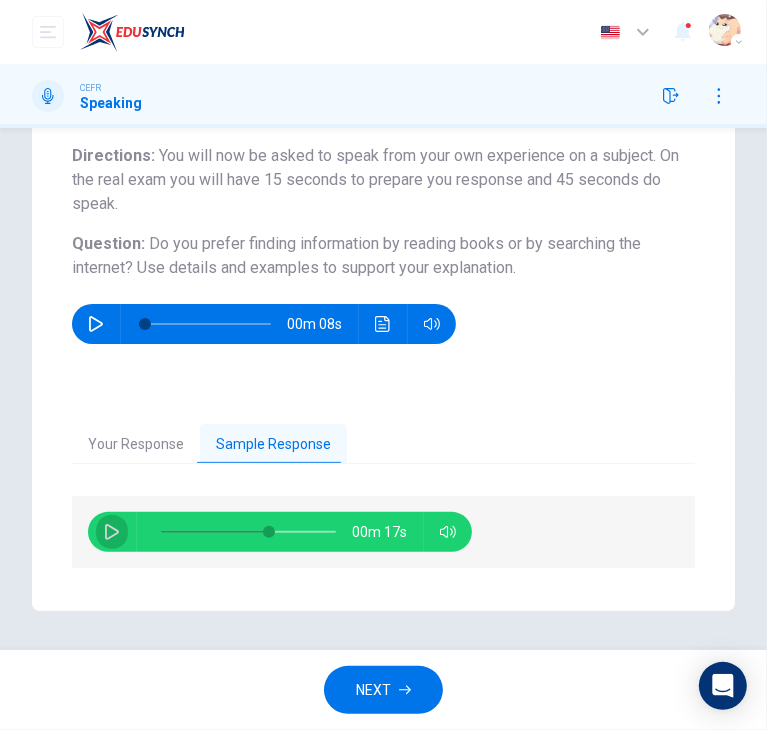 click 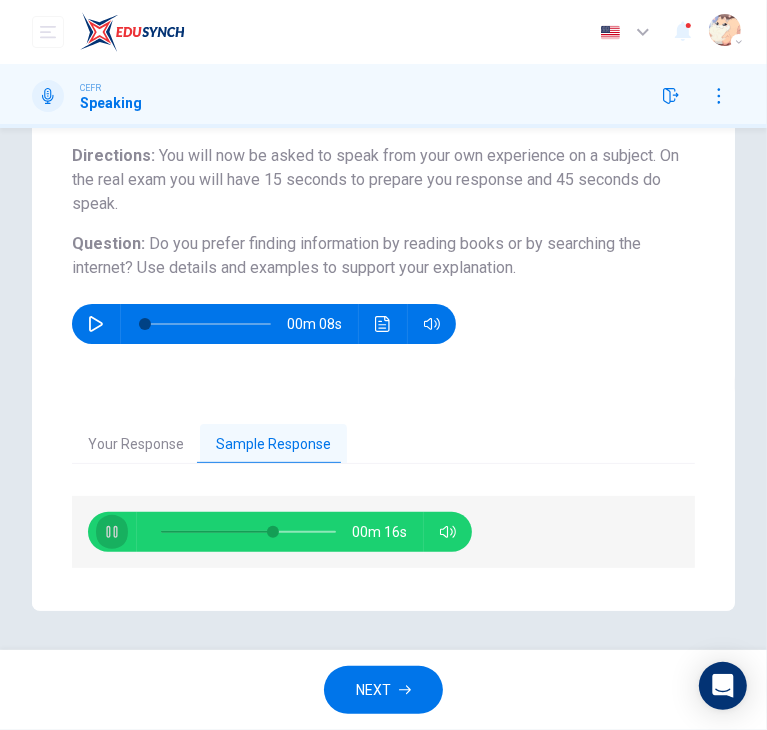 click 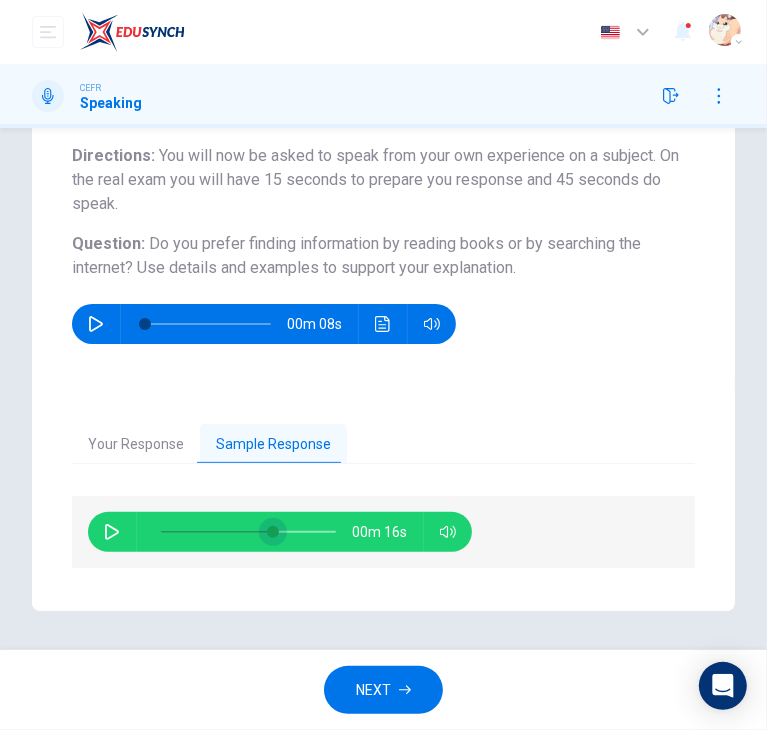 click at bounding box center (273, 532) 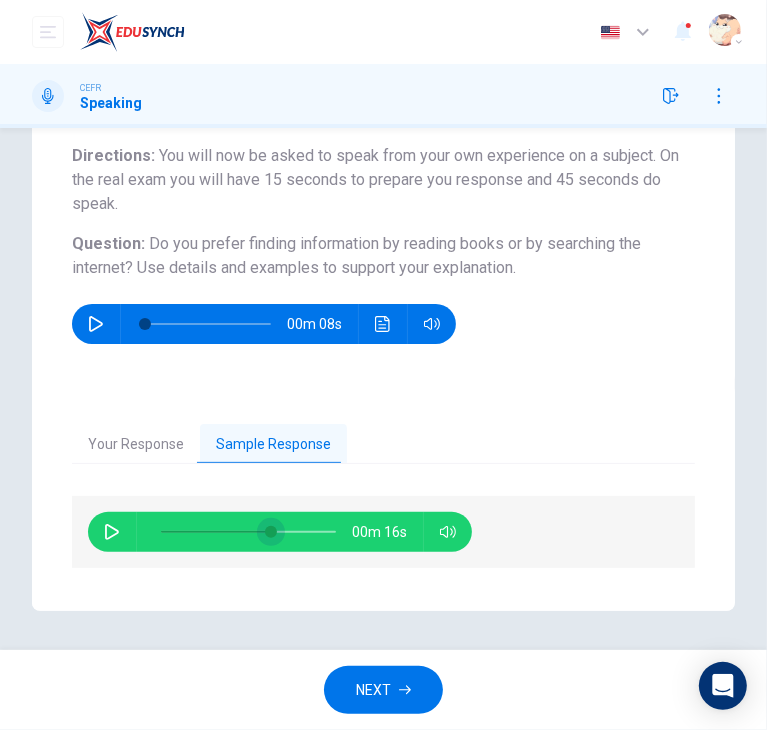 click at bounding box center [271, 532] 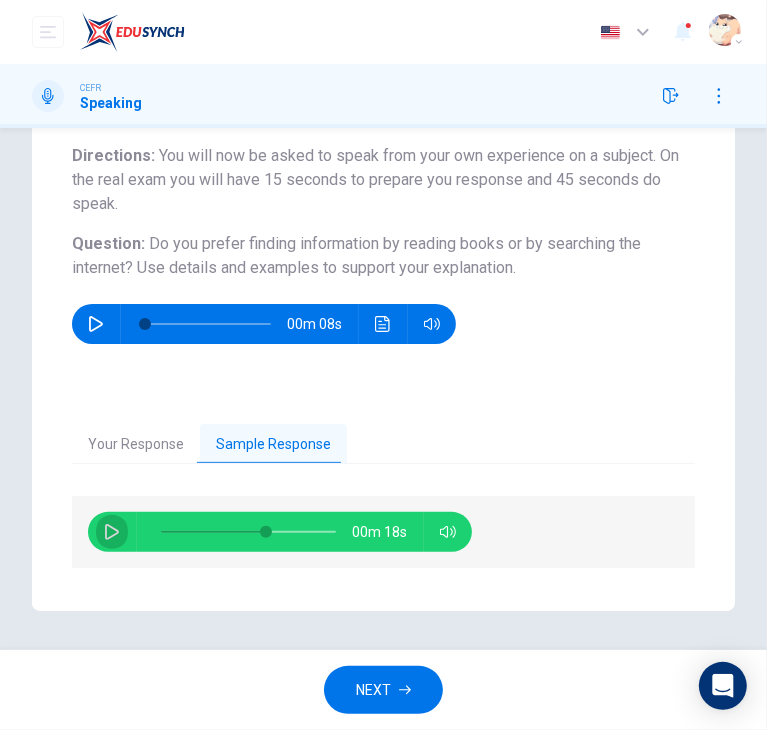 click 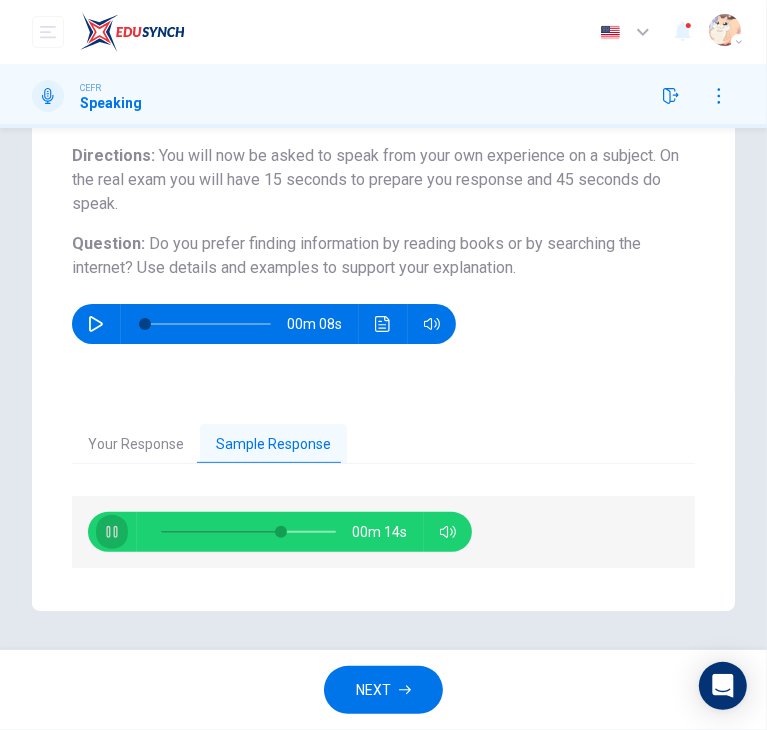 click 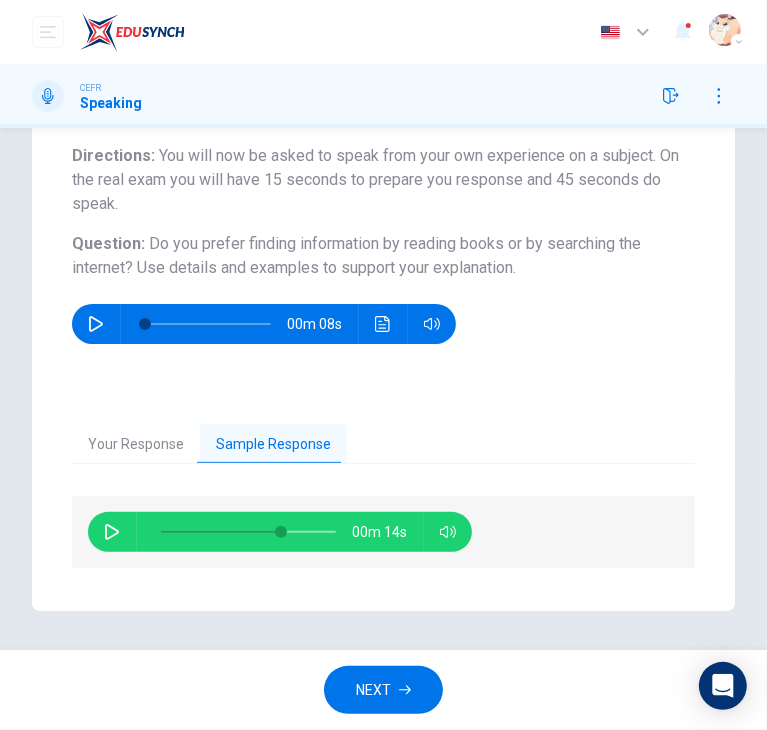 click 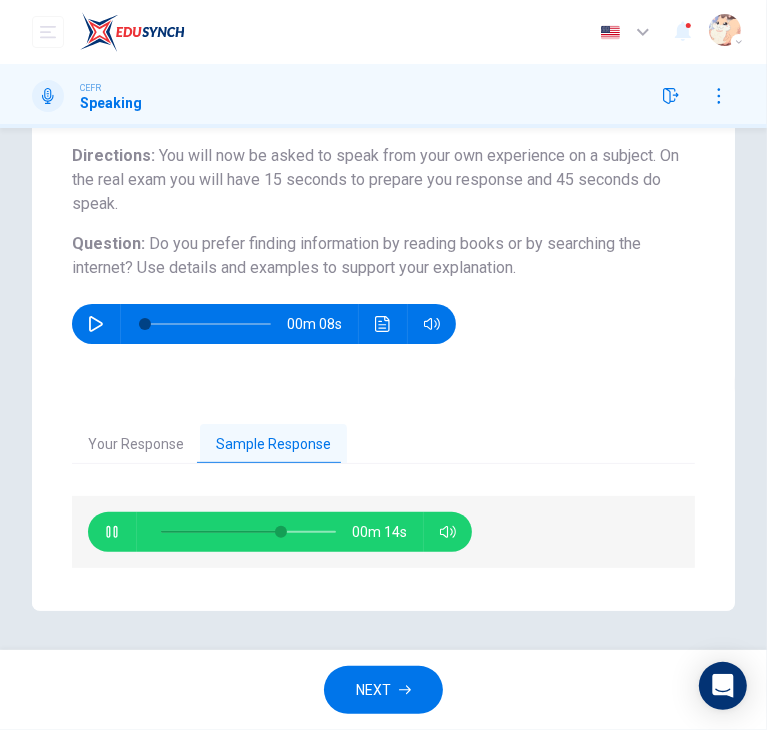 click 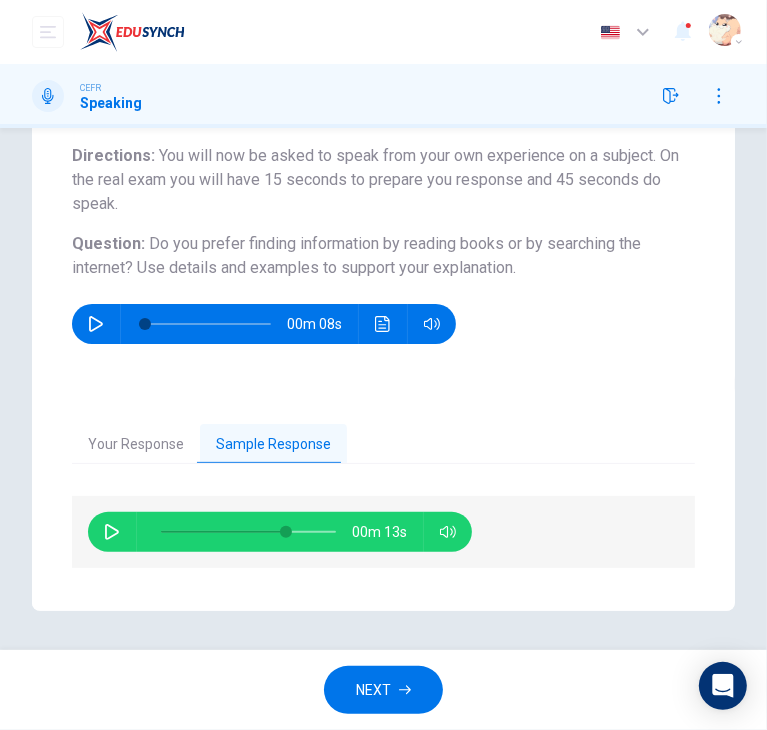 click at bounding box center [112, 532] 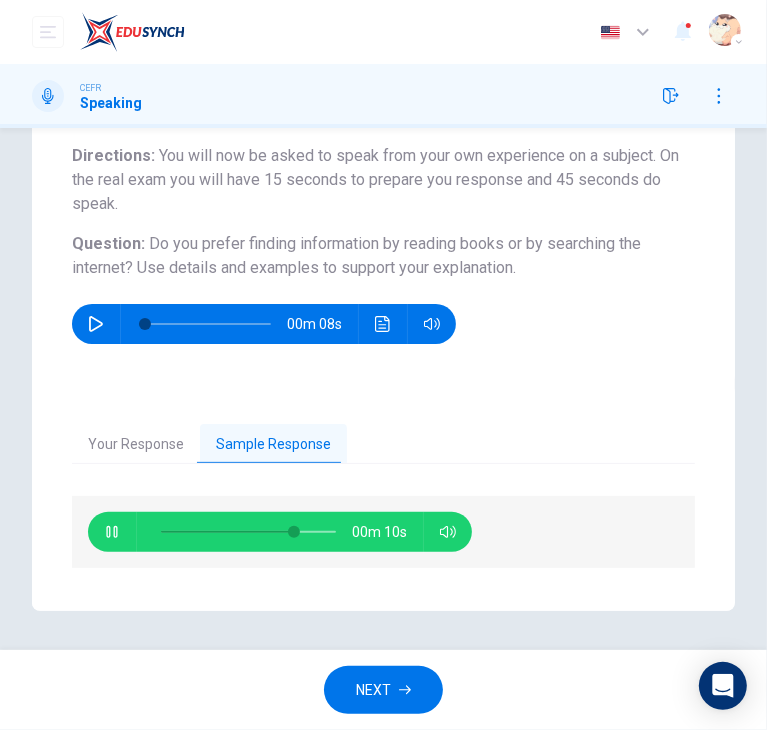 click 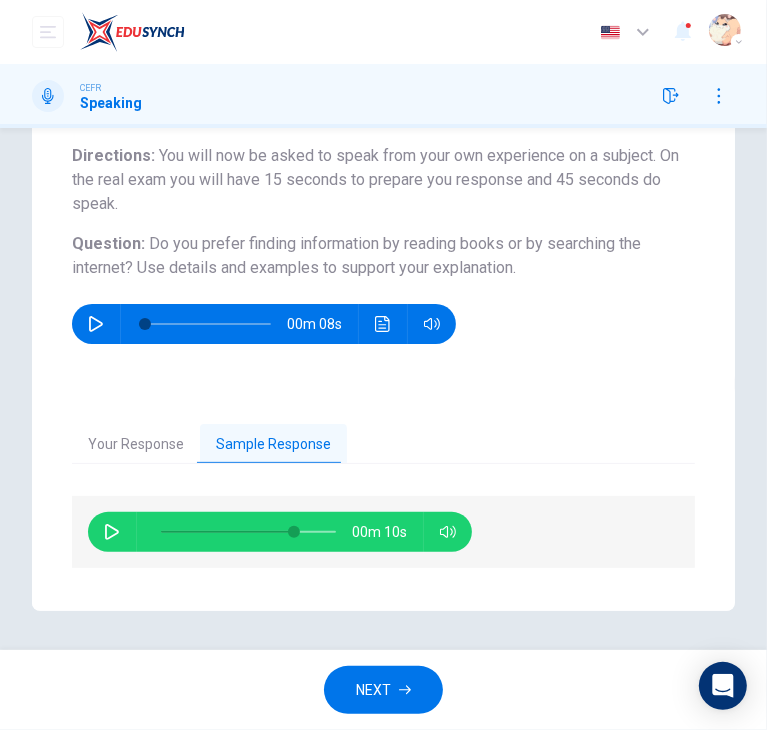 click 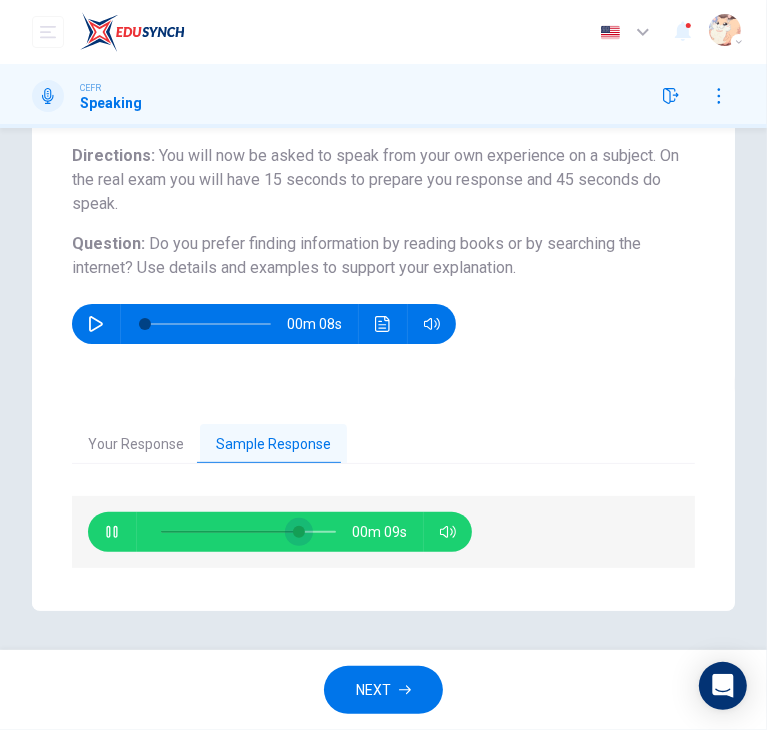 click at bounding box center [299, 532] 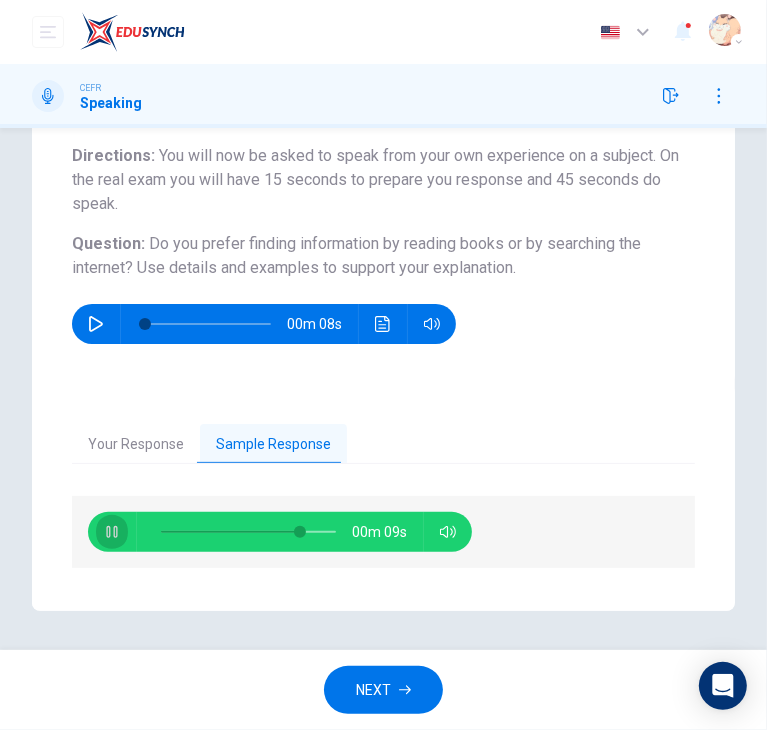 click 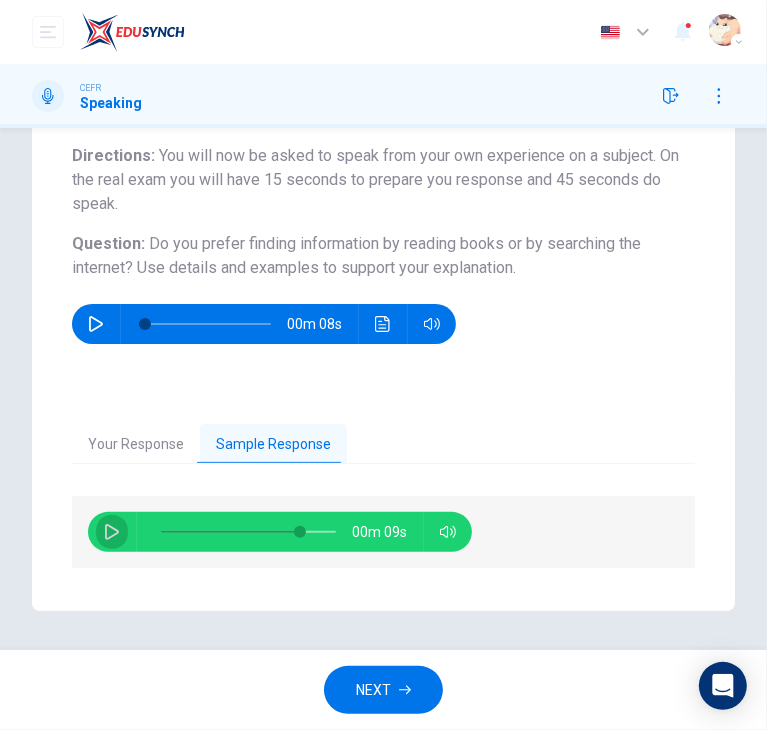 click 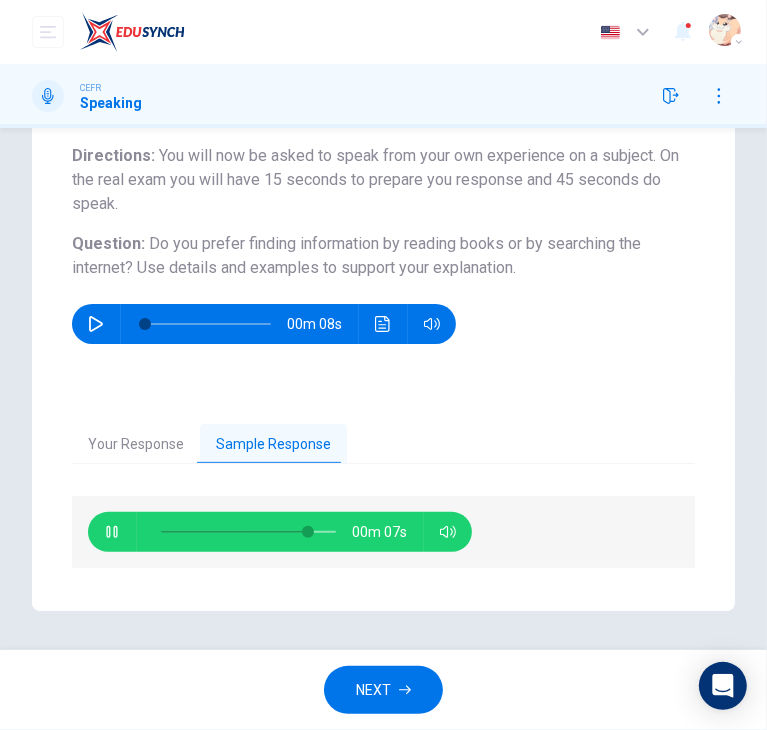 click 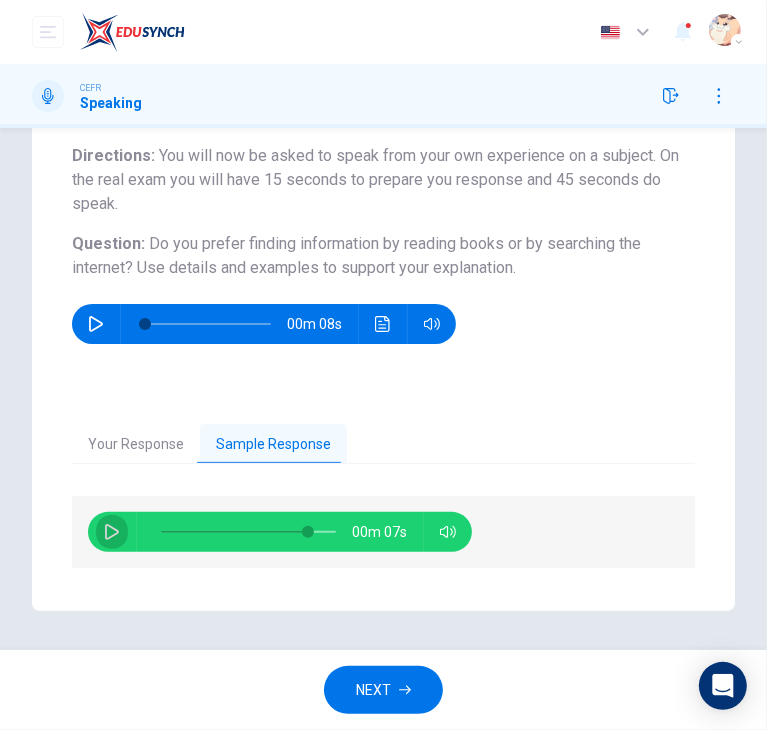 click 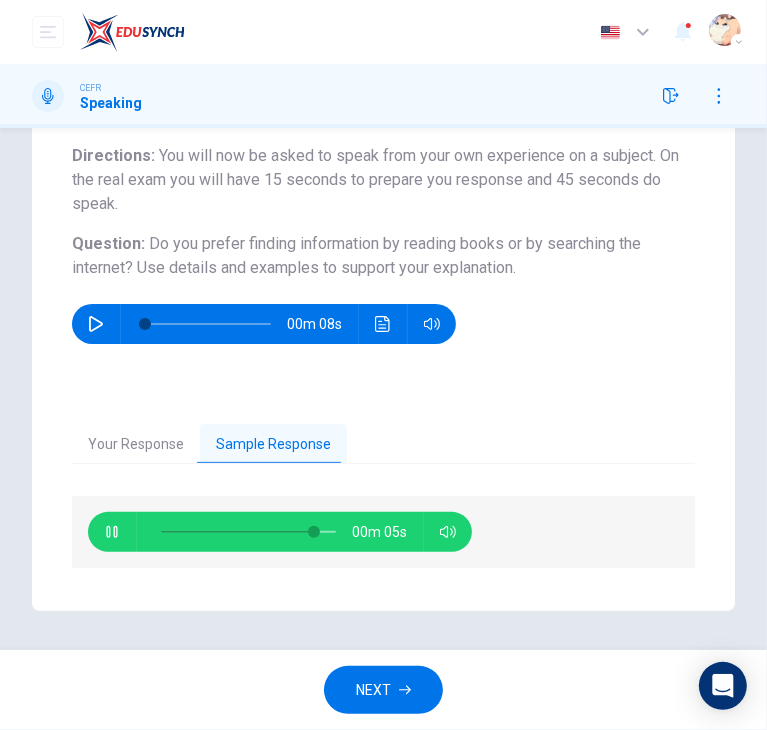 click 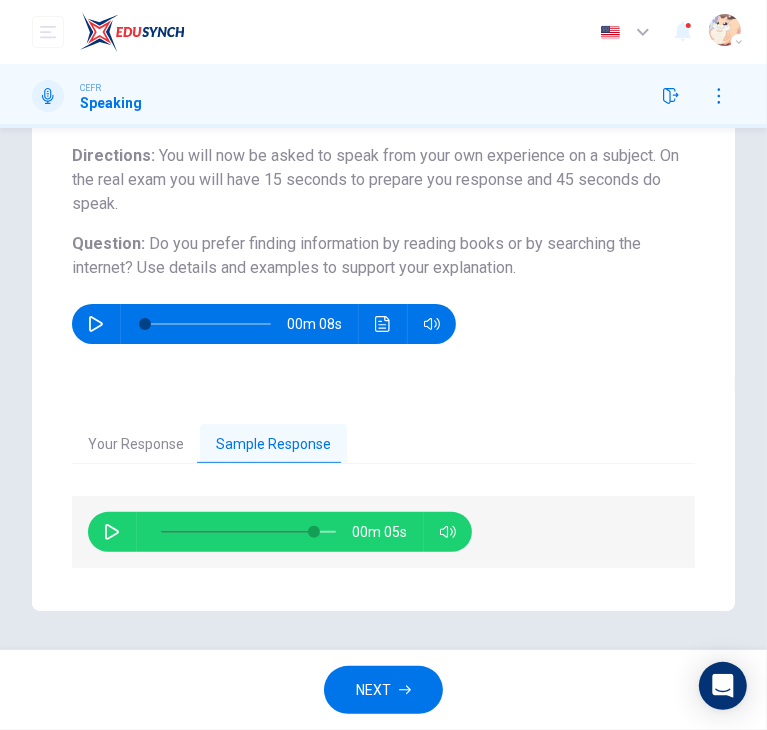 click 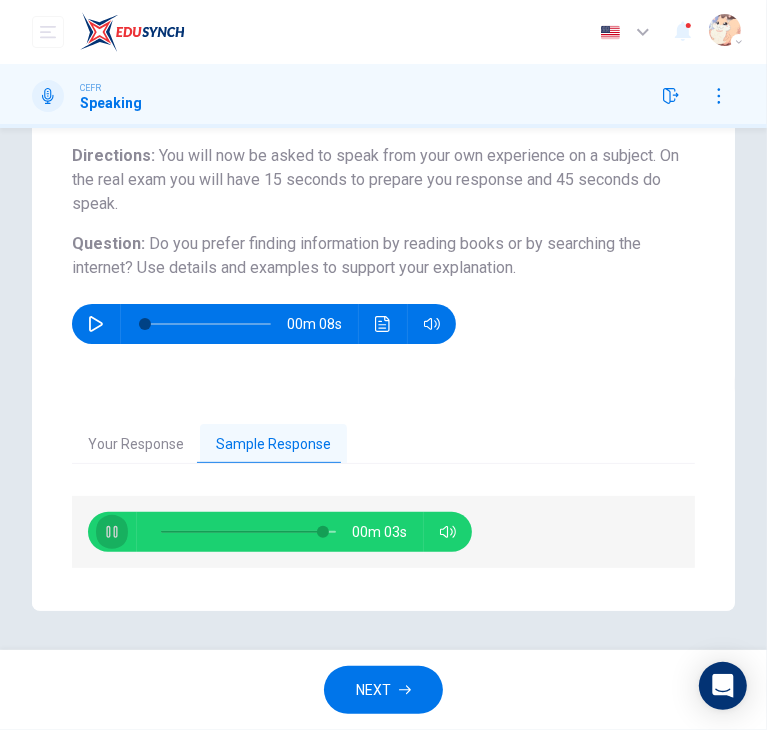 click 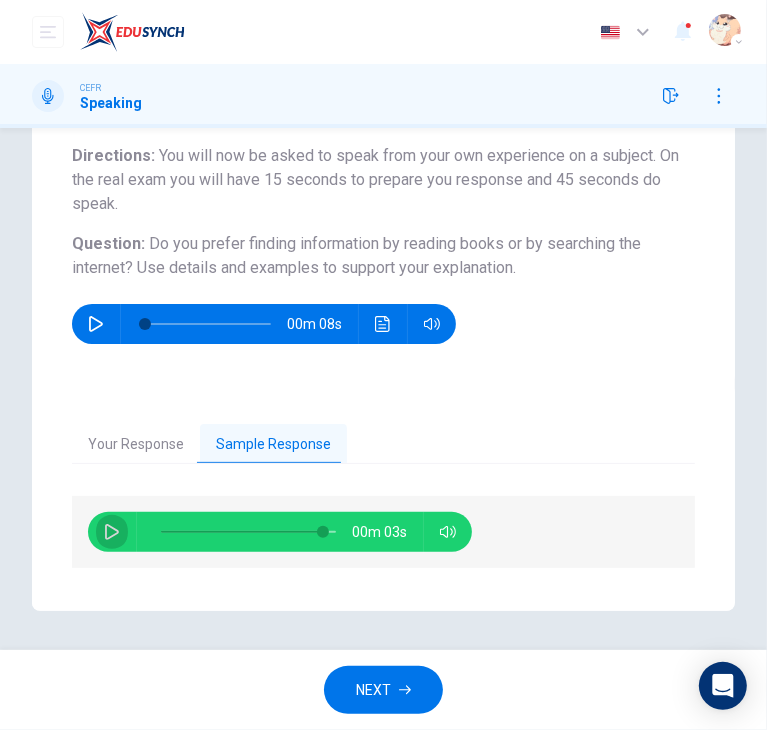 click 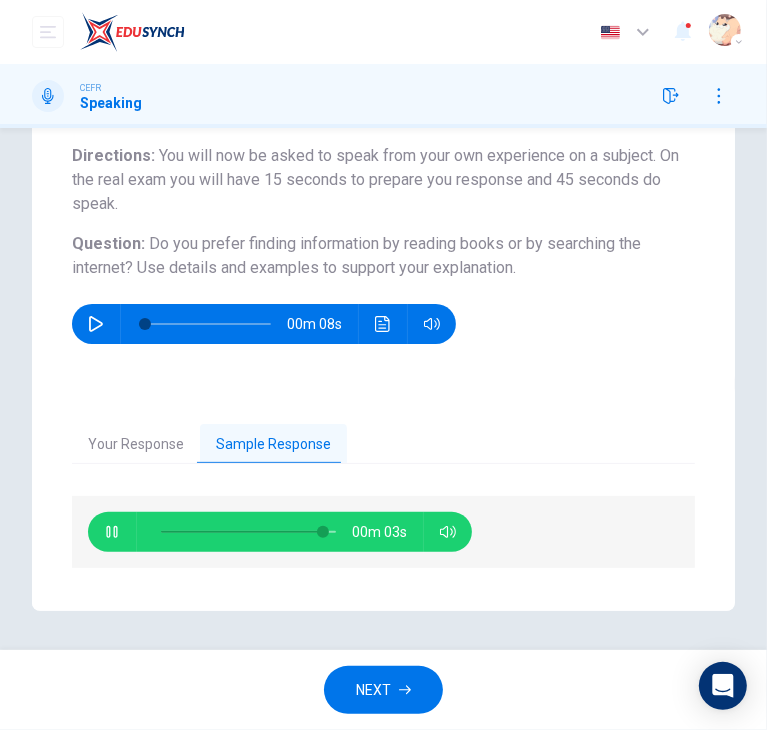 click 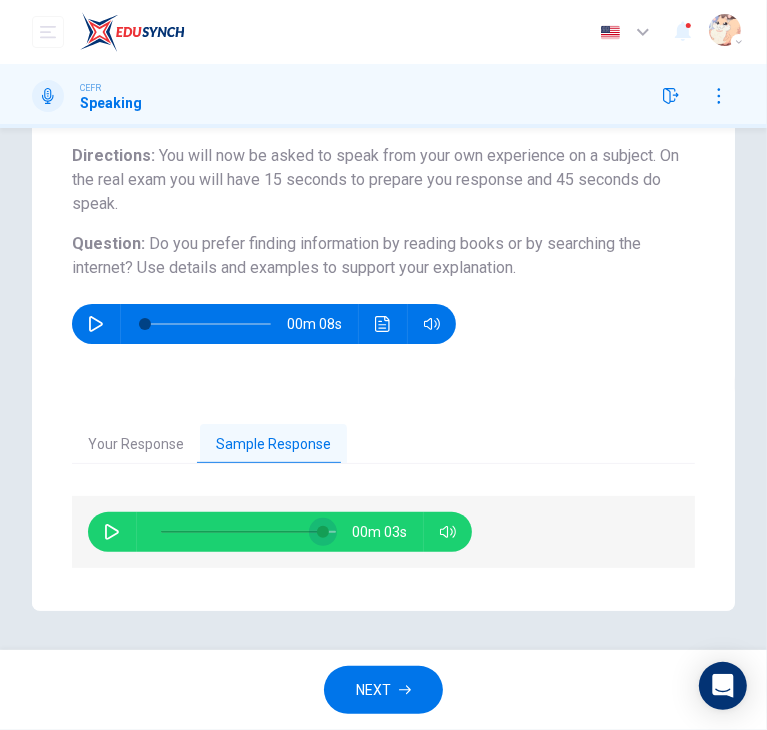 click at bounding box center [323, 532] 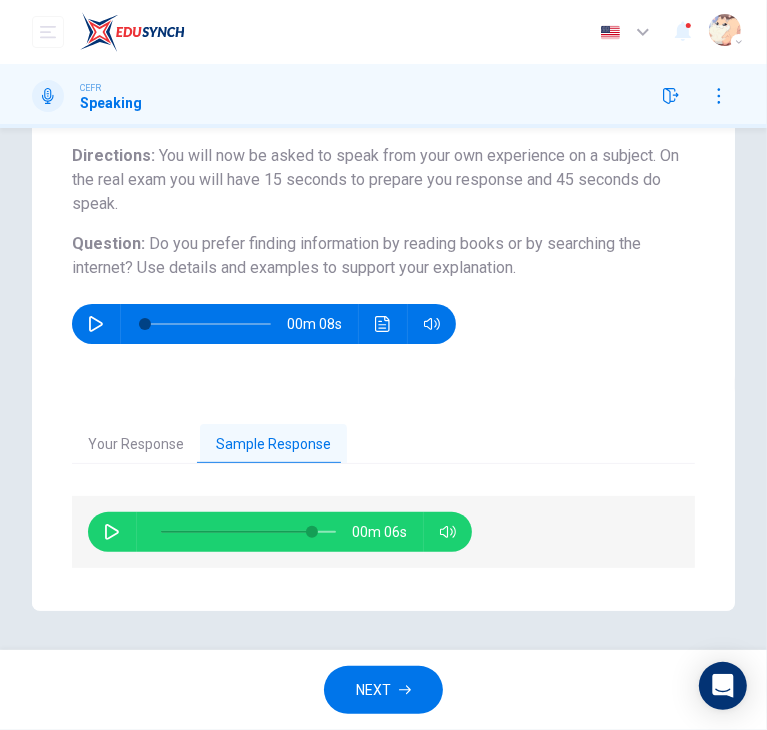 click at bounding box center [112, 532] 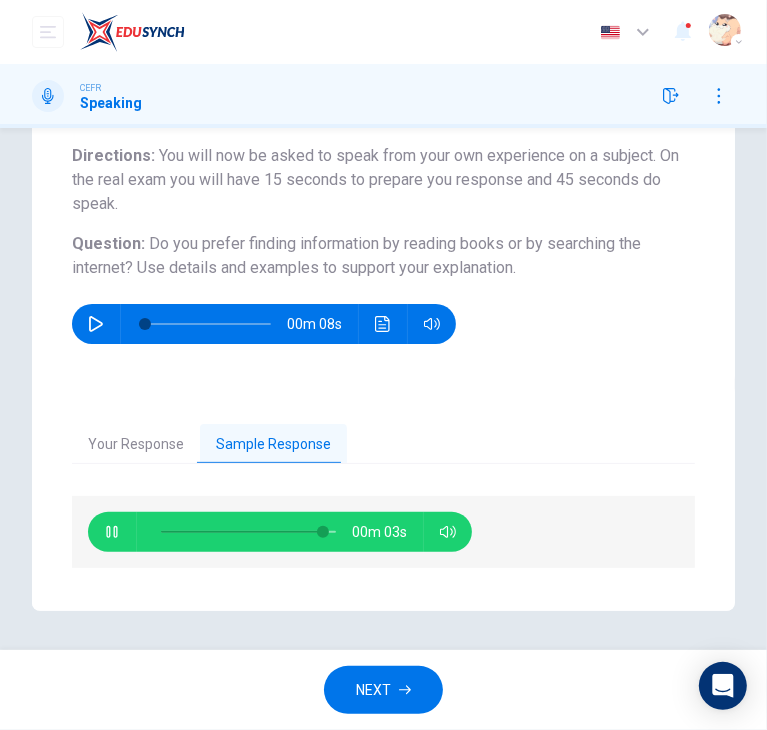 click at bounding box center [112, 532] 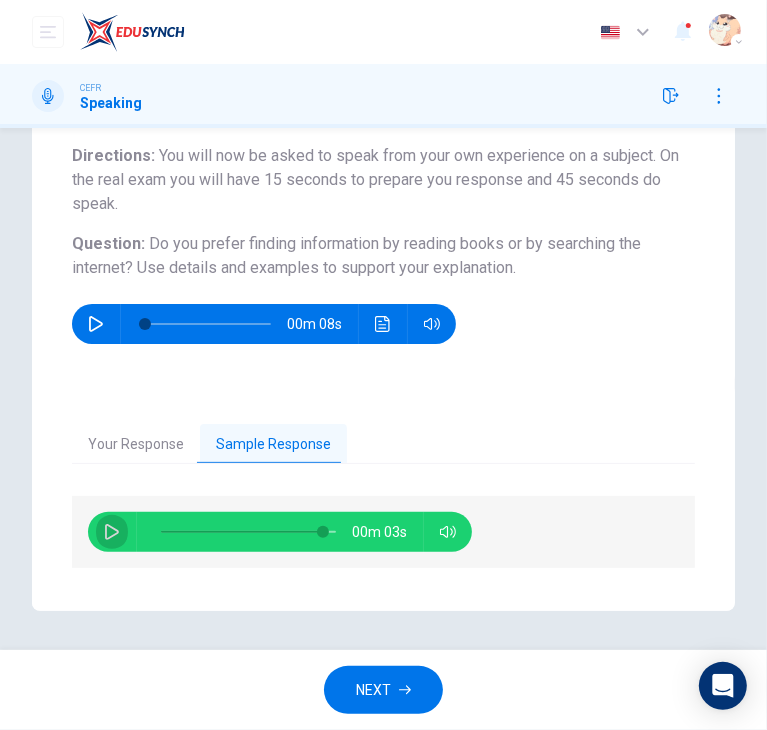 click at bounding box center (112, 532) 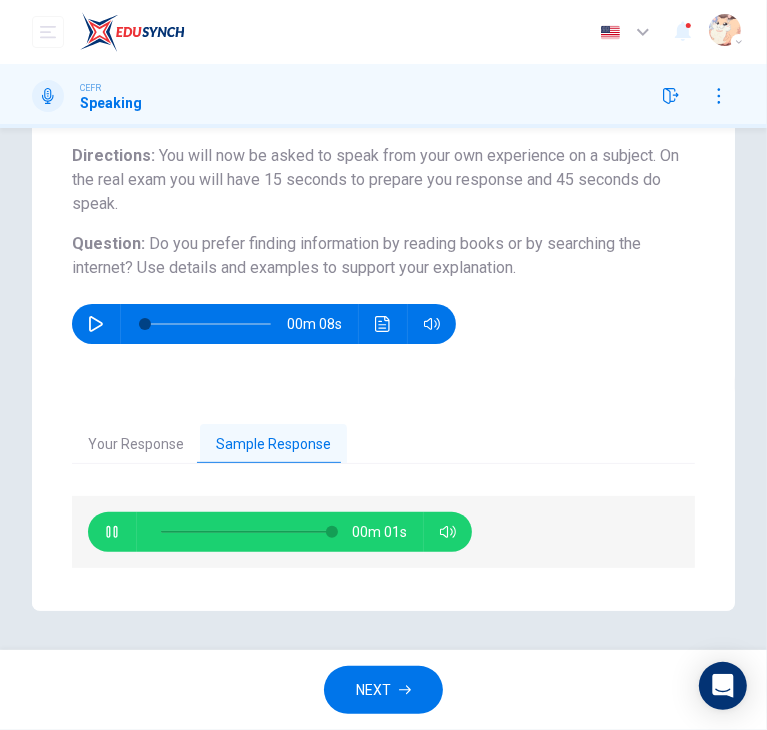 type on "*" 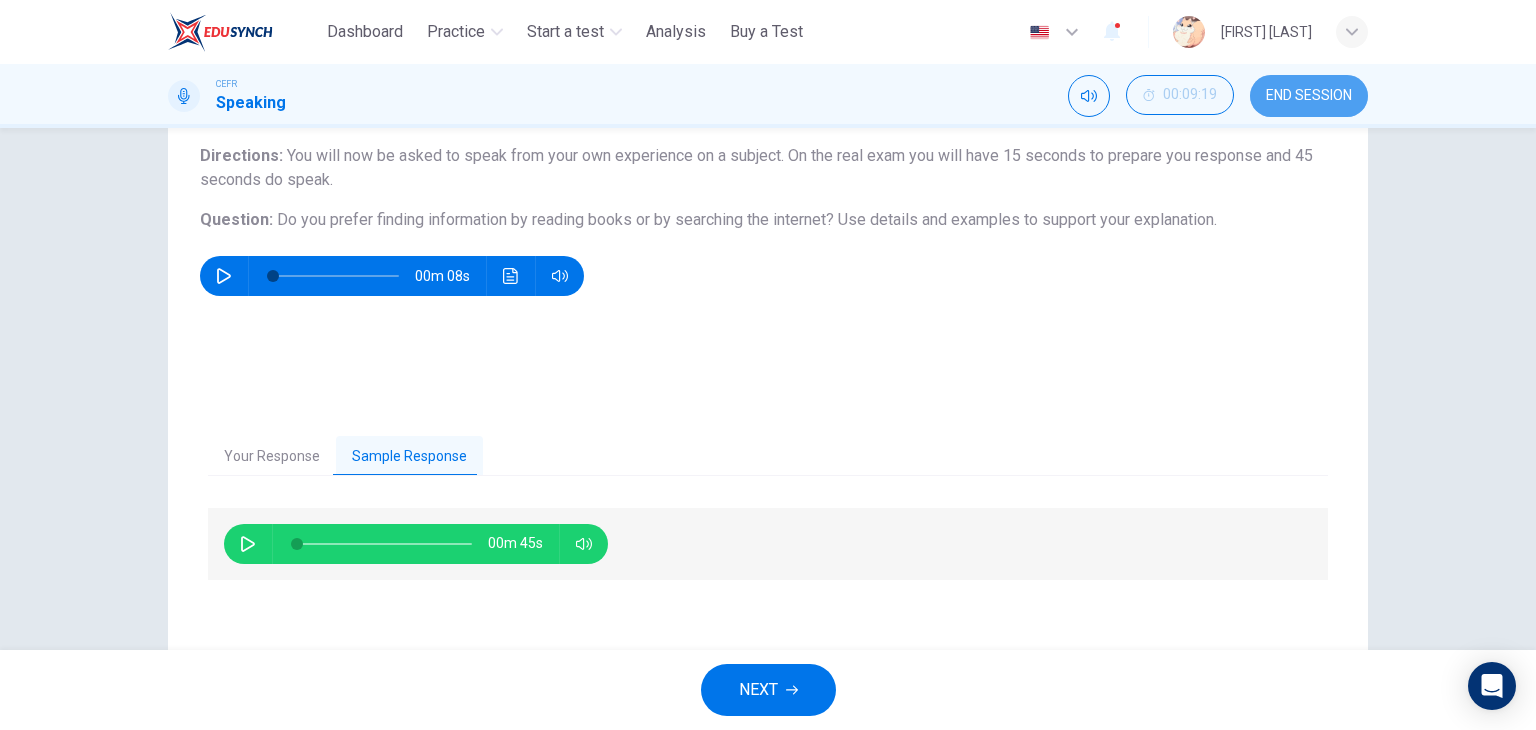 click on "END SESSION" at bounding box center [1309, 96] 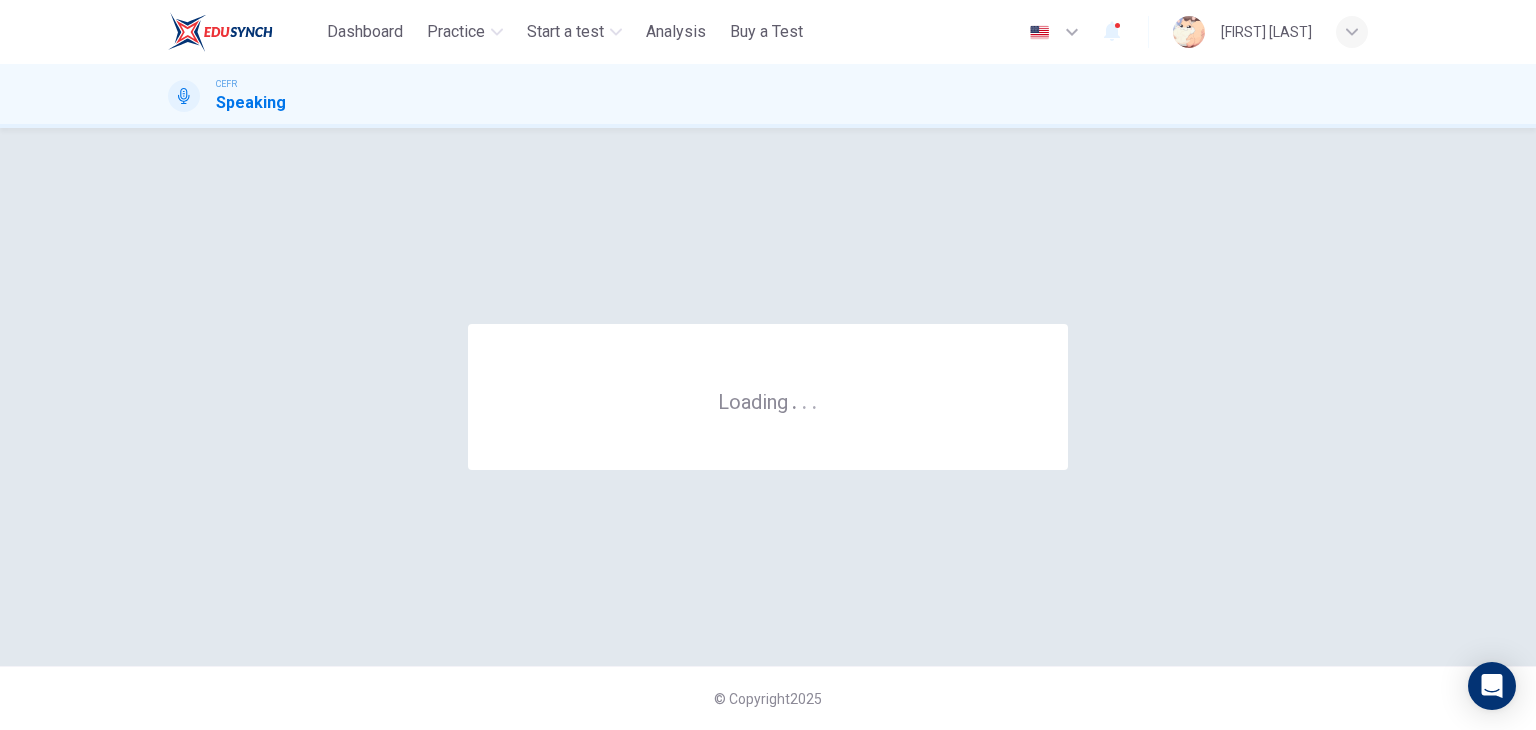 scroll, scrollTop: 0, scrollLeft: 0, axis: both 